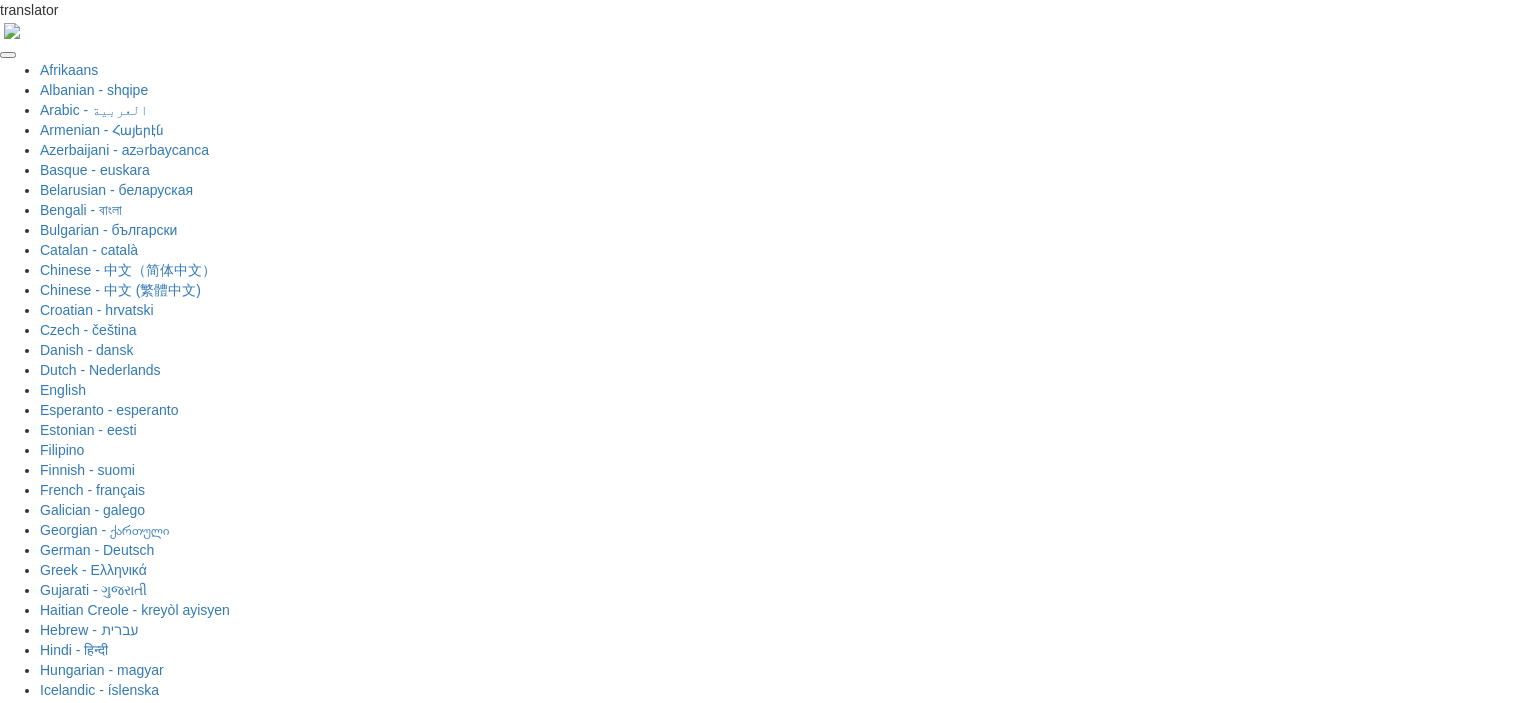 scroll, scrollTop: 0, scrollLeft: 0, axis: both 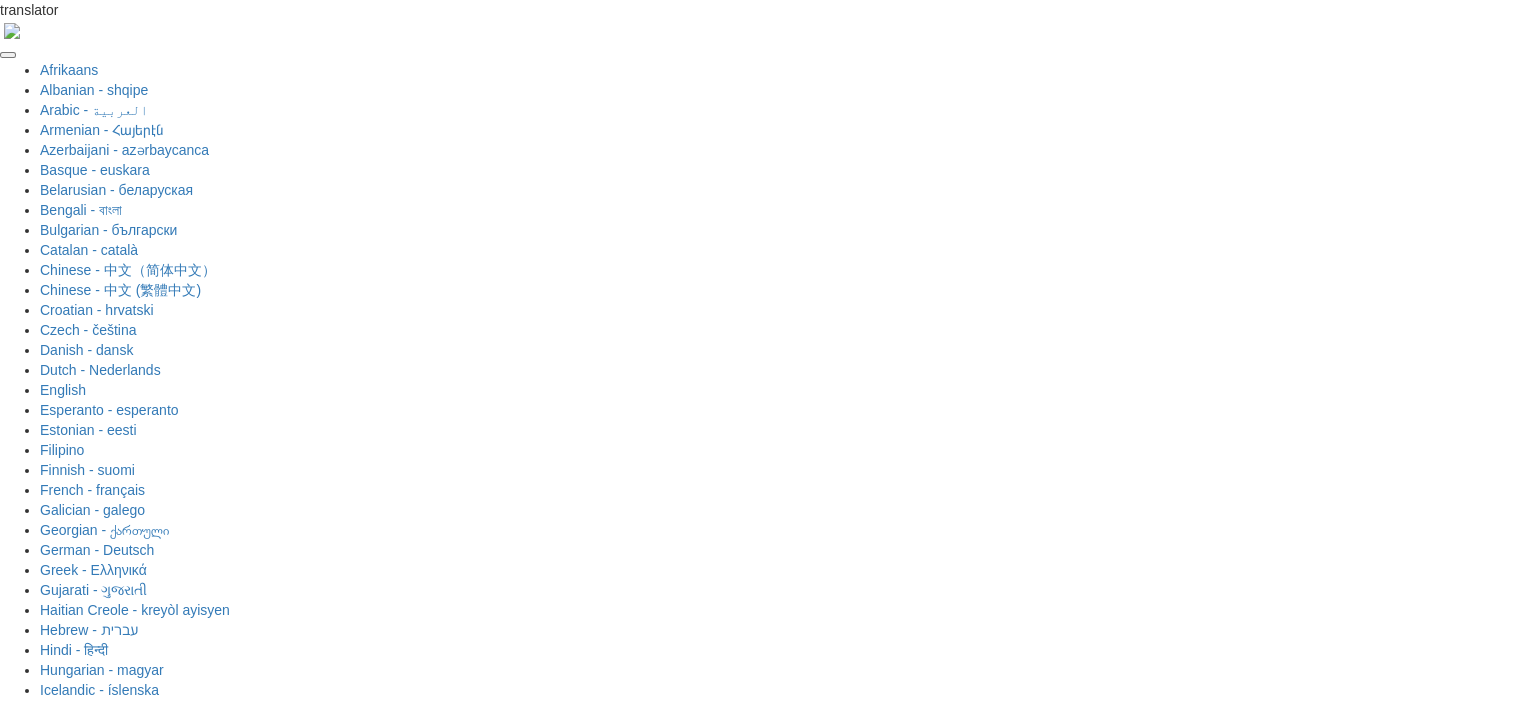 click on "Google" at bounding box center (678, 2098) 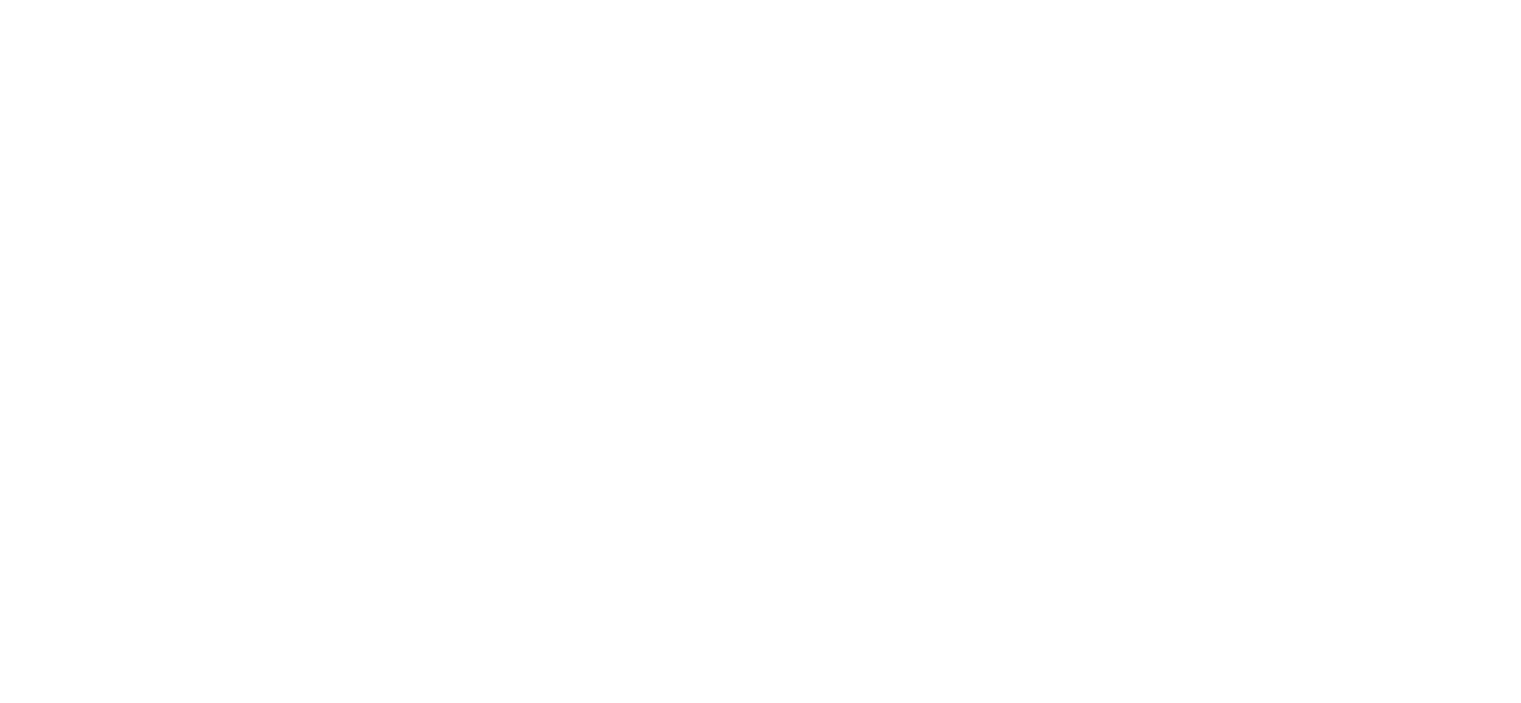 scroll, scrollTop: 0, scrollLeft: 0, axis: both 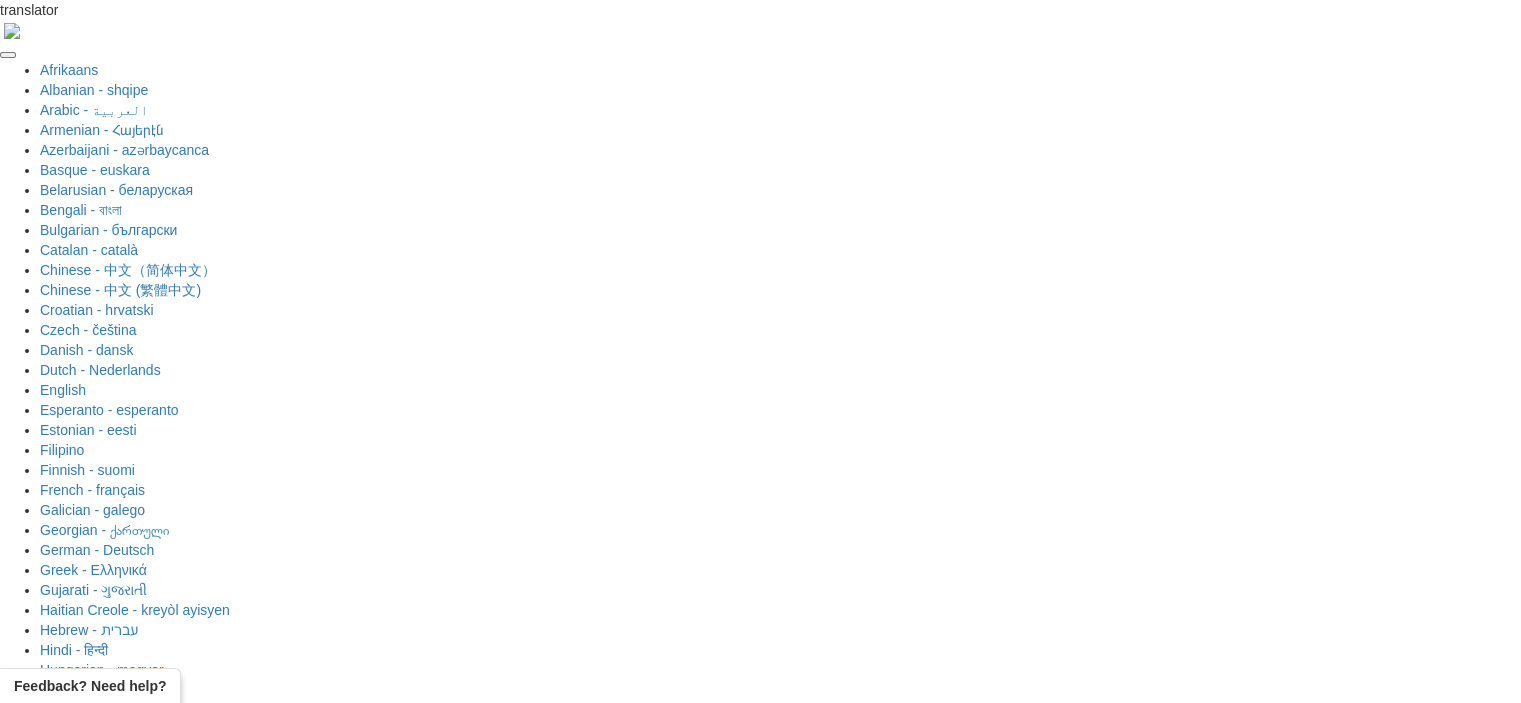 click on "日本語  /  English" at bounding box center (368, 1441) 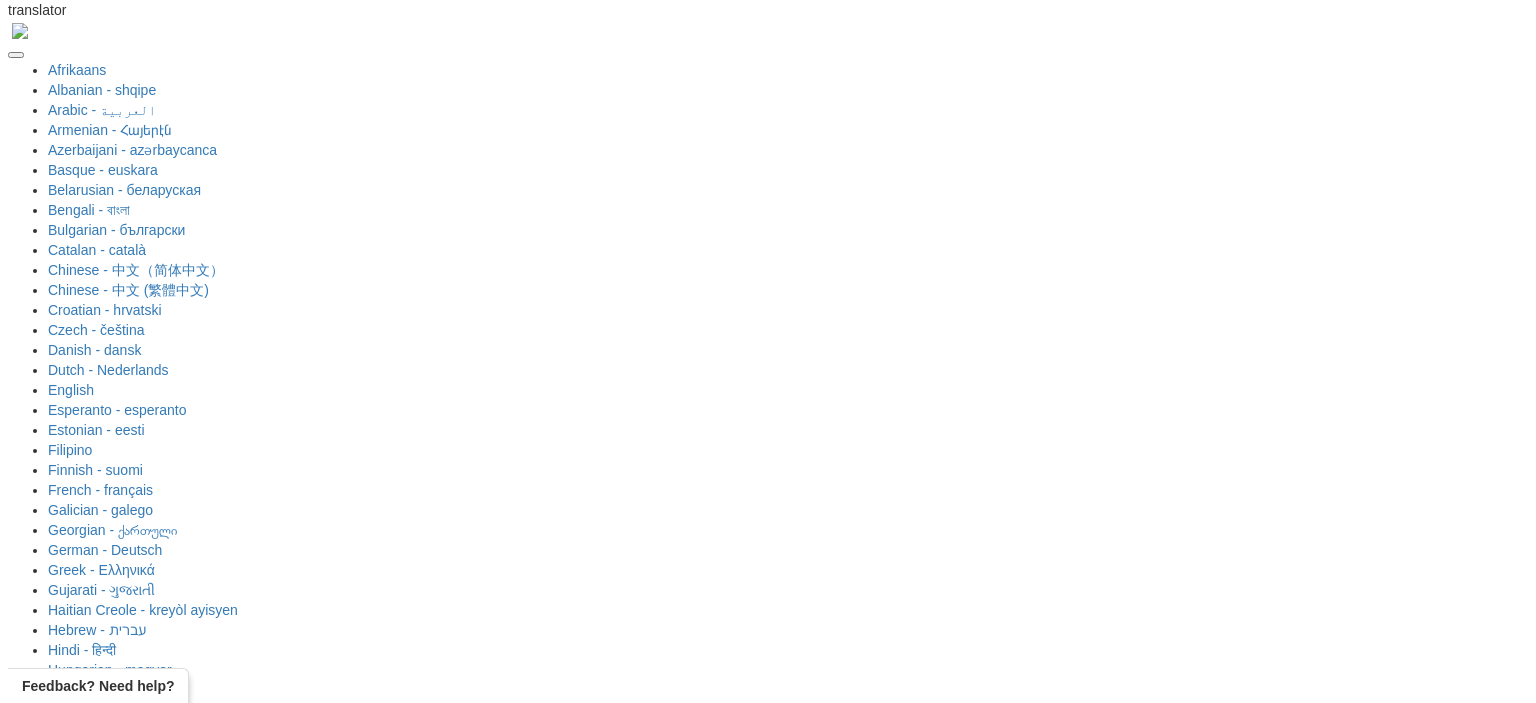 scroll, scrollTop: 0, scrollLeft: 0, axis: both 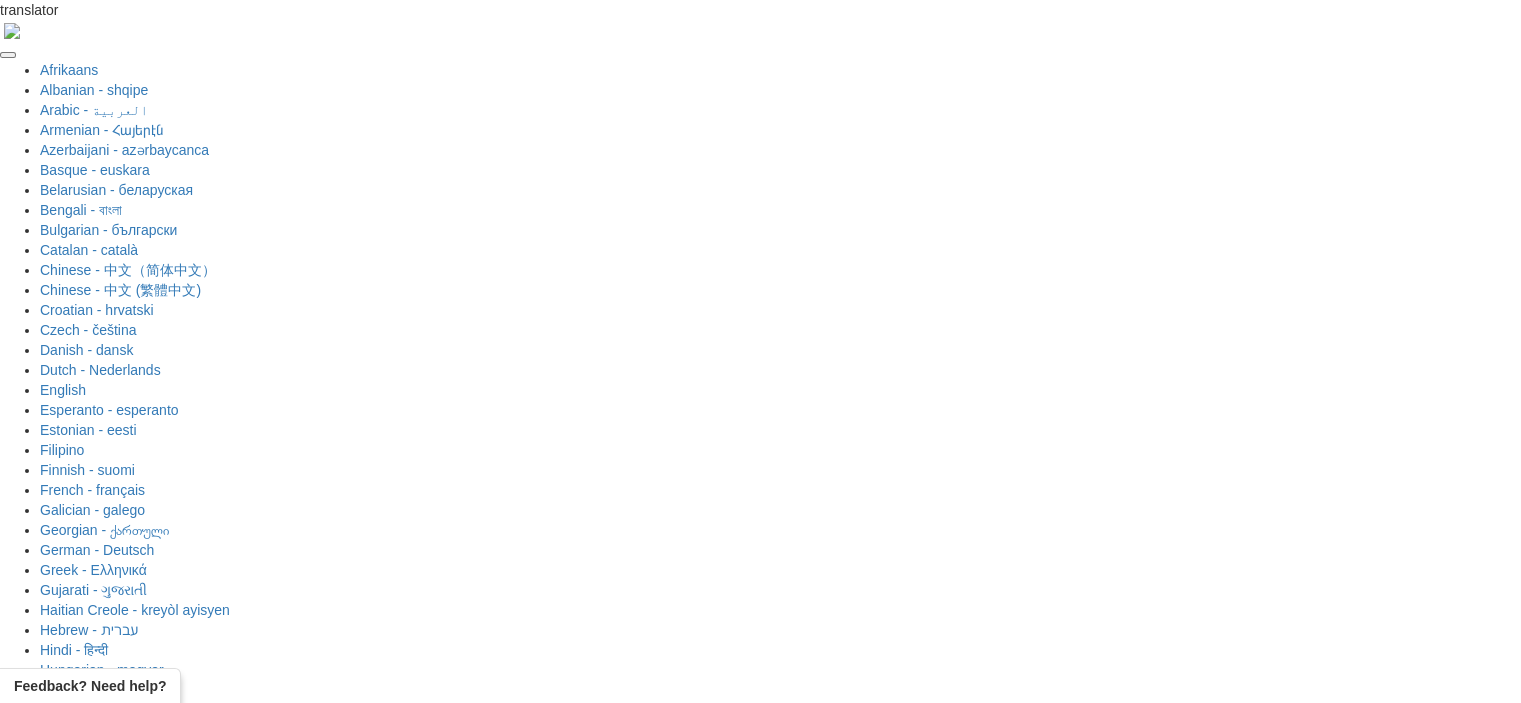 click on "Review" at bounding box center [705, 1560] 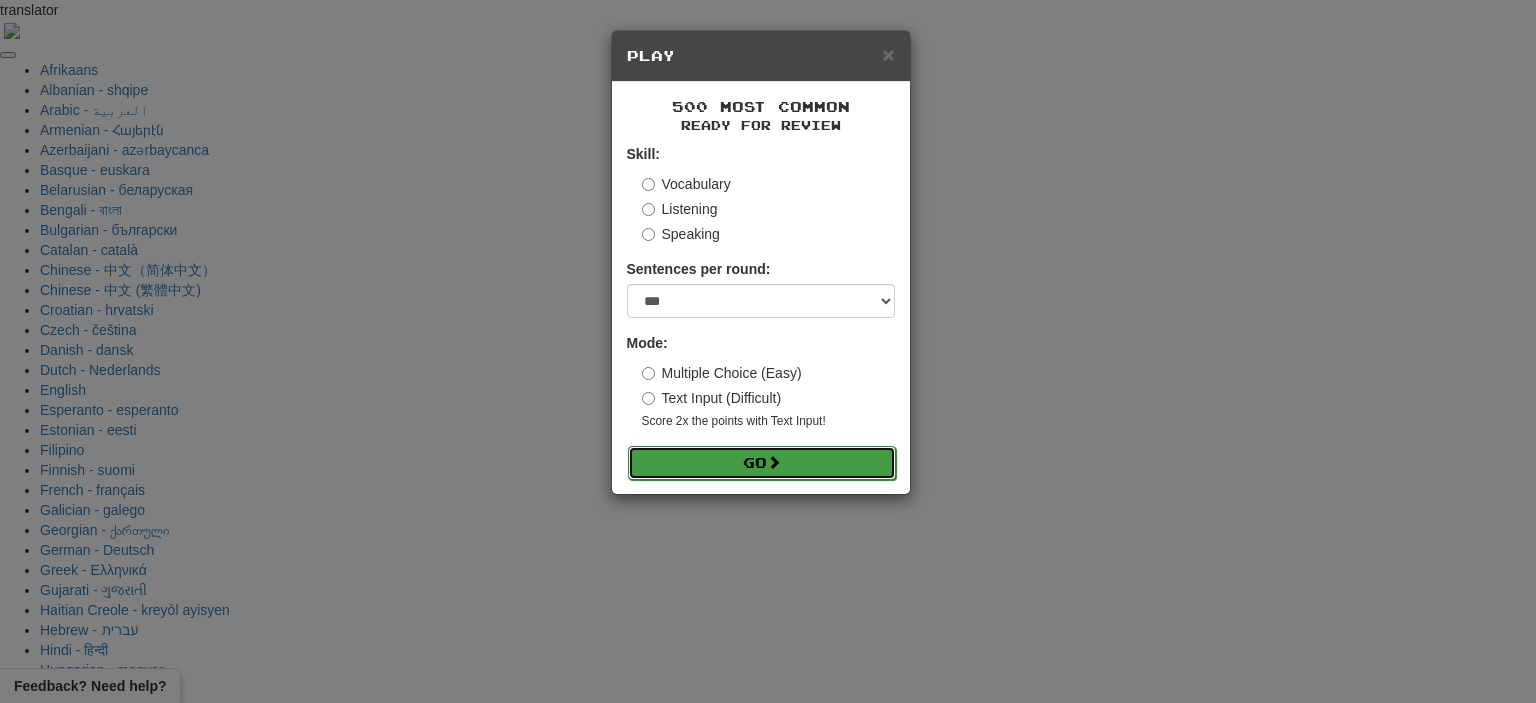 click on "Go" at bounding box center [762, 463] 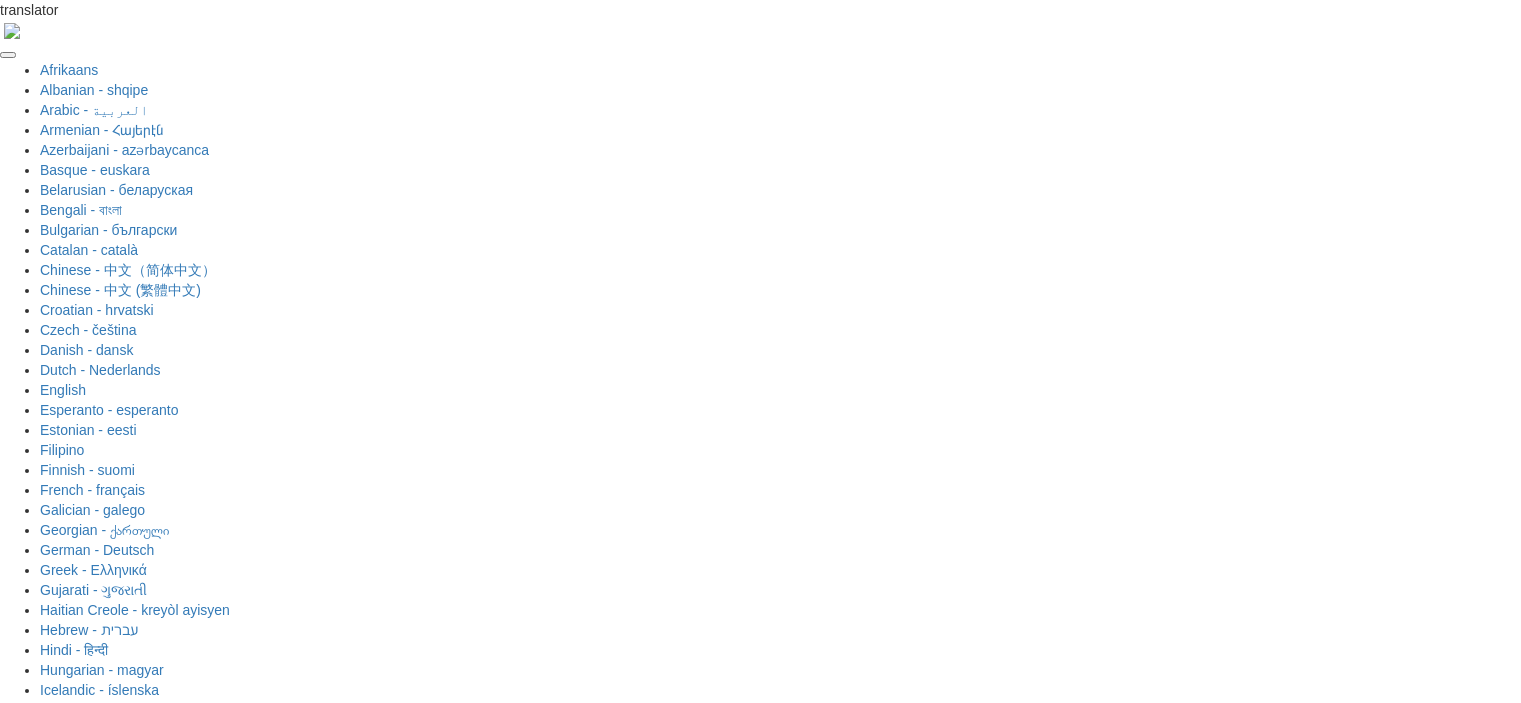 scroll, scrollTop: 0, scrollLeft: 0, axis: both 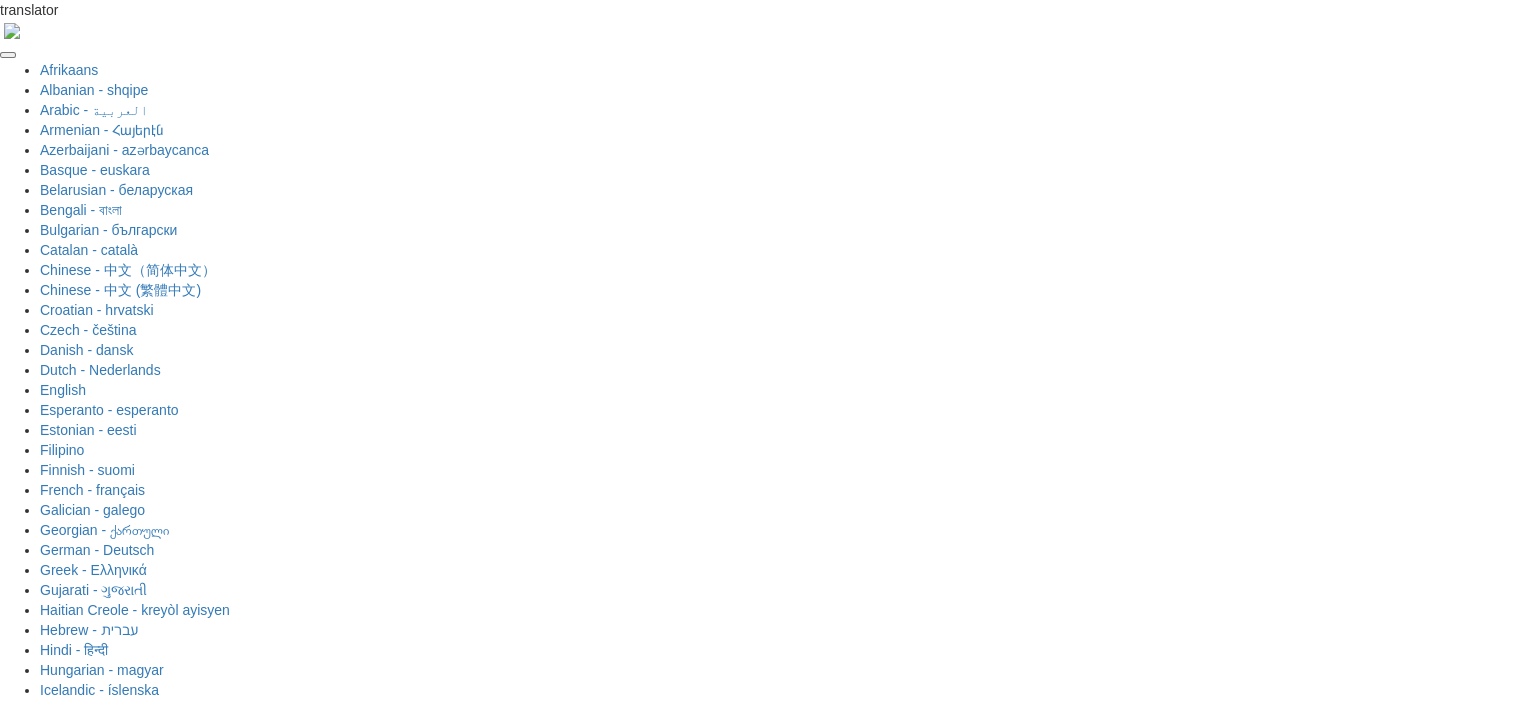 click on "3 .  selbst" at bounding box center (561, 1879) 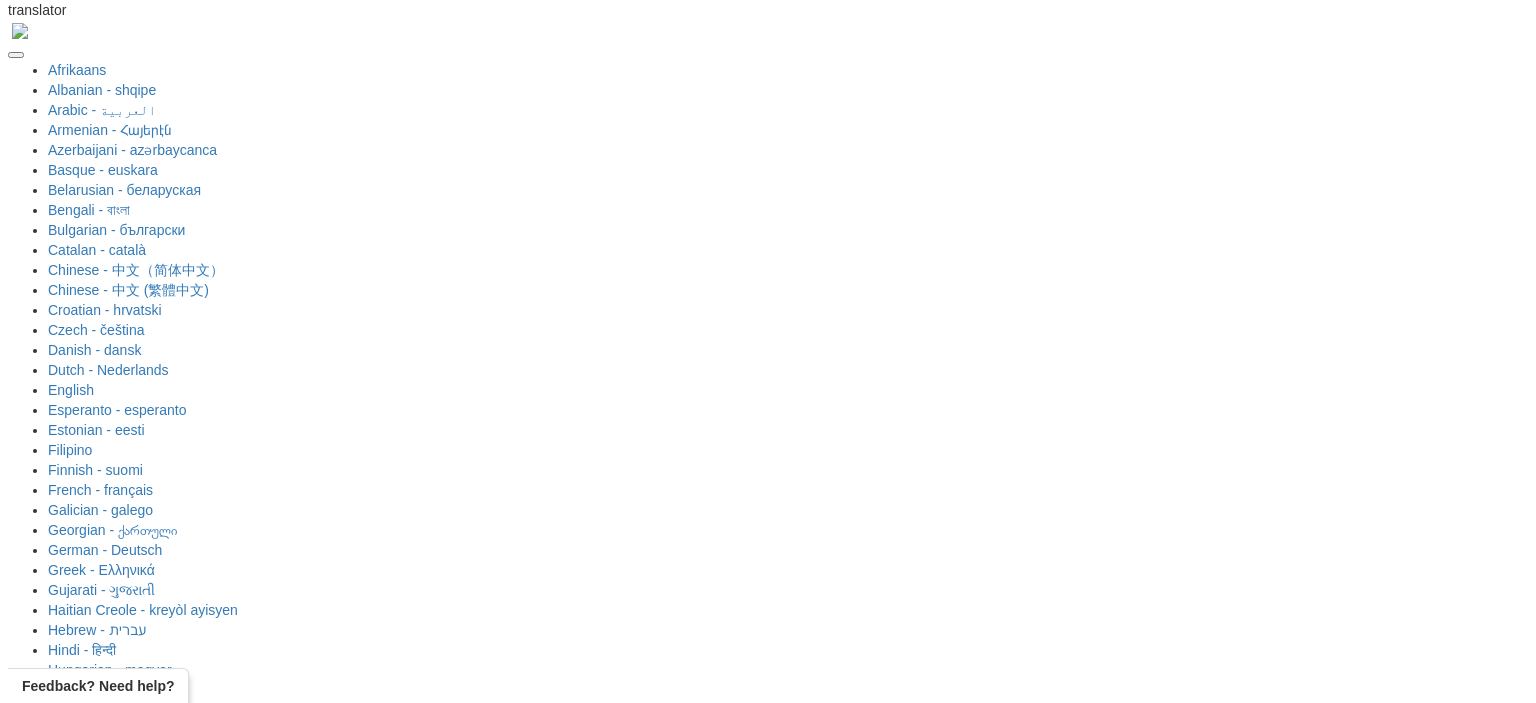 scroll, scrollTop: 0, scrollLeft: 0, axis: both 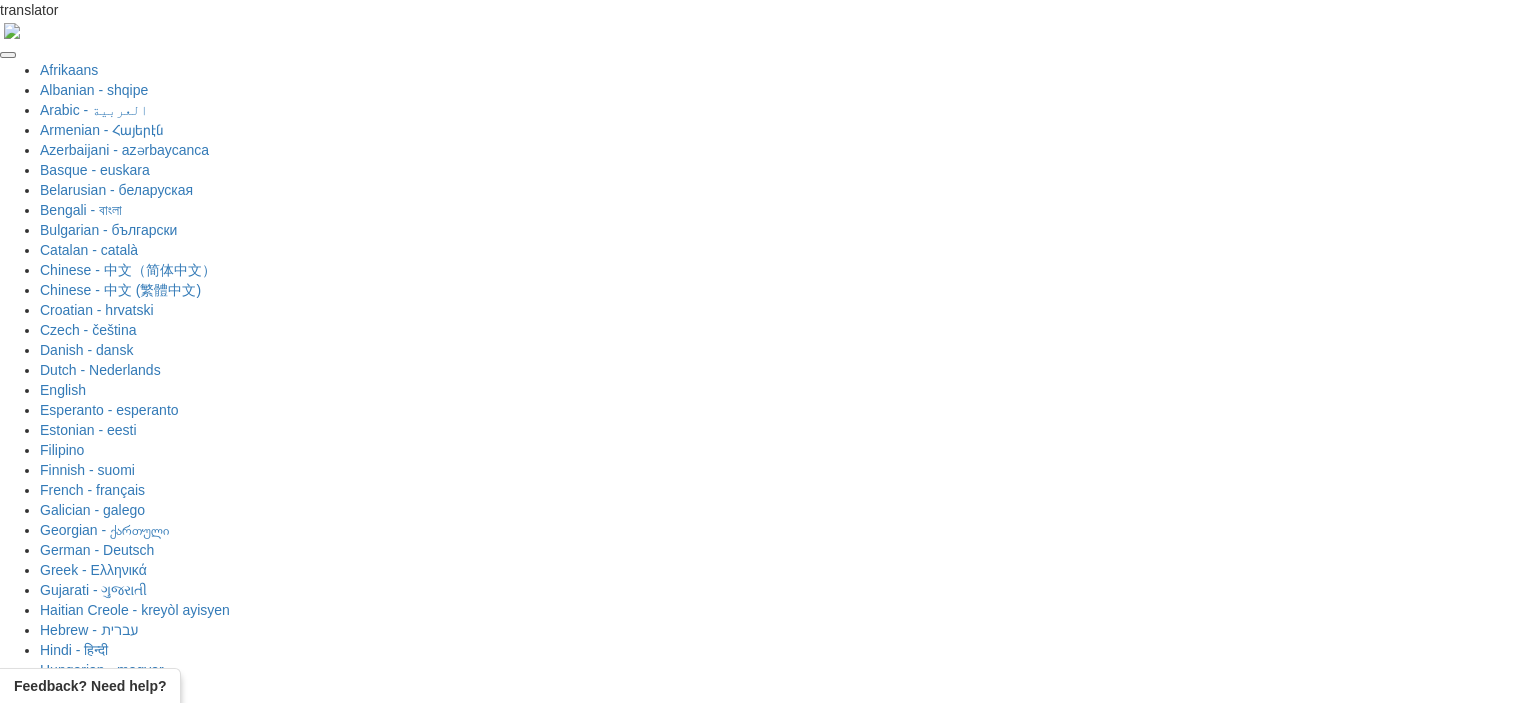 click on "Deutsch  /  English 한국어  /  English Streak:  0   Review:  3 Points today:  0 Deutsch  /  English Streak:  1   Review:  231 Daily Goal:  68  /  1000 English  /  Русский Streak:  0   Review:  0 Daily Goal:  0  /  500 日本語  /  English Streak:  1   Review:  2 Points today:  44  Language Pairing" at bounding box center [848, 1442] 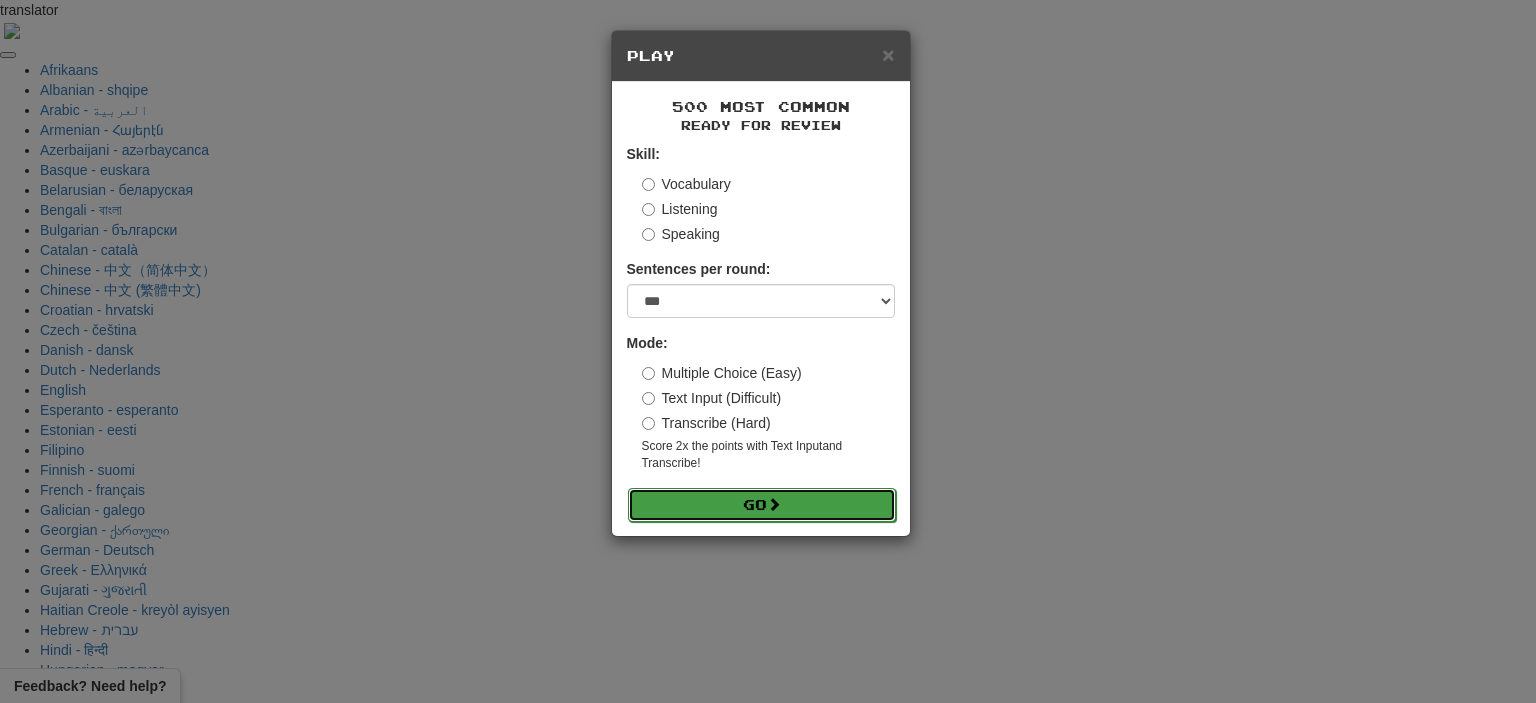 click on "Go" at bounding box center (762, 505) 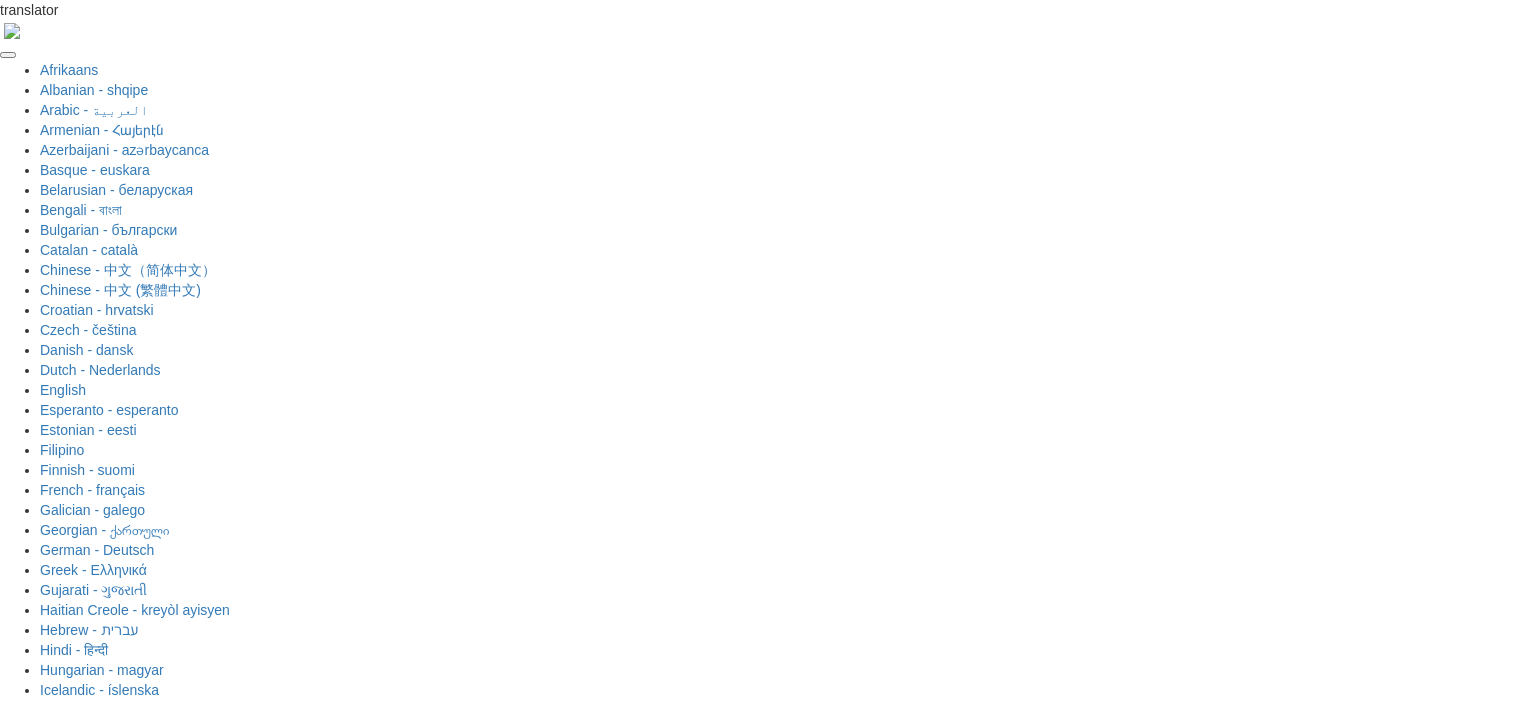 scroll, scrollTop: 0, scrollLeft: 0, axis: both 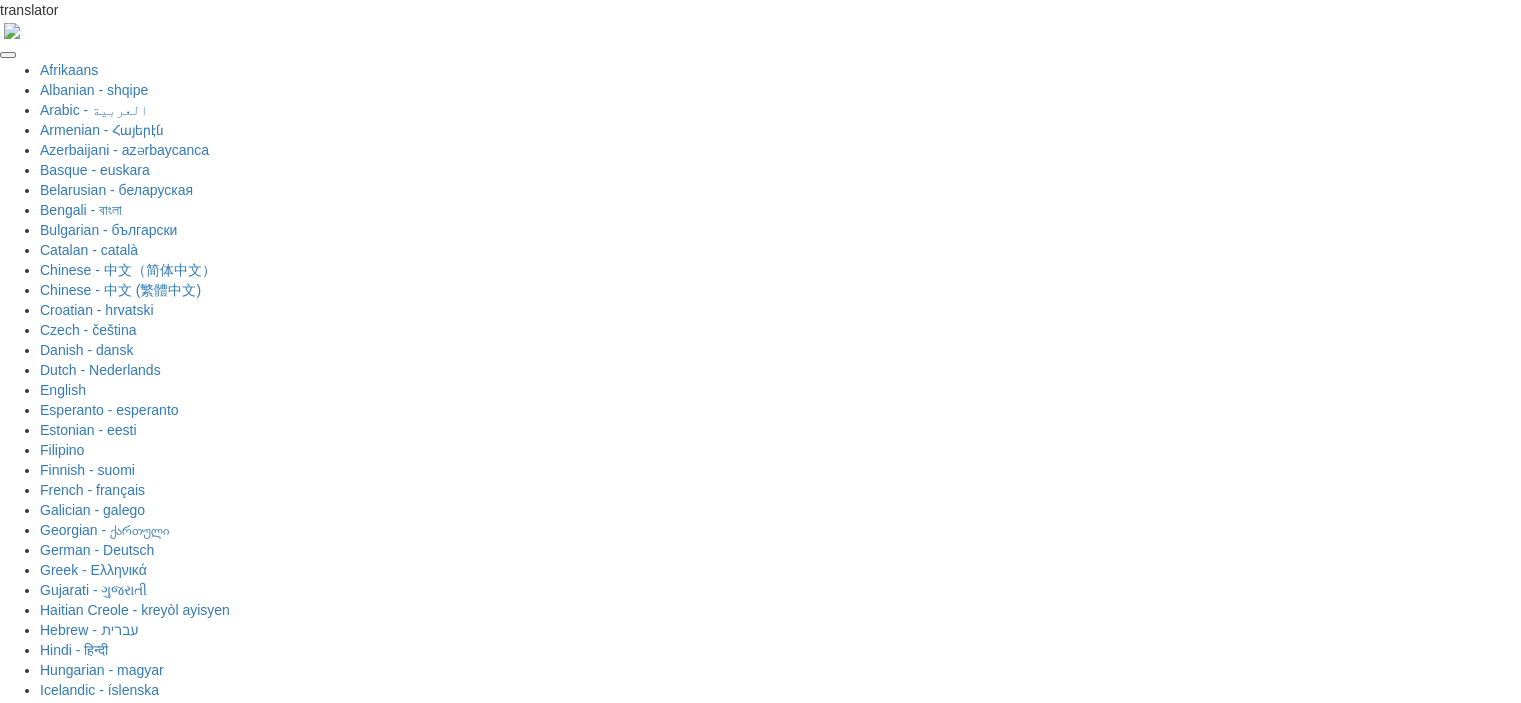 type on "*" 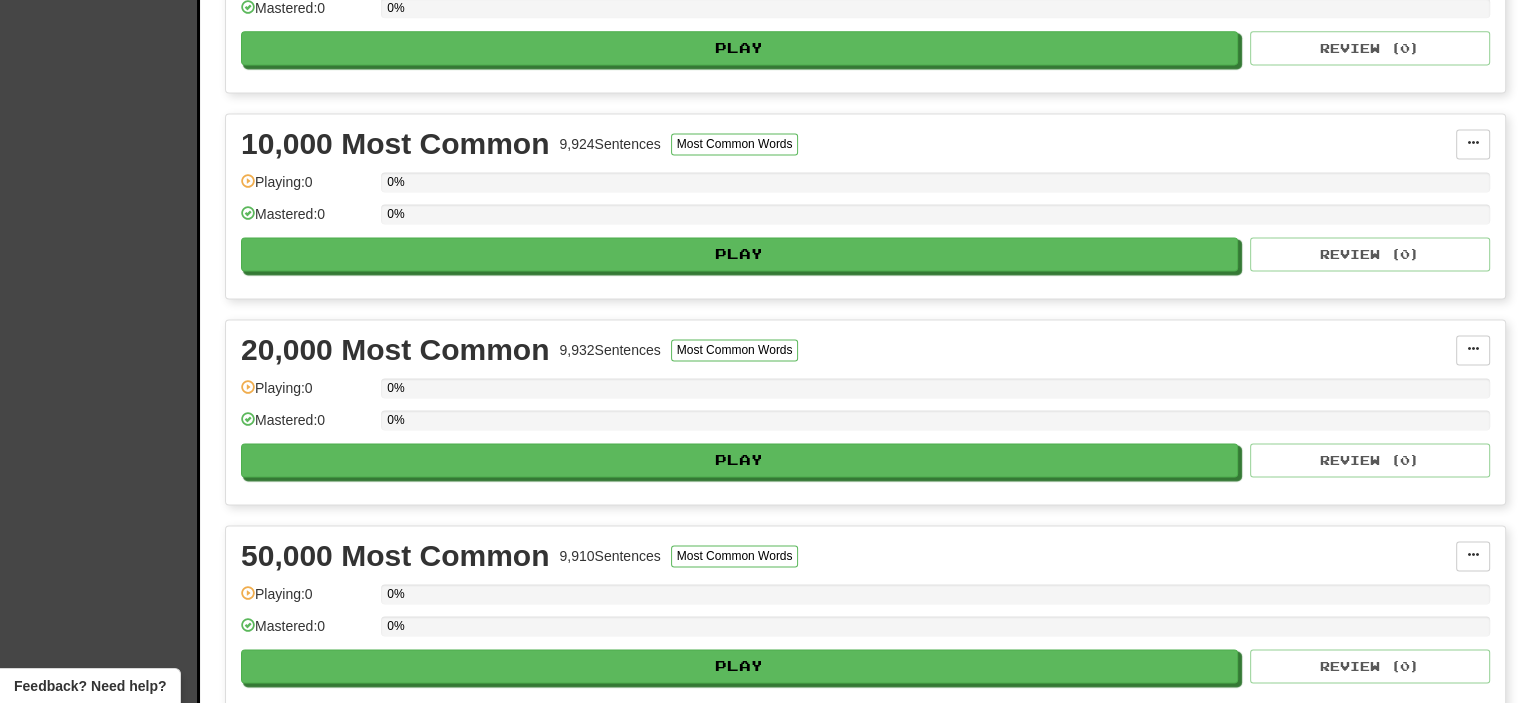 scroll, scrollTop: 2288, scrollLeft: 0, axis: vertical 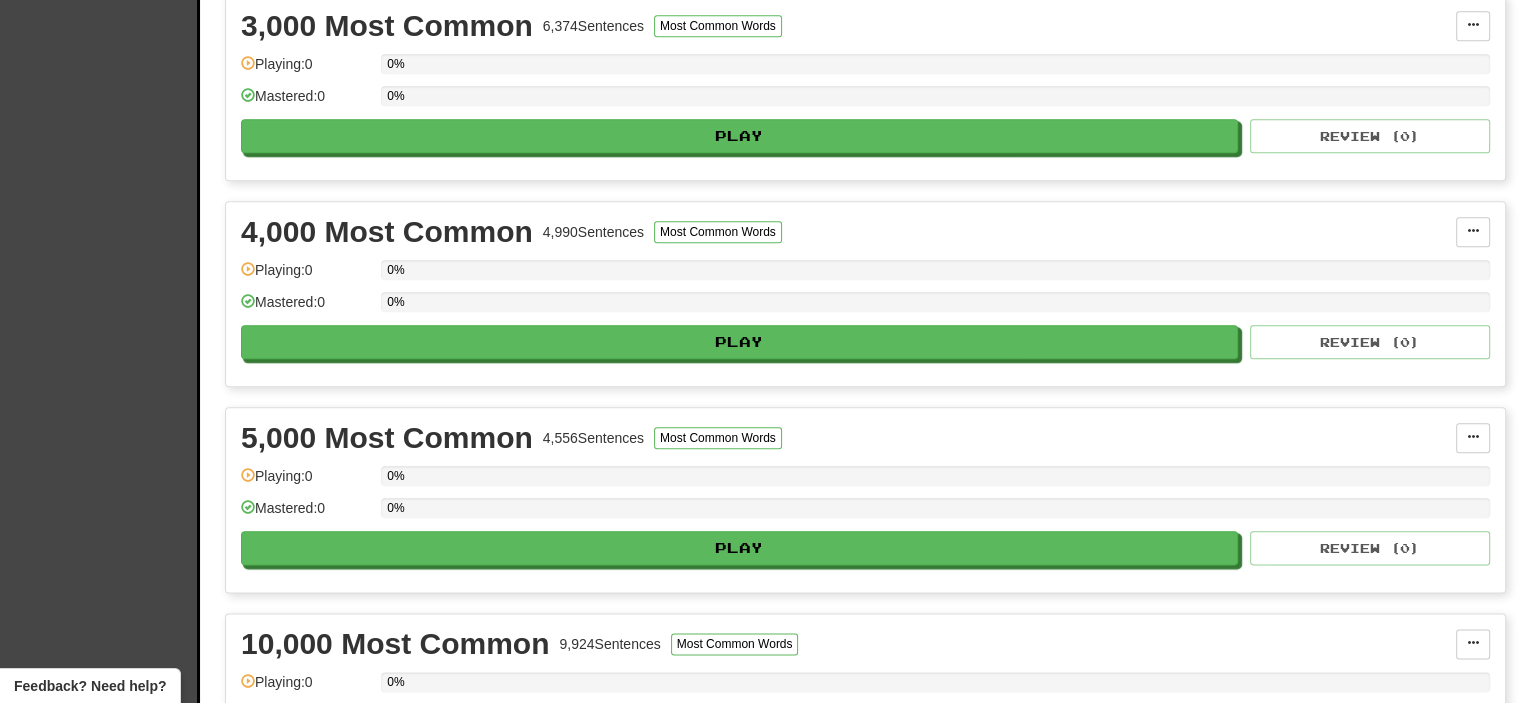 click on "Add Collection" at bounding box center [309, 1892] 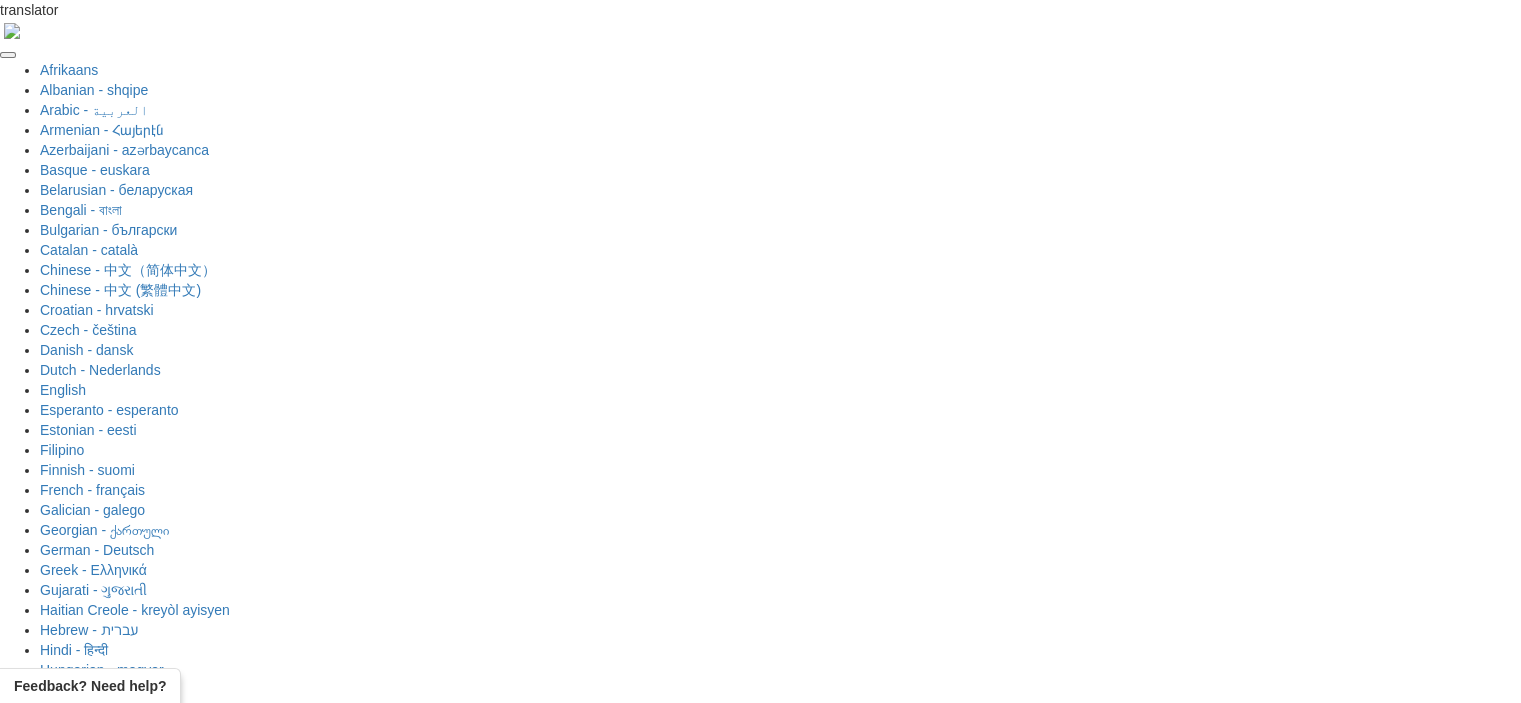 click on "Pin to  Dashboard" at bounding box center (1380, 1606) 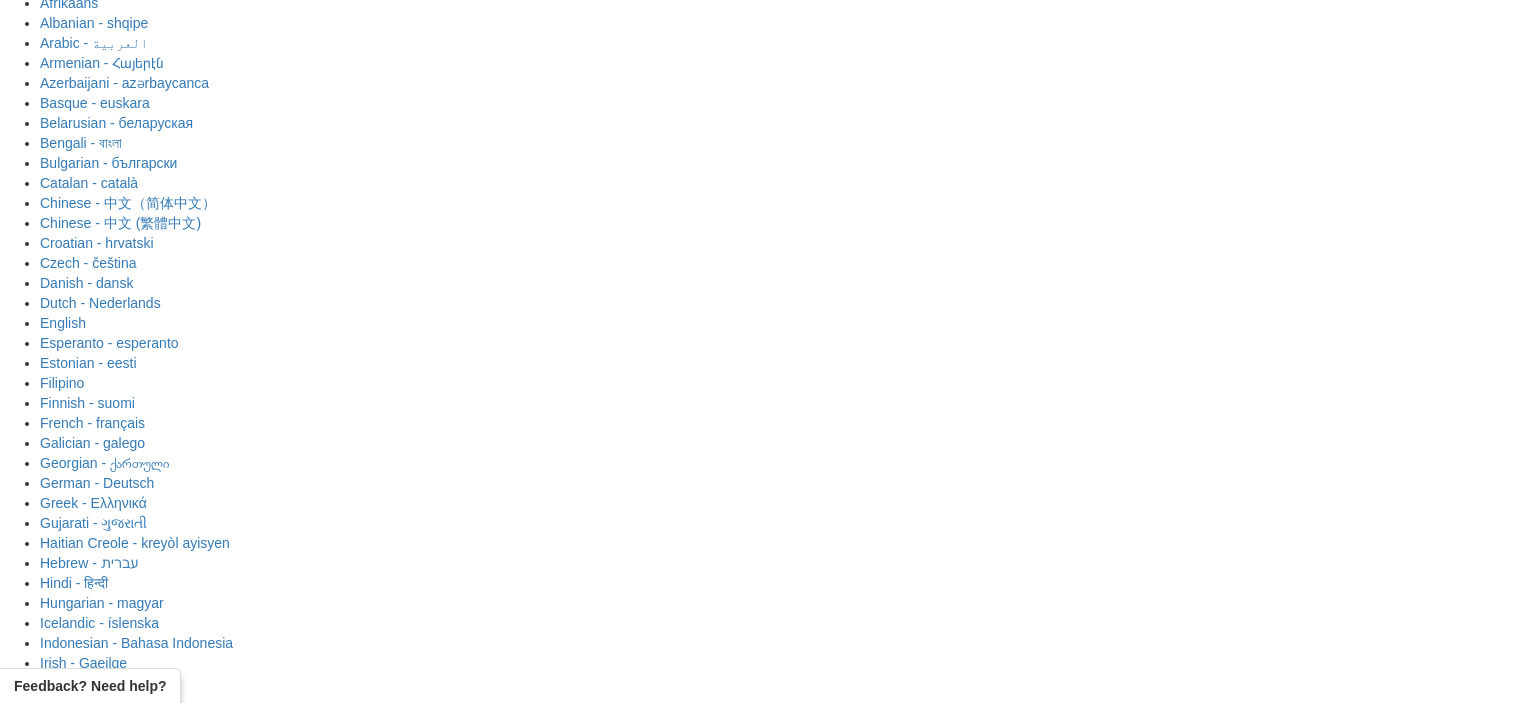 scroll, scrollTop: 100, scrollLeft: 0, axis: vertical 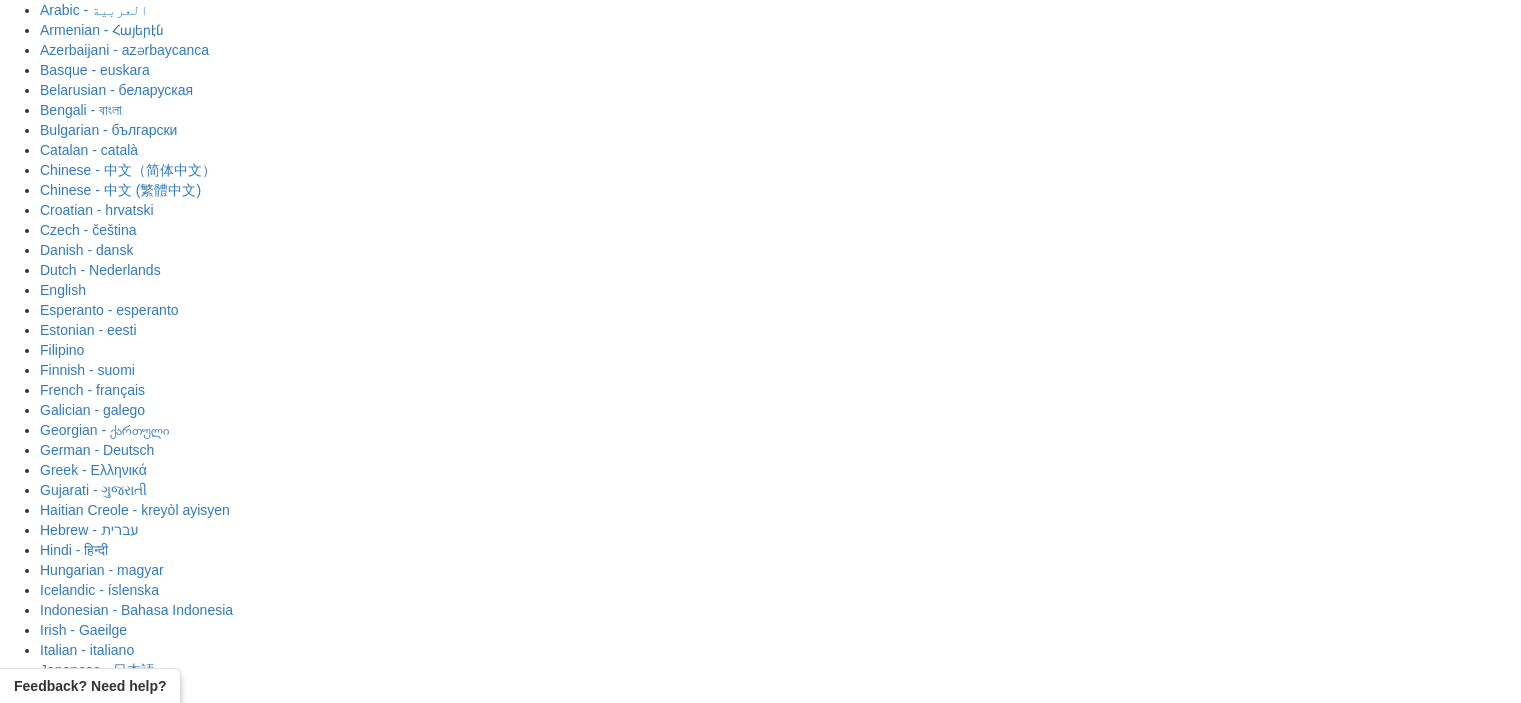 click on "Pin to  Dashboard" at bounding box center (1380, 1916) 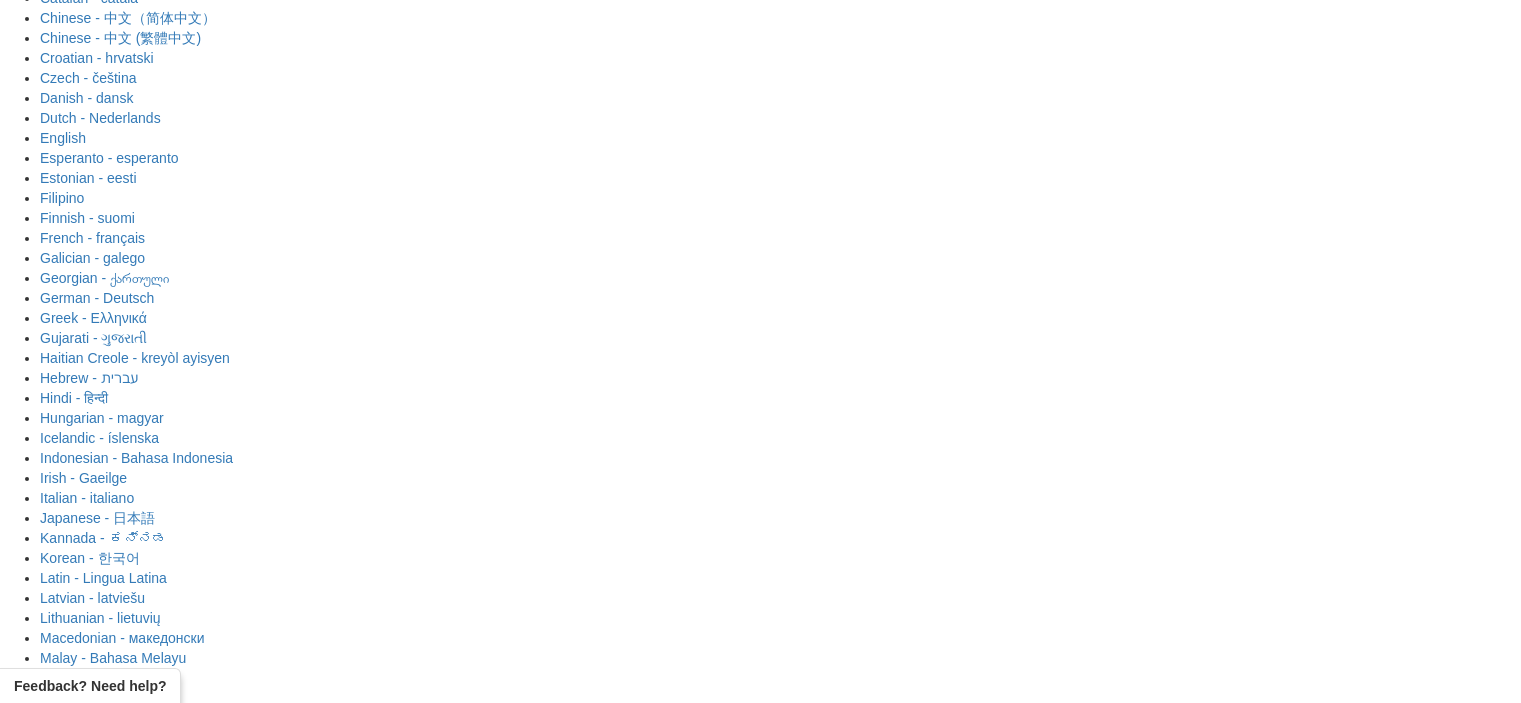 scroll, scrollTop: 300, scrollLeft: 0, axis: vertical 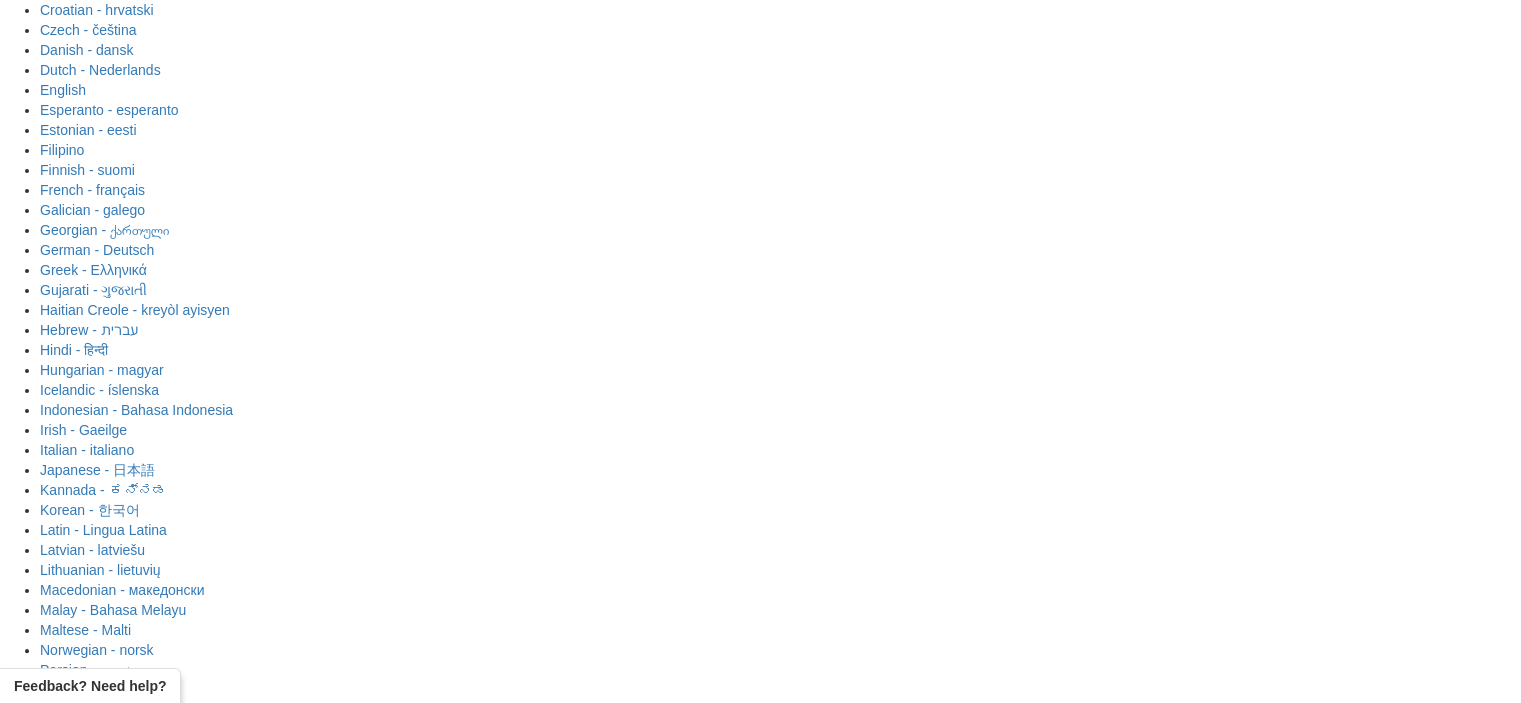 click on "Pin to  Dashboard" at bounding box center [1380, 1921] 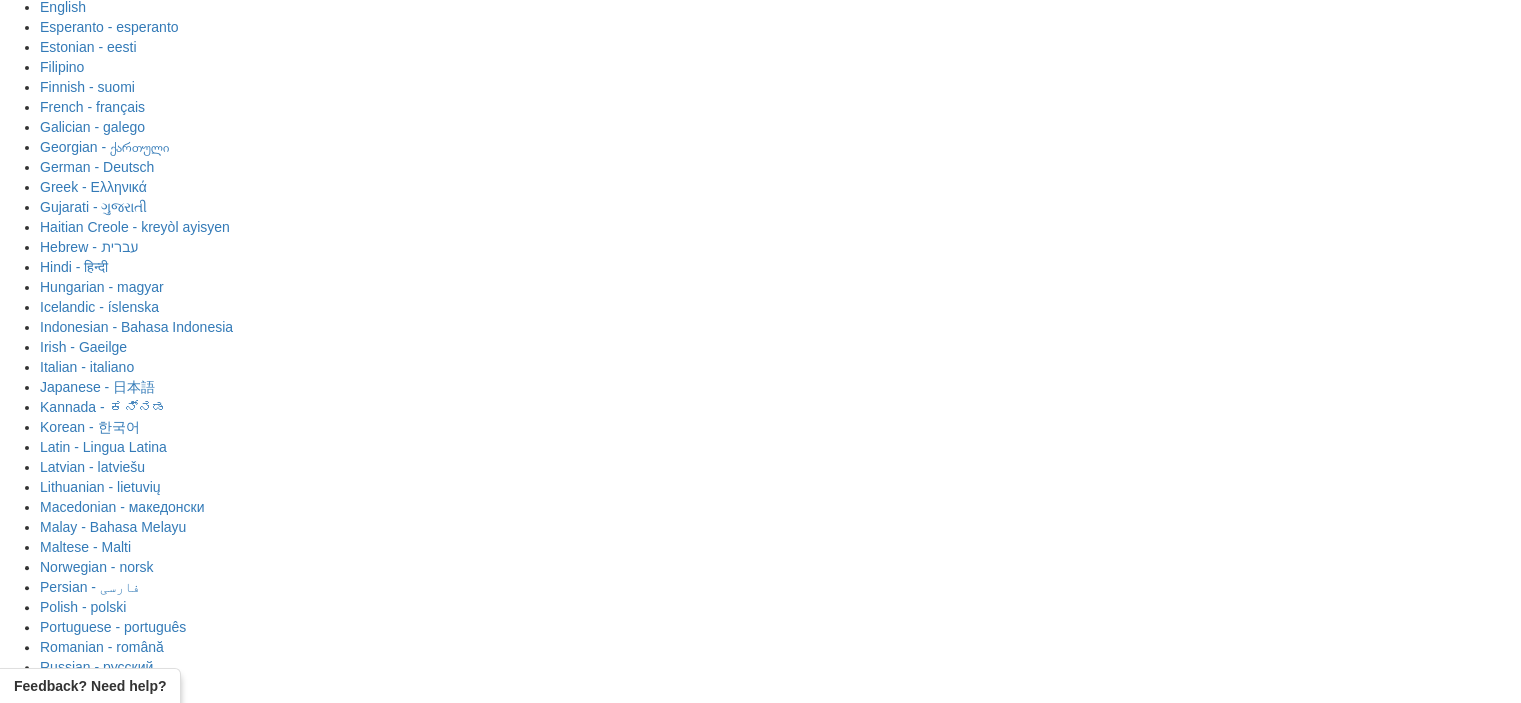 scroll, scrollTop: 400, scrollLeft: 0, axis: vertical 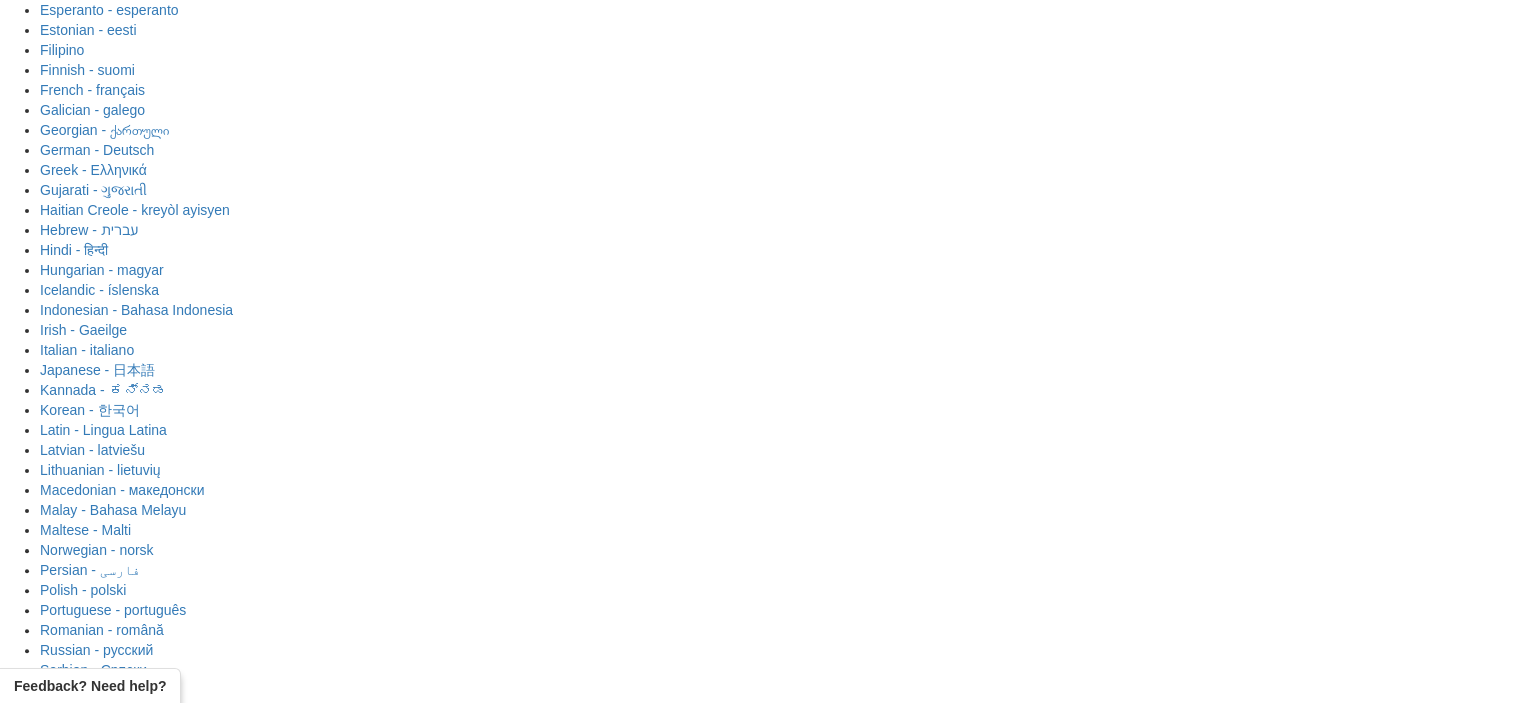 click on "Pin to  Dashboard" at bounding box center [1380, 2026] 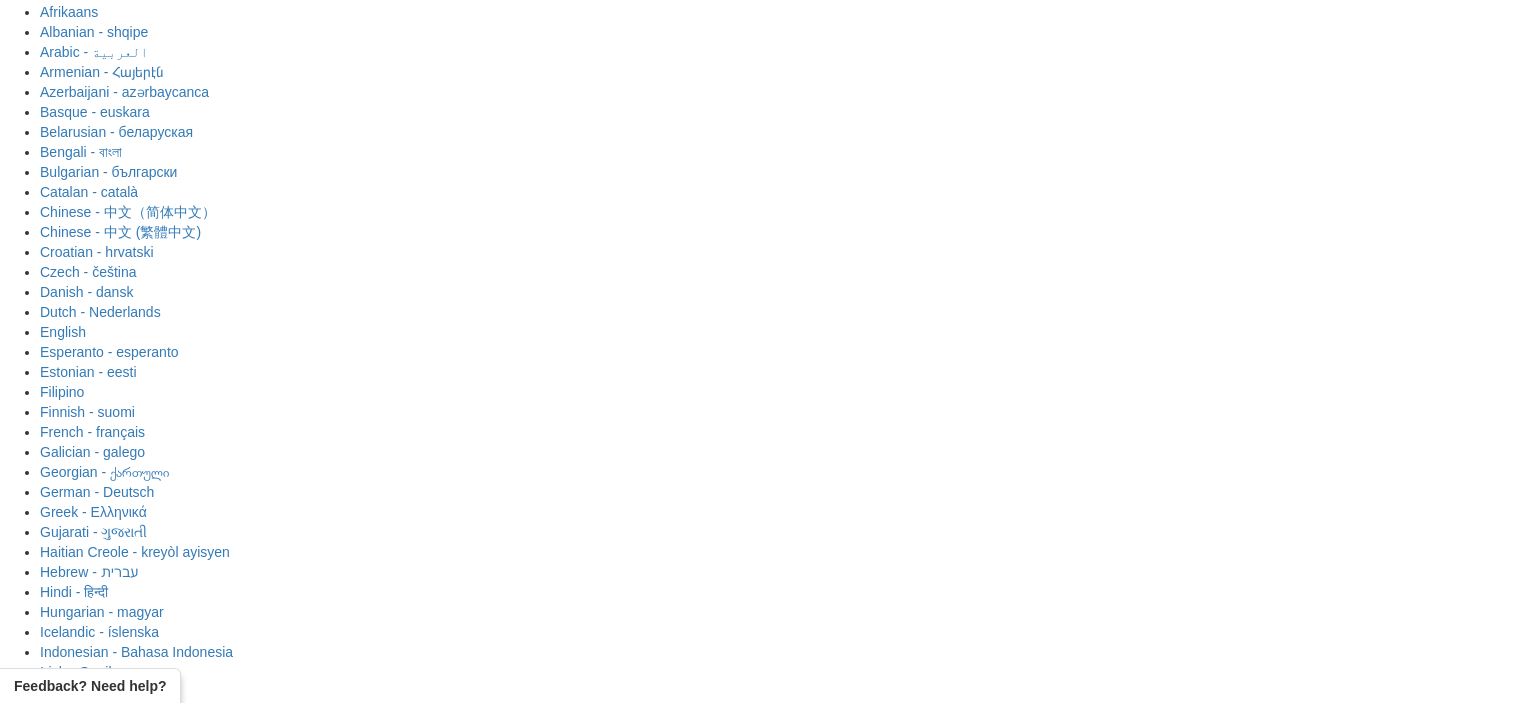 scroll, scrollTop: 0, scrollLeft: 0, axis: both 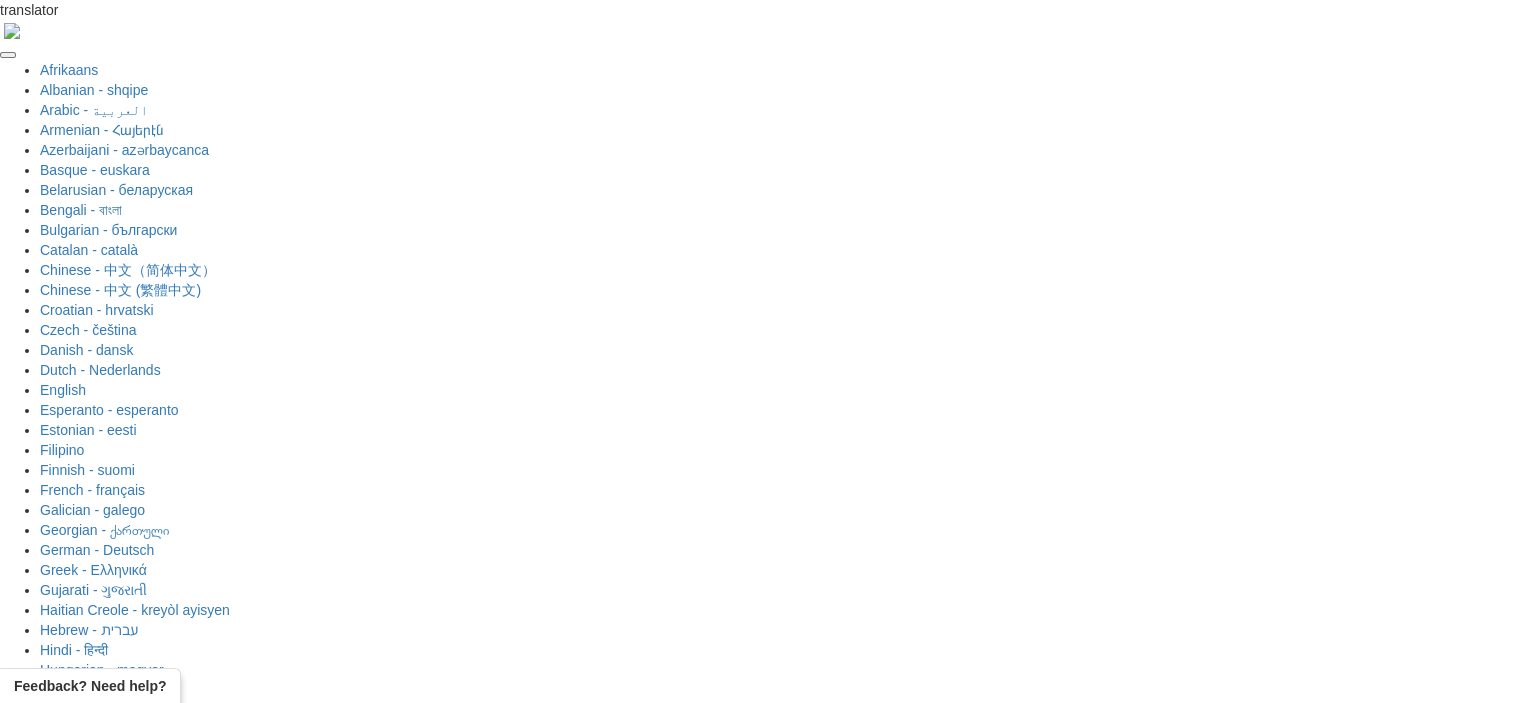 click on "Dashboard" at bounding box center (98, 1494) 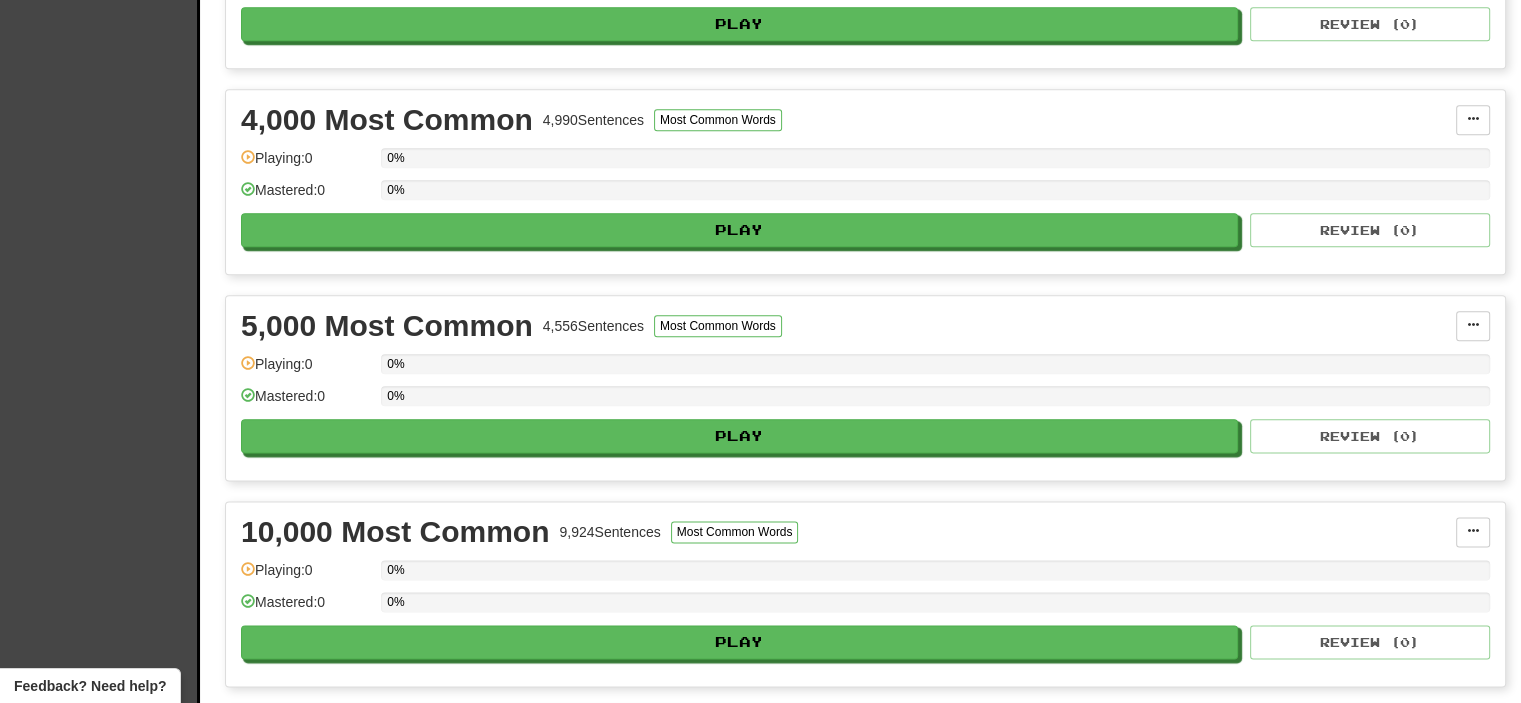 scroll, scrollTop: 2300, scrollLeft: 0, axis: vertical 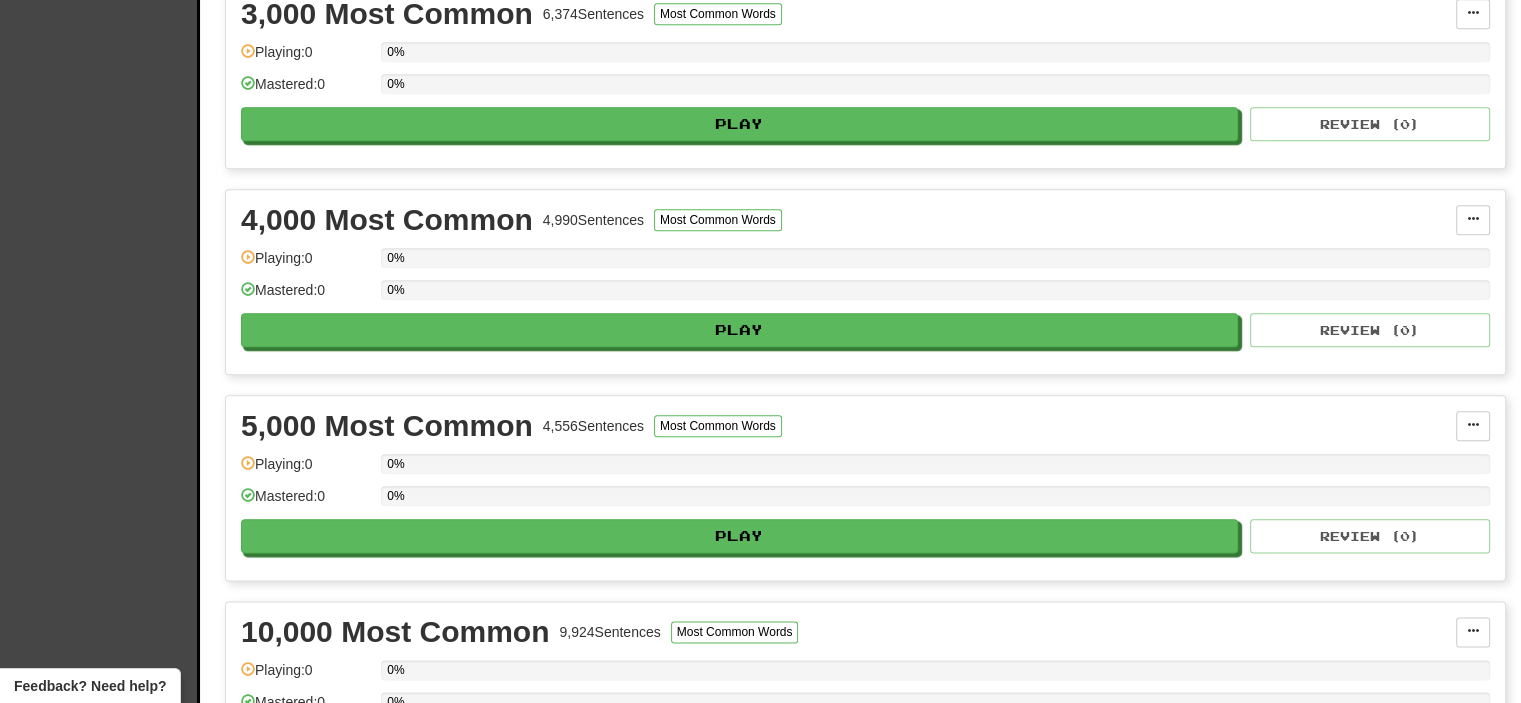 click at bounding box center (1473, 1682) 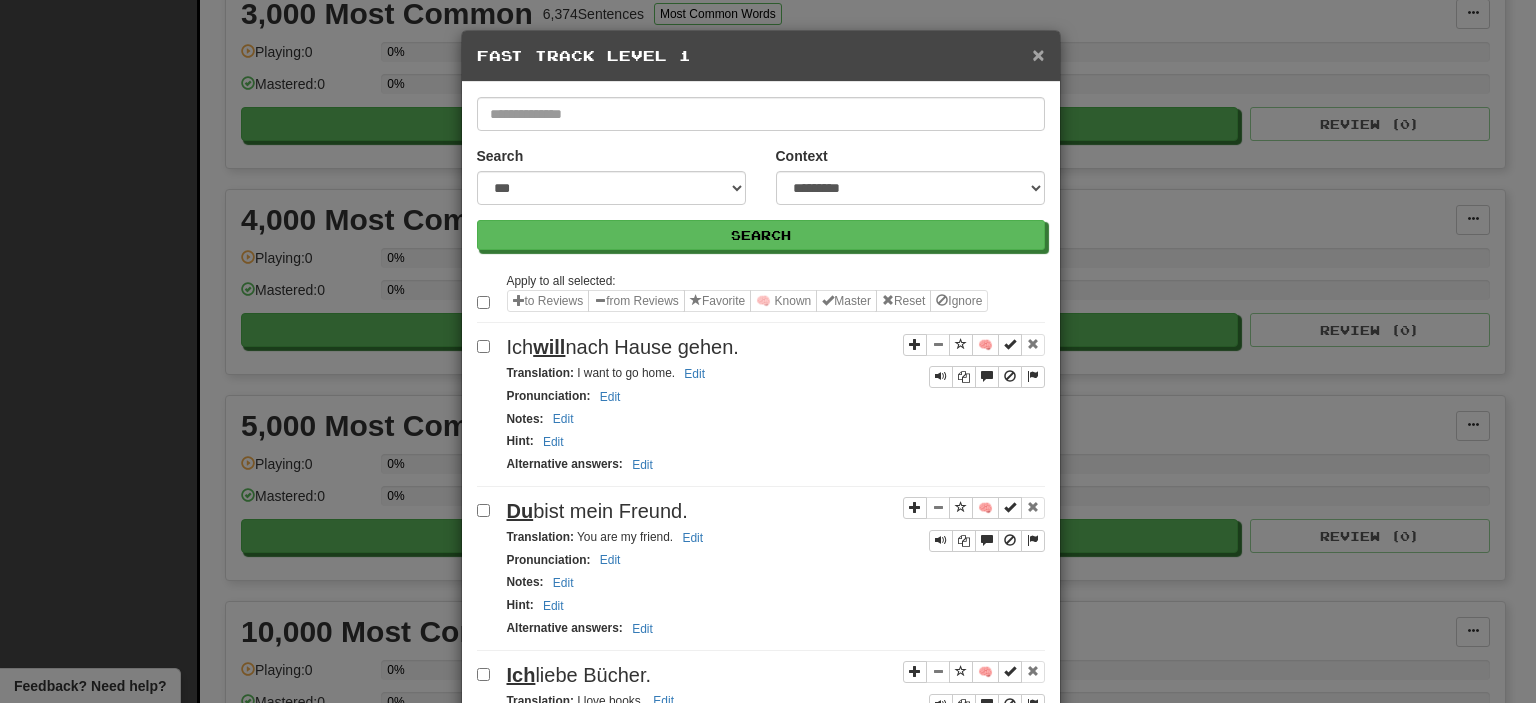 click on "×" at bounding box center (1038, 54) 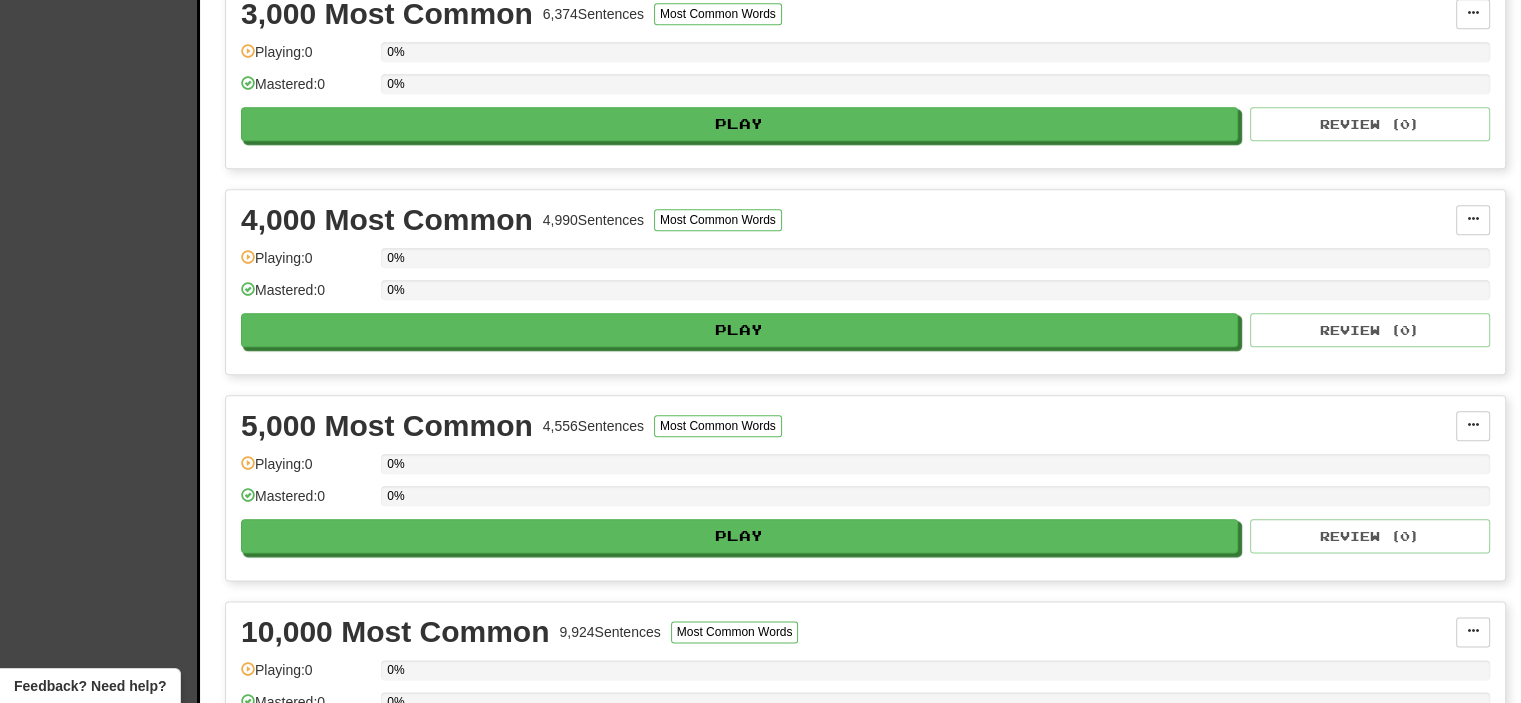 click at bounding box center (1473, 1682) 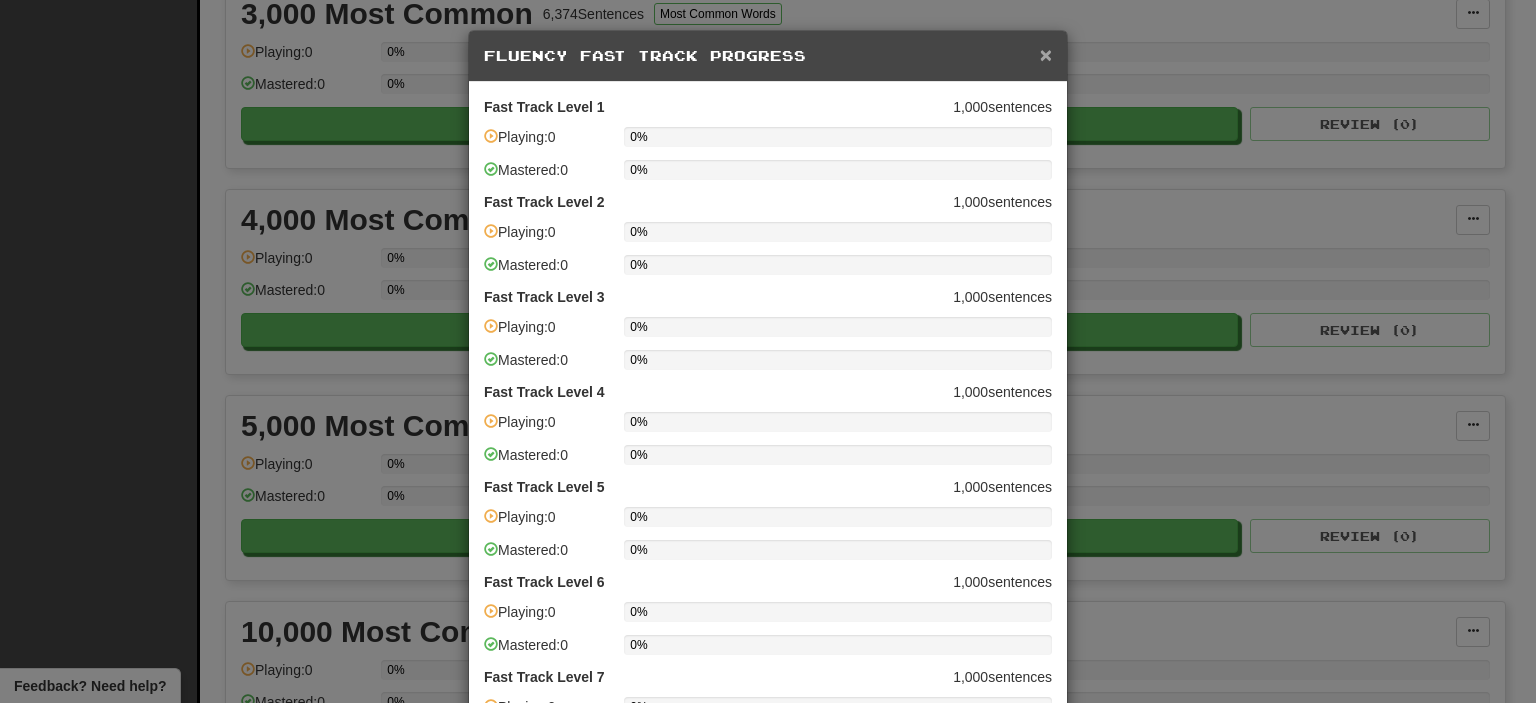 click on "×" at bounding box center (1046, 54) 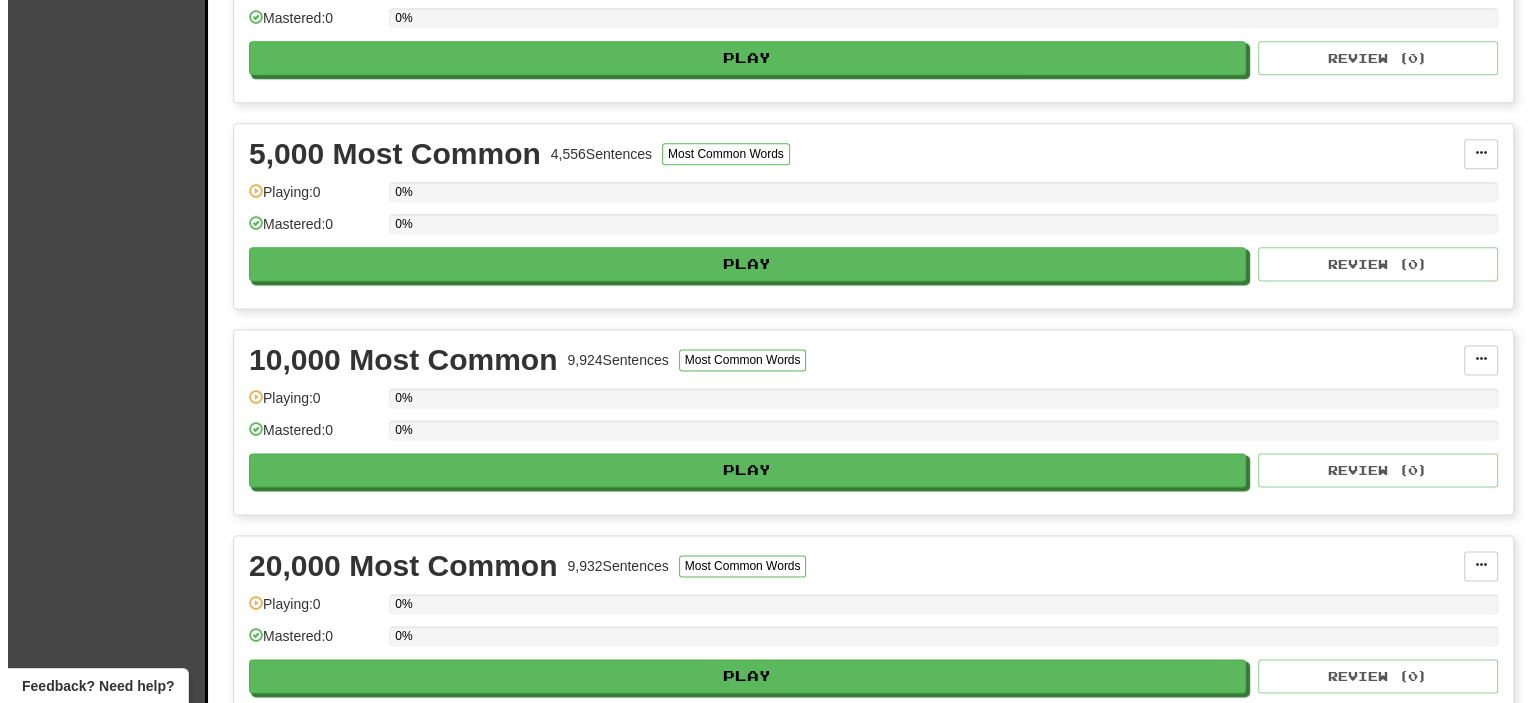 scroll, scrollTop: 2300, scrollLeft: 0, axis: vertical 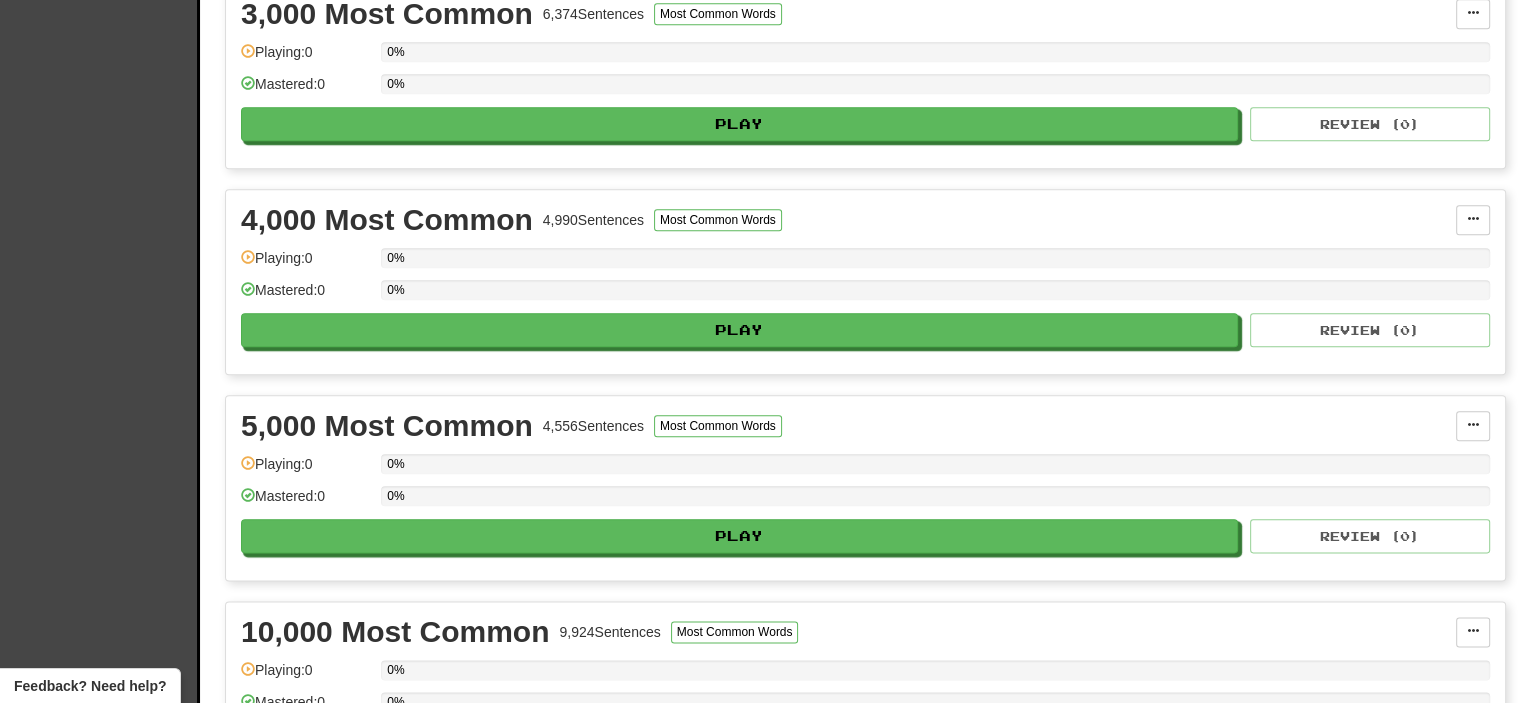 click on "Play" at bounding box center [740, 1793] 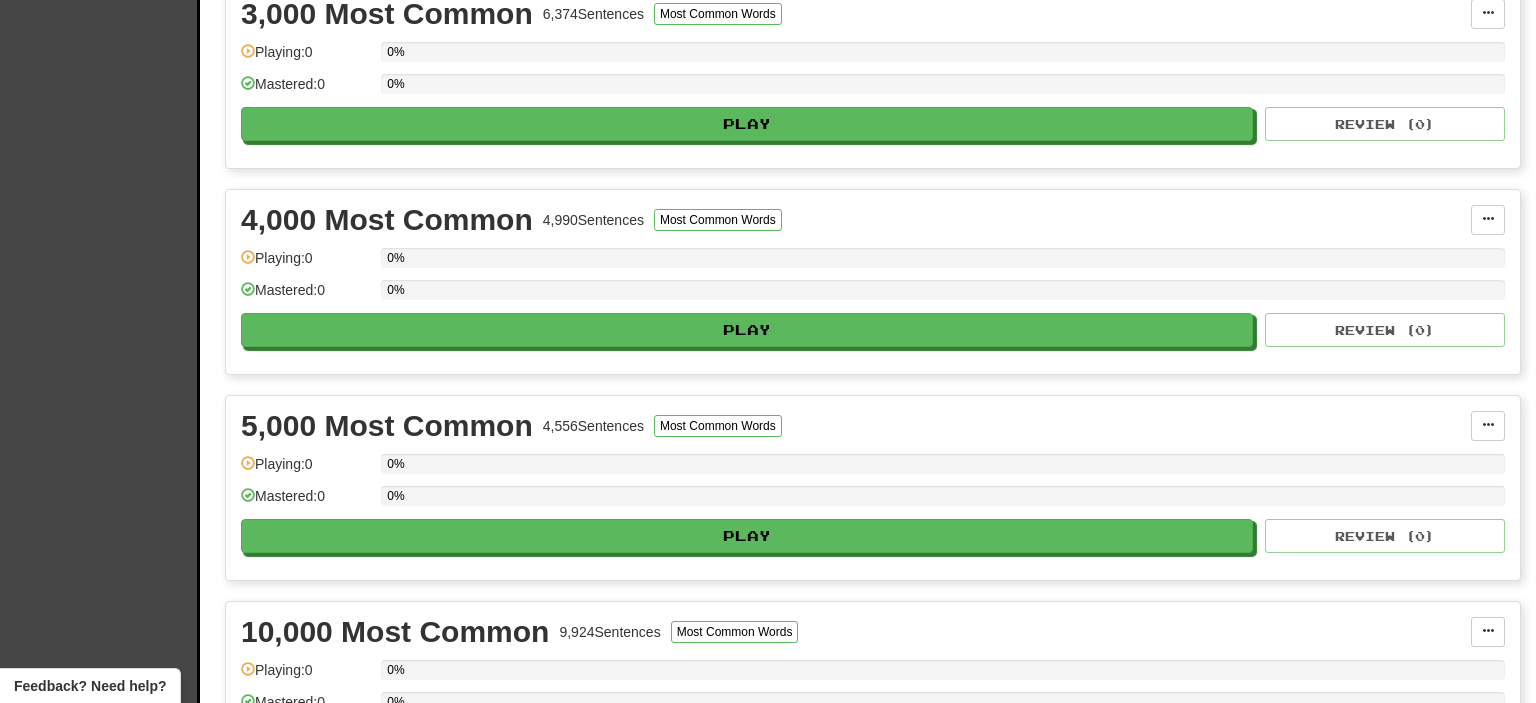 select on "***" 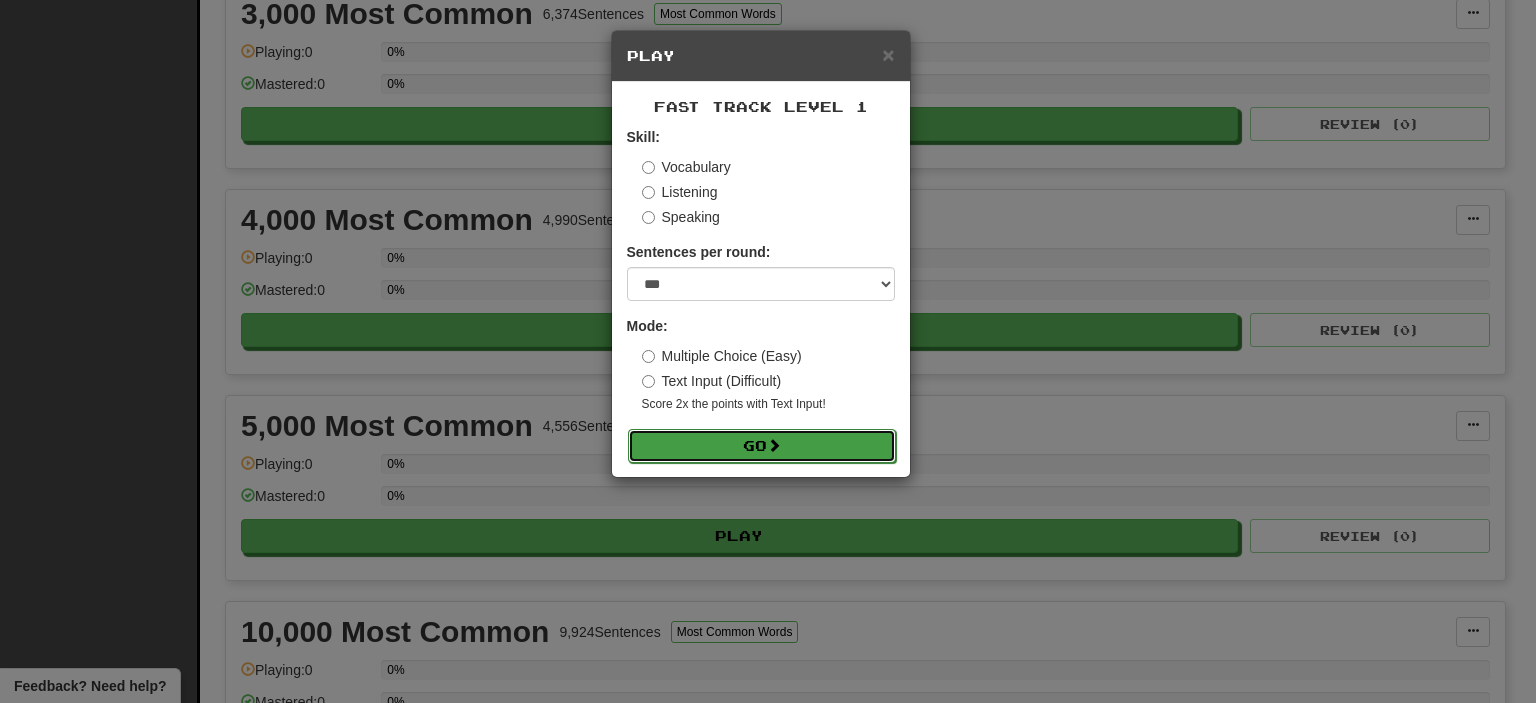click on "Go" at bounding box center (762, 446) 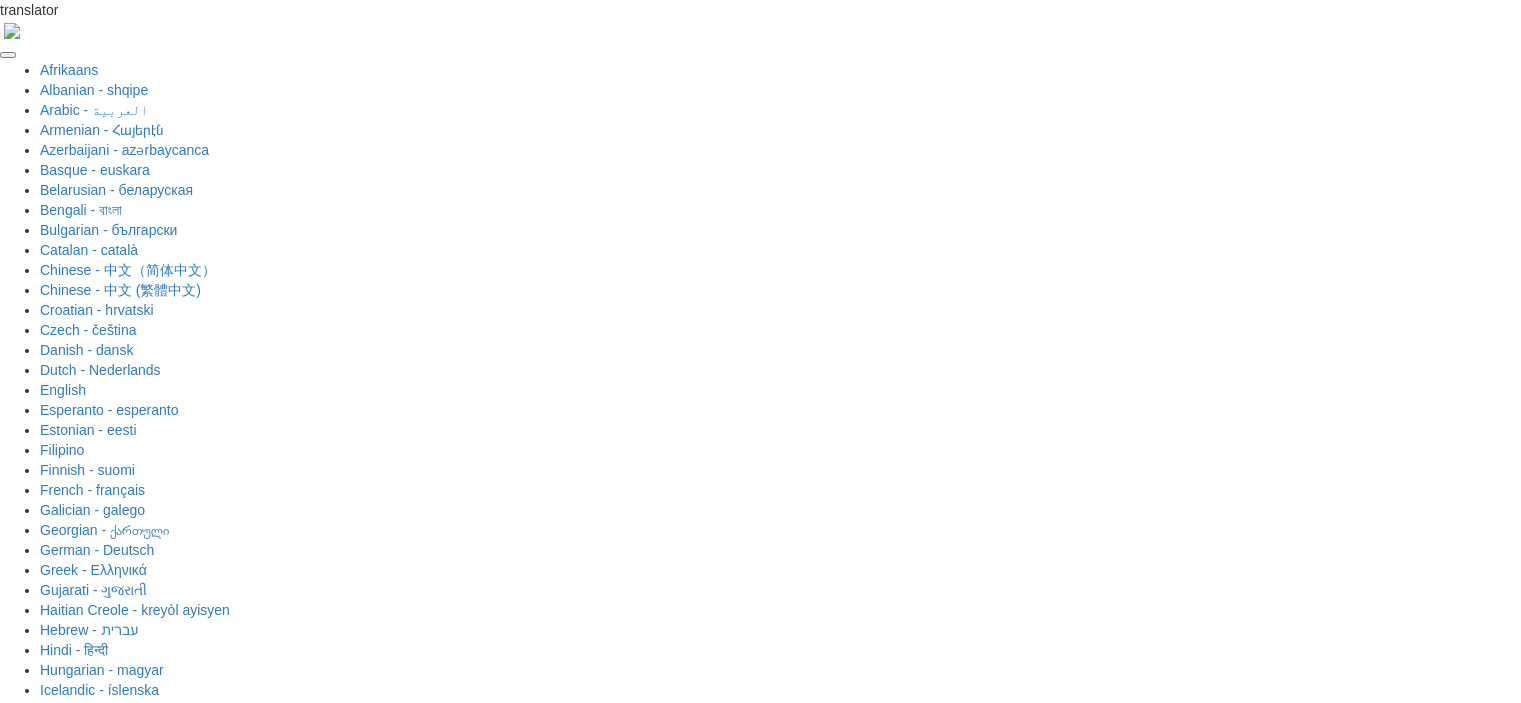 scroll, scrollTop: 0, scrollLeft: 0, axis: both 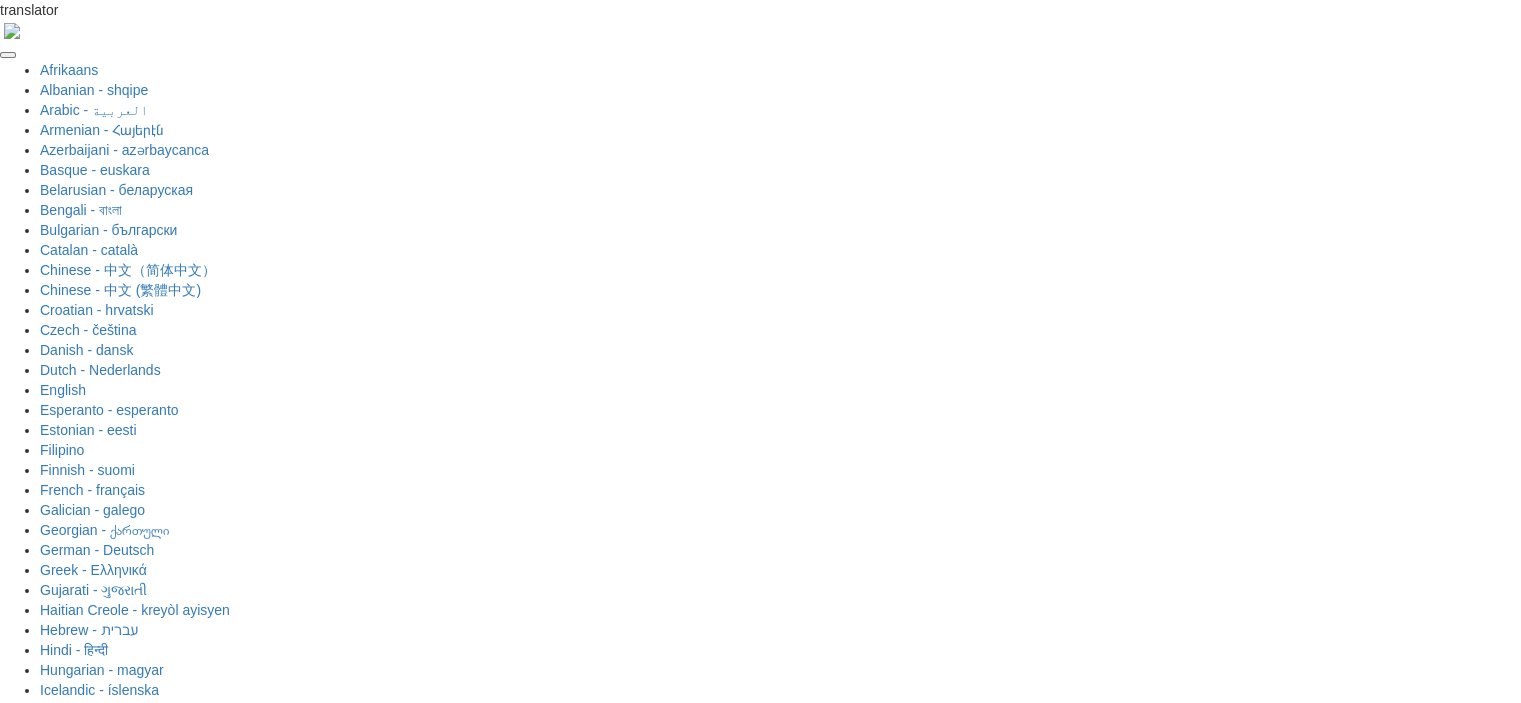 click on "1 . macht" at bounding box center (561, 1764) 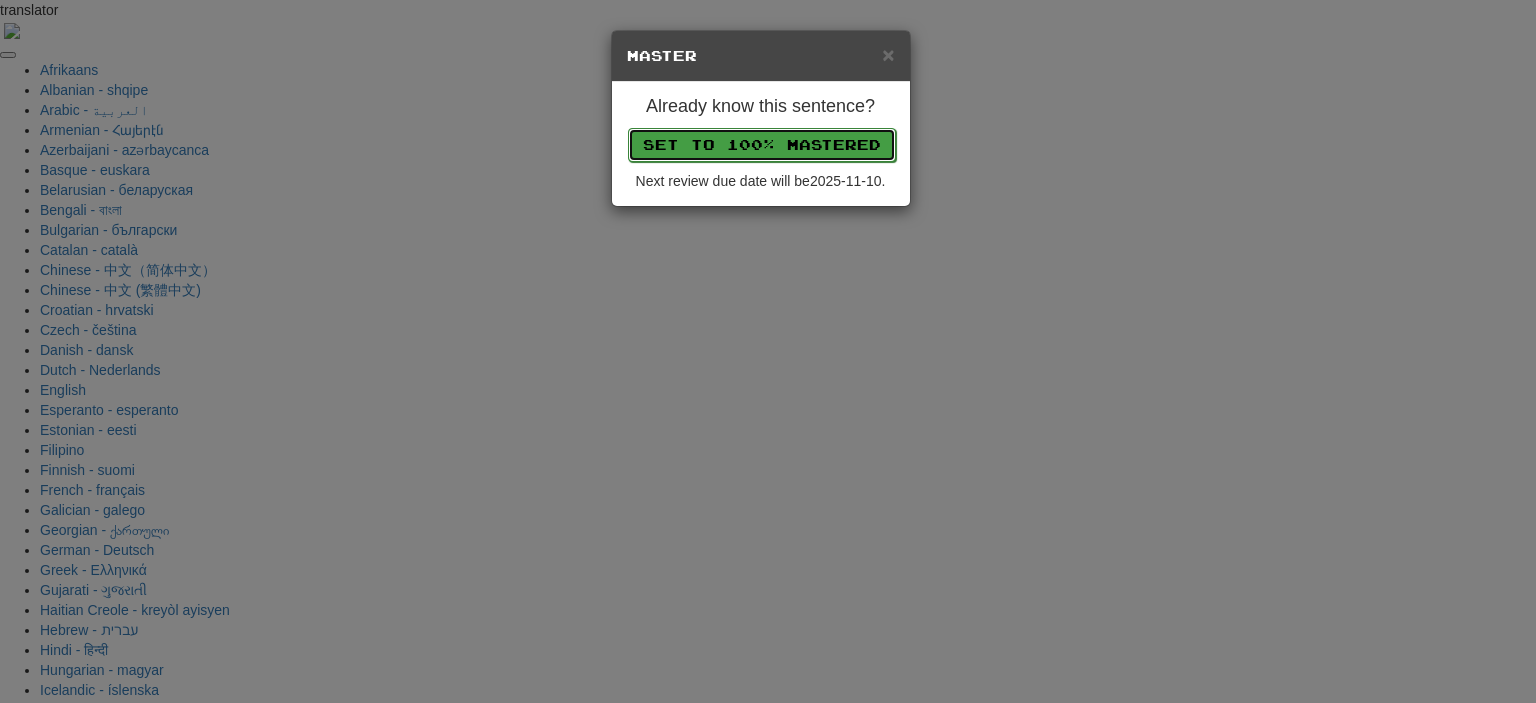 click on "Set to 100% Mastered" at bounding box center (762, 145) 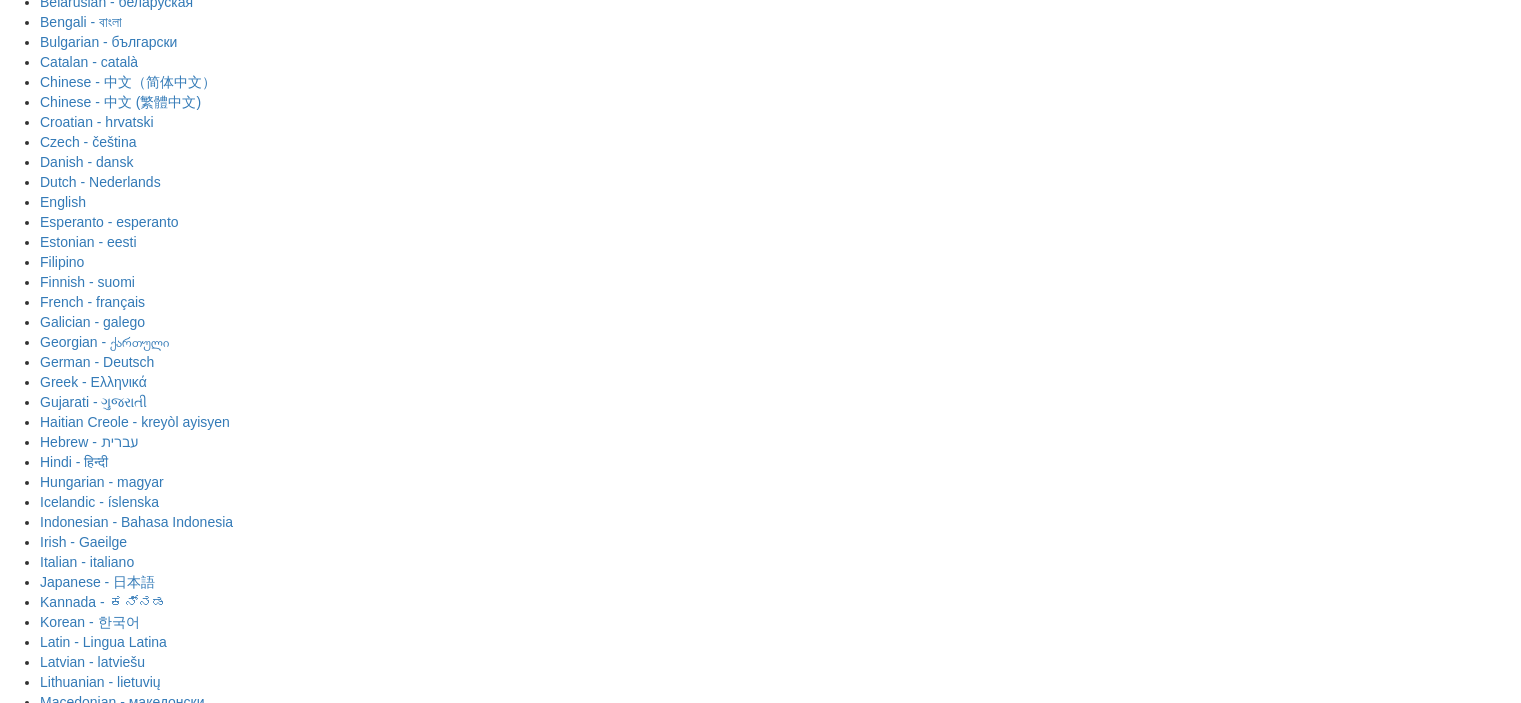 scroll, scrollTop: 200, scrollLeft: 0, axis: vertical 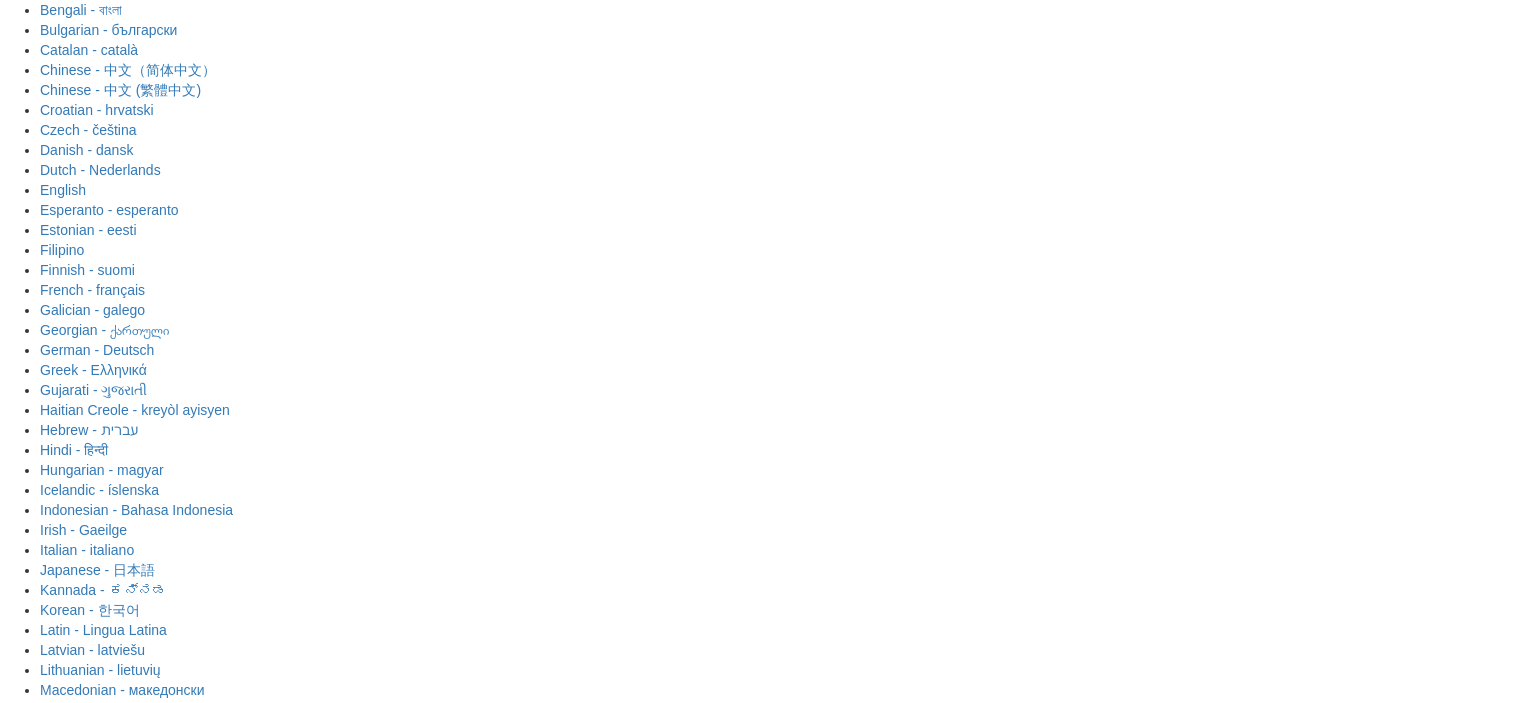 click at bounding box center [1169, 1910] 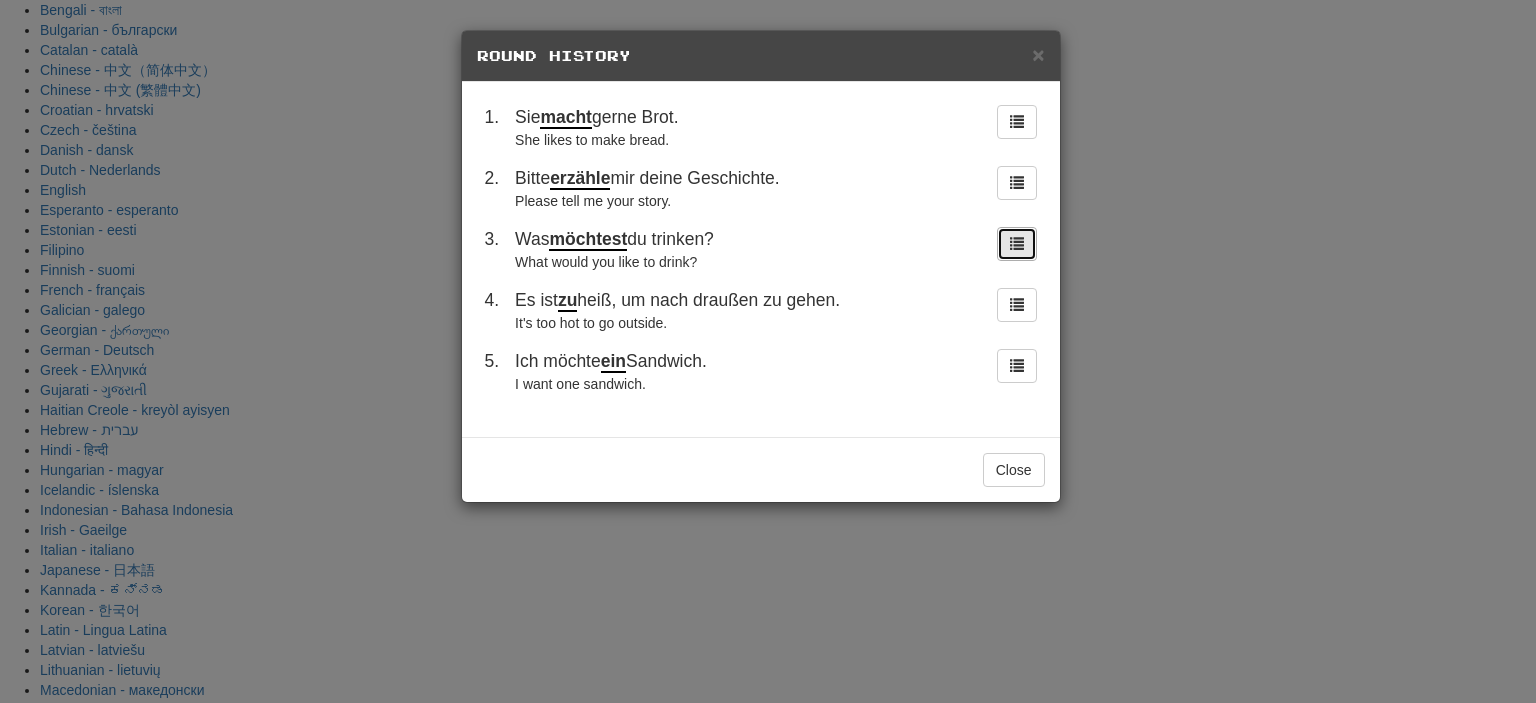 click at bounding box center [1017, 243] 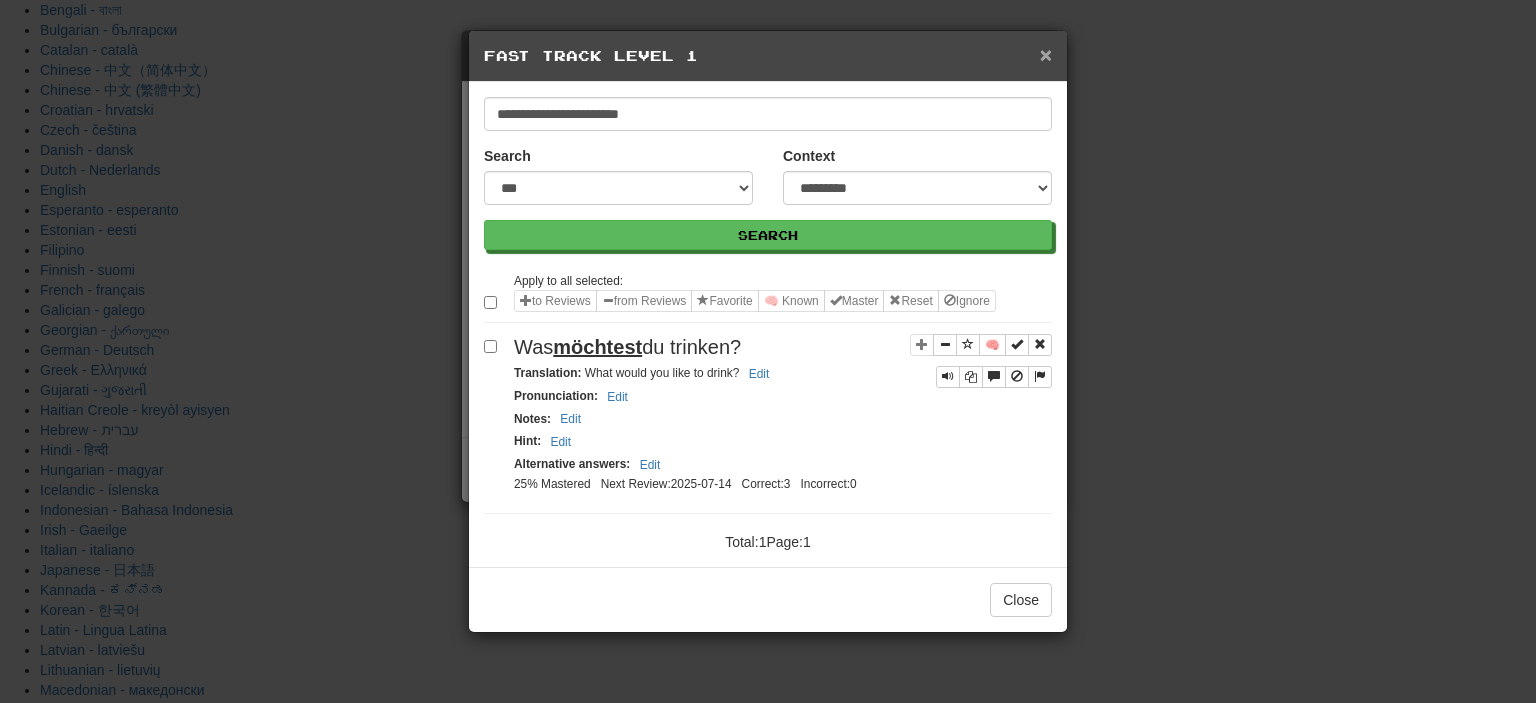 click on "×" at bounding box center [1046, 54] 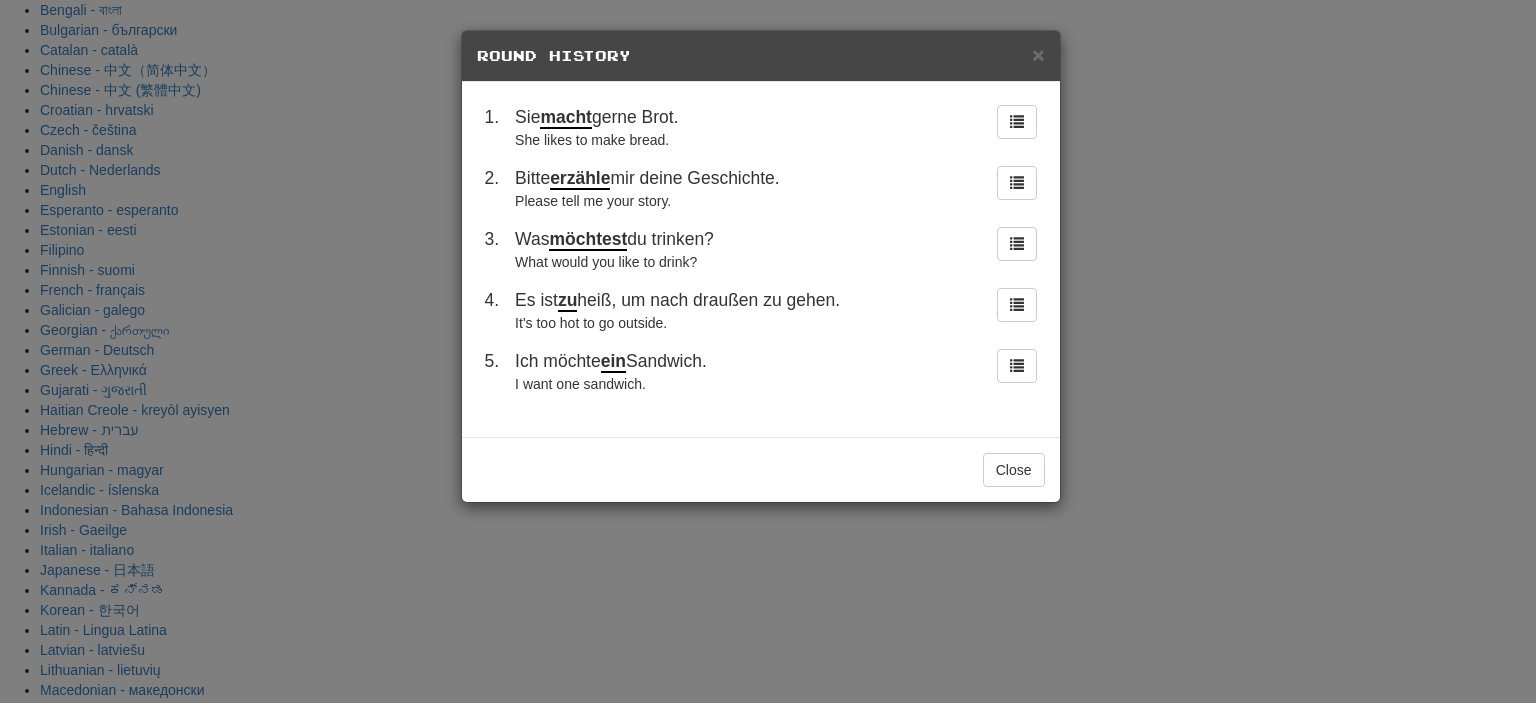 click on "× Round History" at bounding box center [761, 56] 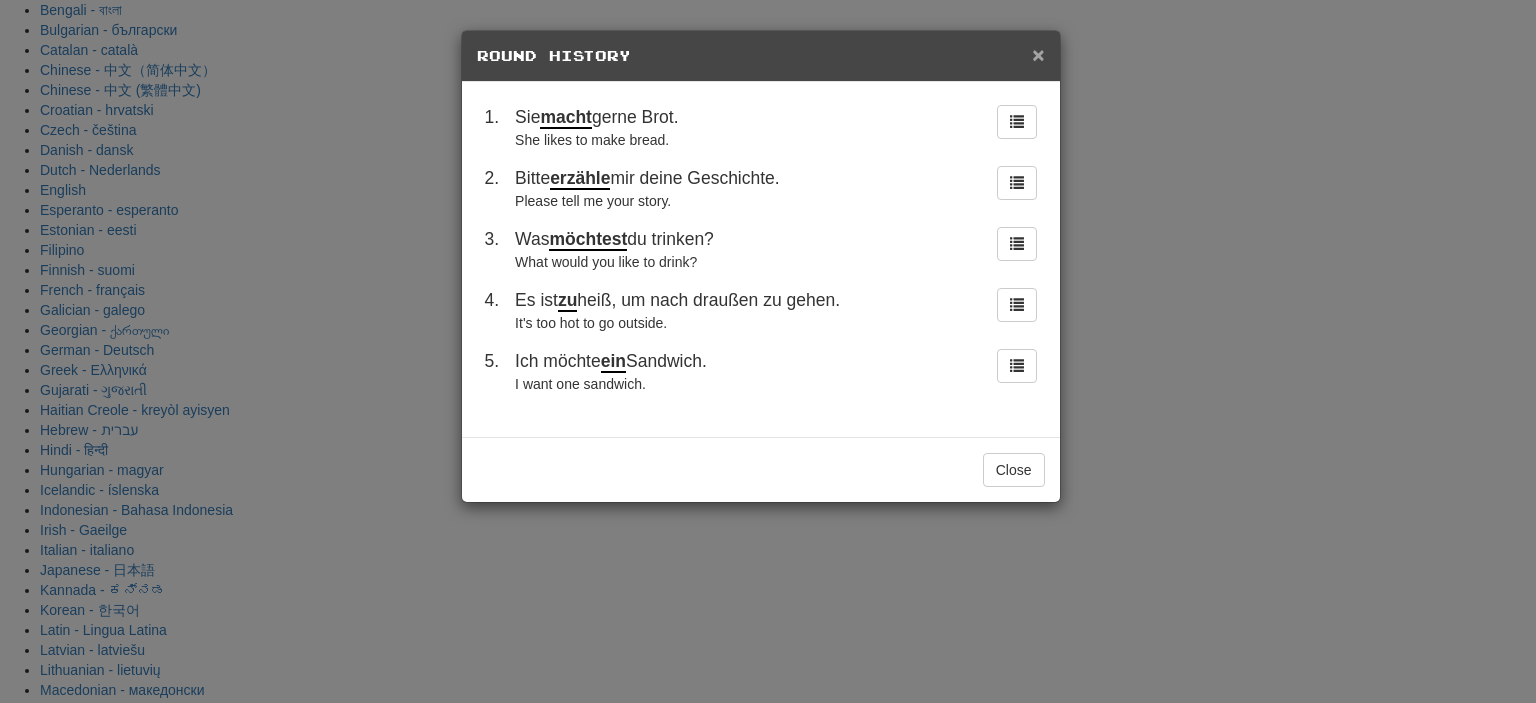 click on "×" at bounding box center [1038, 54] 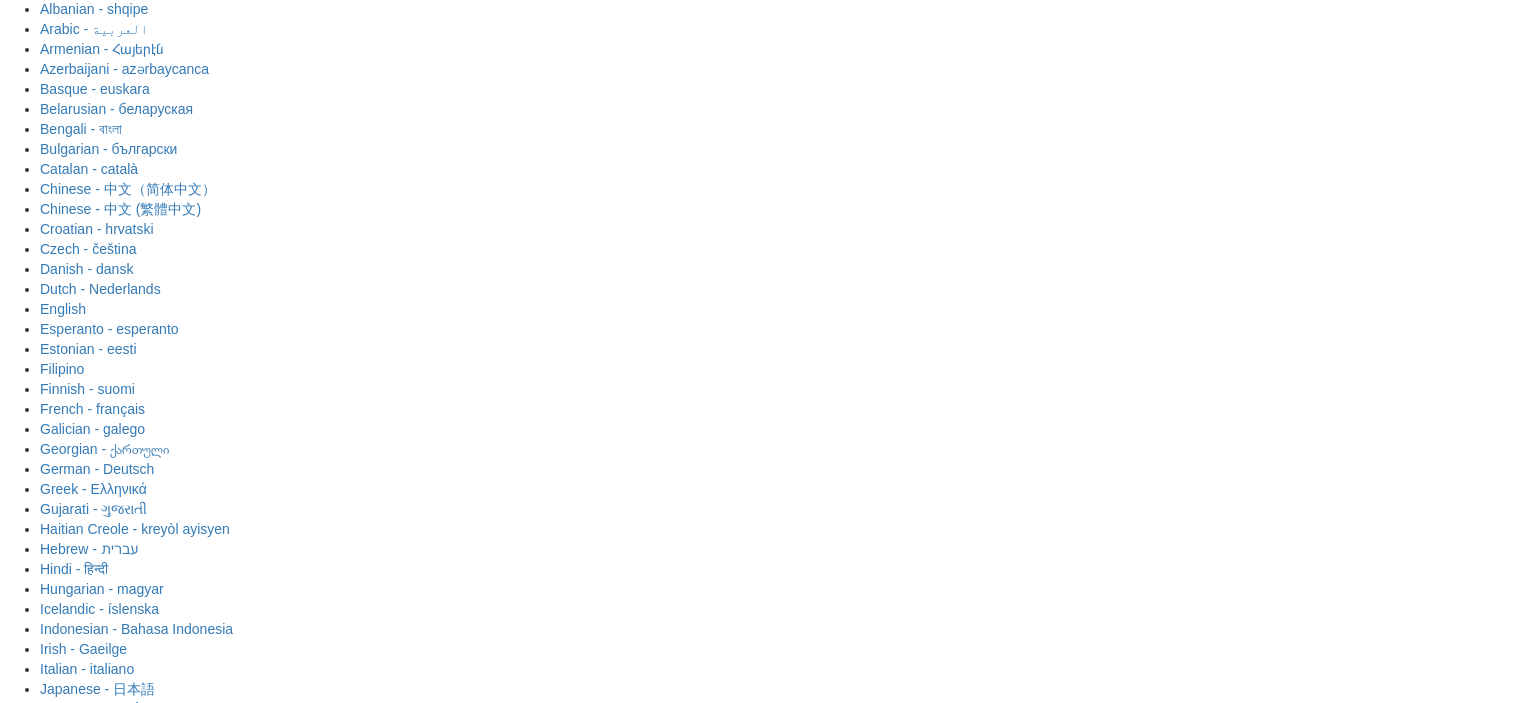scroll, scrollTop: 0, scrollLeft: 0, axis: both 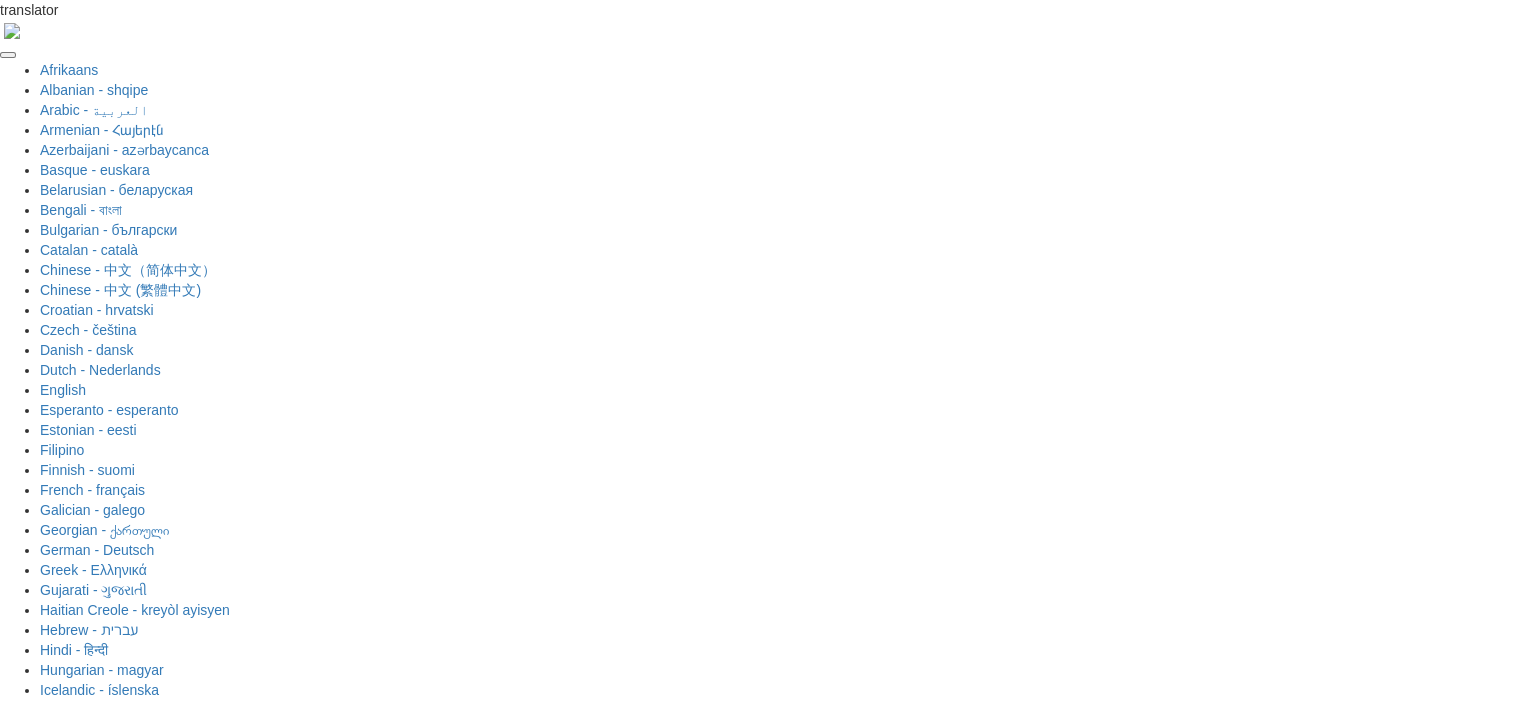 click on "Dashboard" at bounding box center (253, 1435) 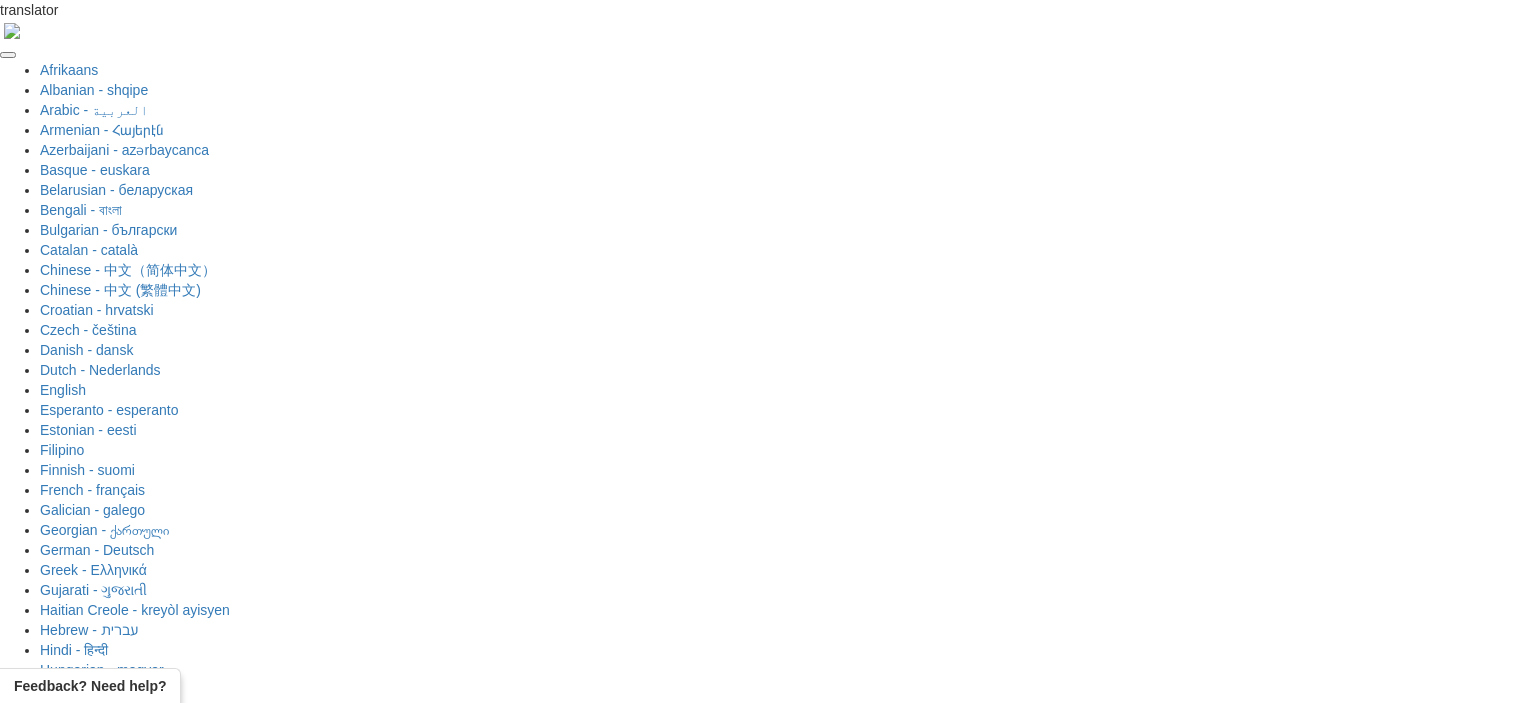 scroll, scrollTop: 0, scrollLeft: 0, axis: both 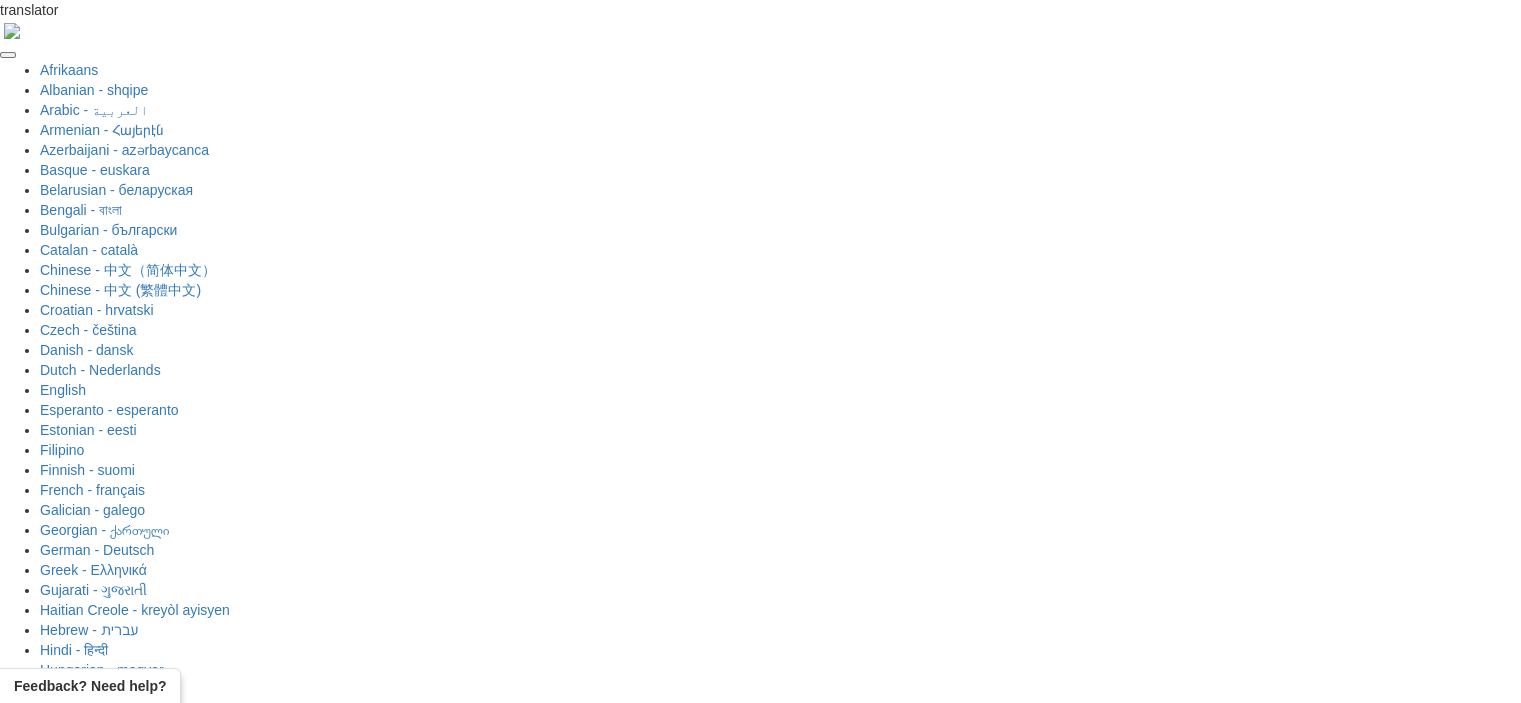 click at bounding box center (838, 1495) 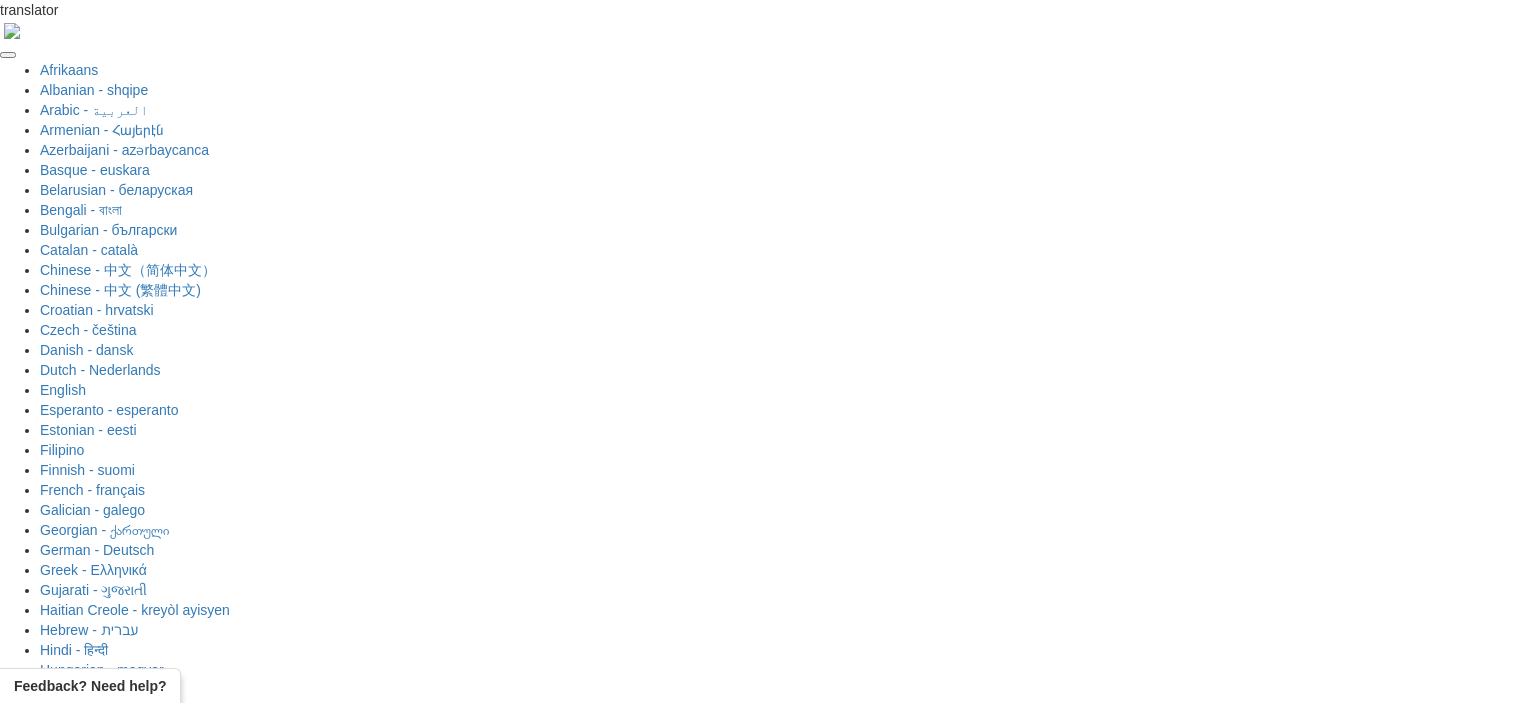 select on "*" 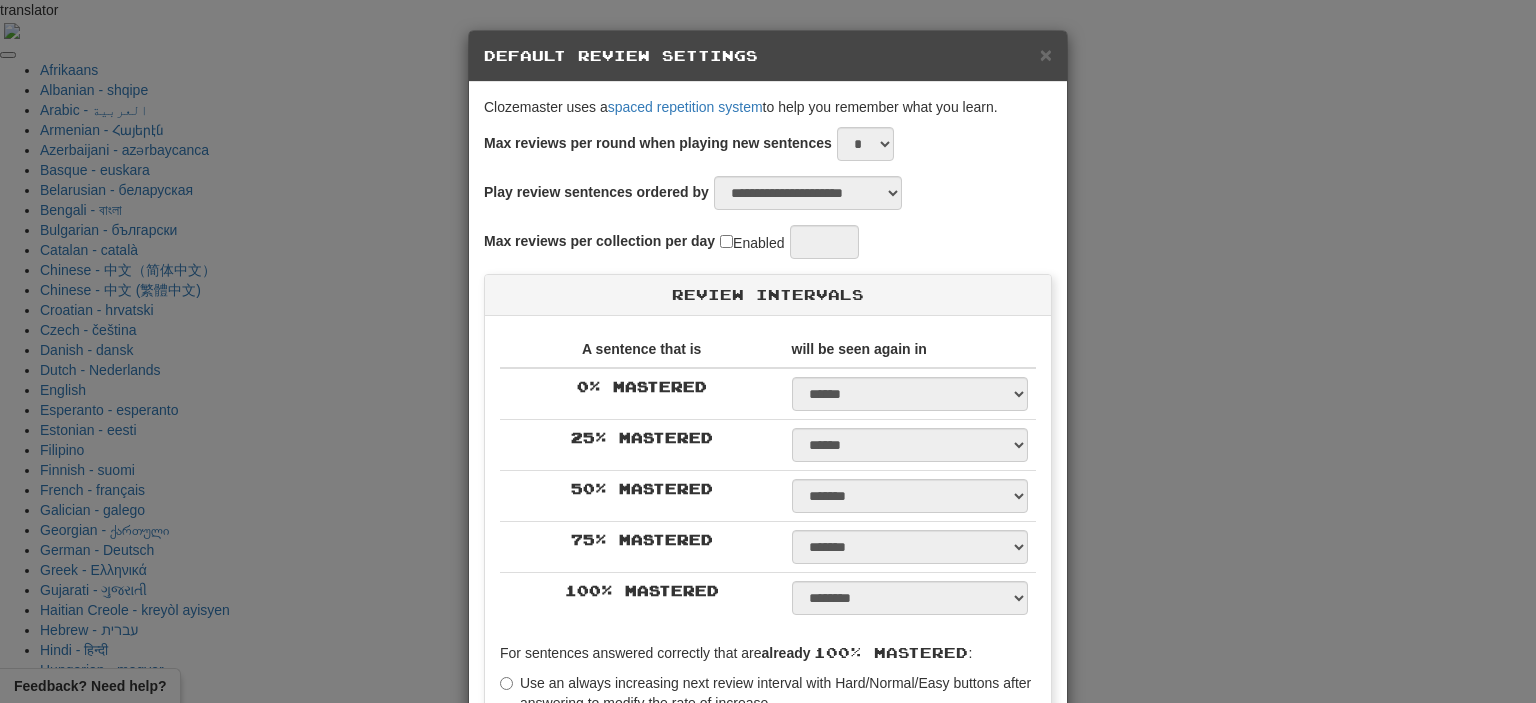 select on "*" 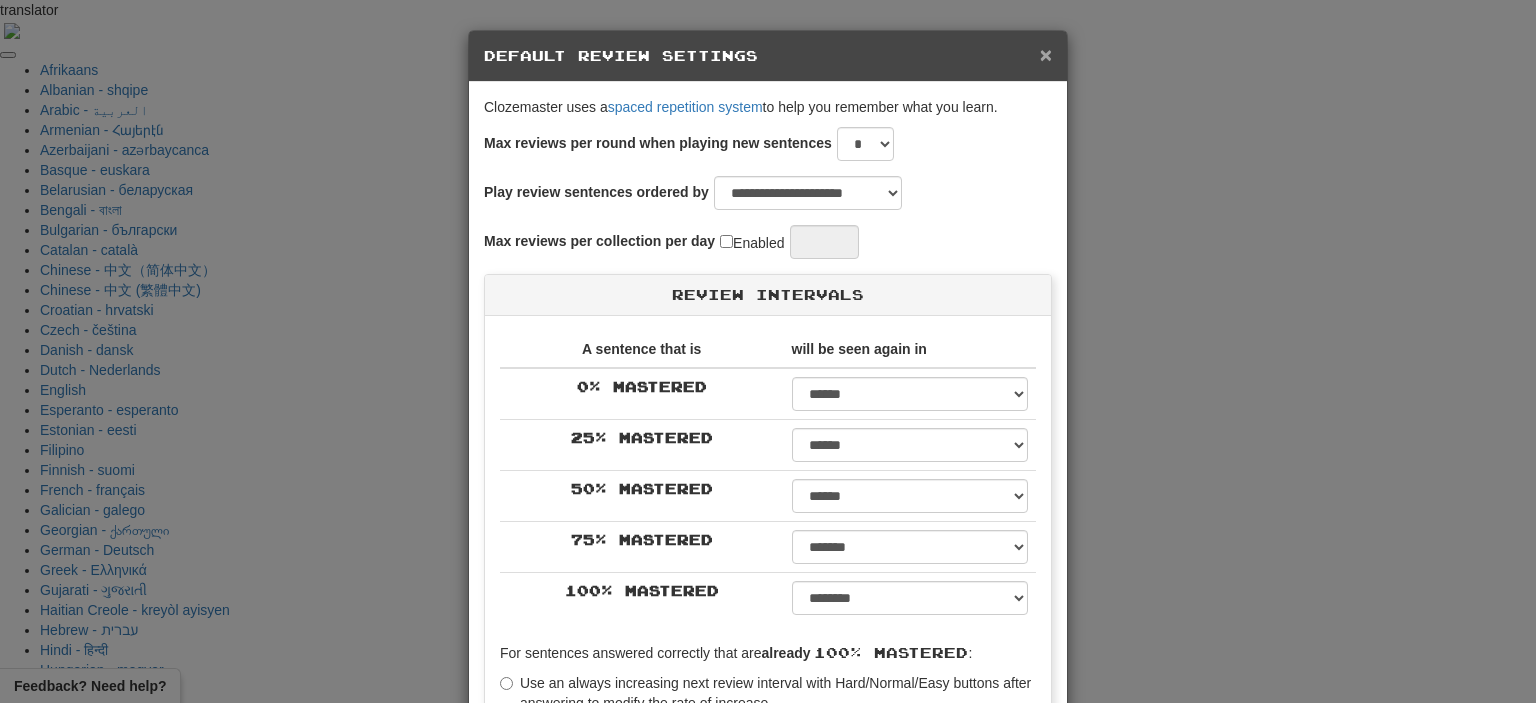 click on "× Default Review Settings" at bounding box center (768, 56) 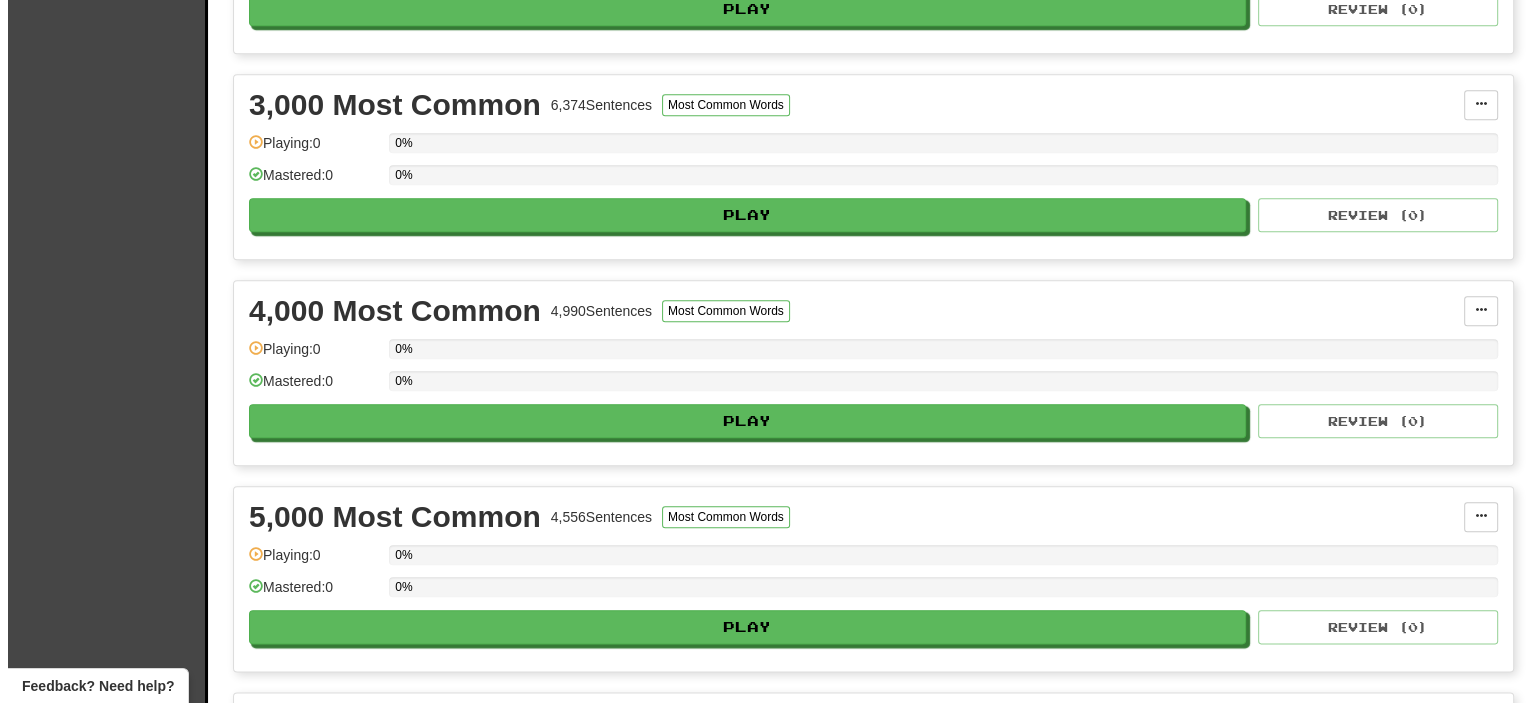 scroll, scrollTop: 2210, scrollLeft: 0, axis: vertical 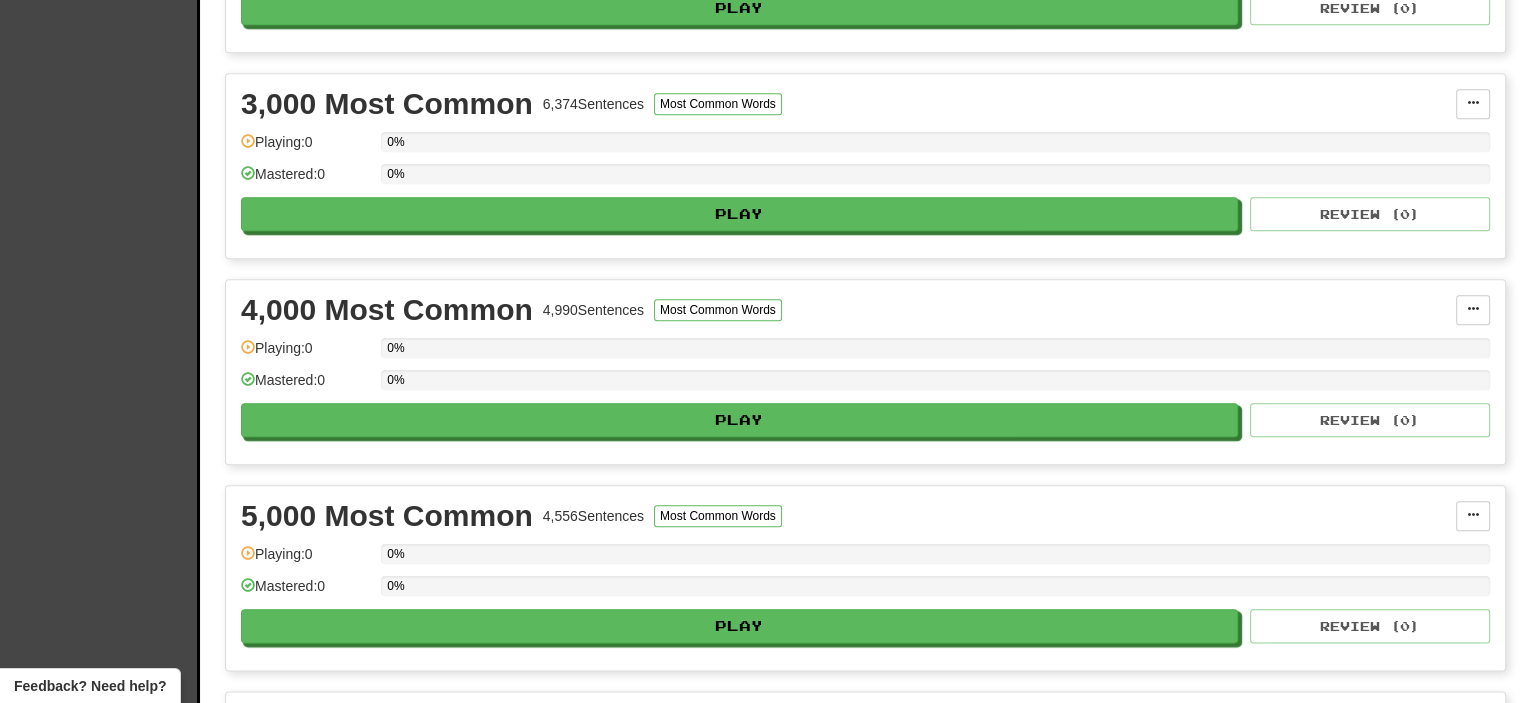 click on "Play" at bounding box center [740, 1883] 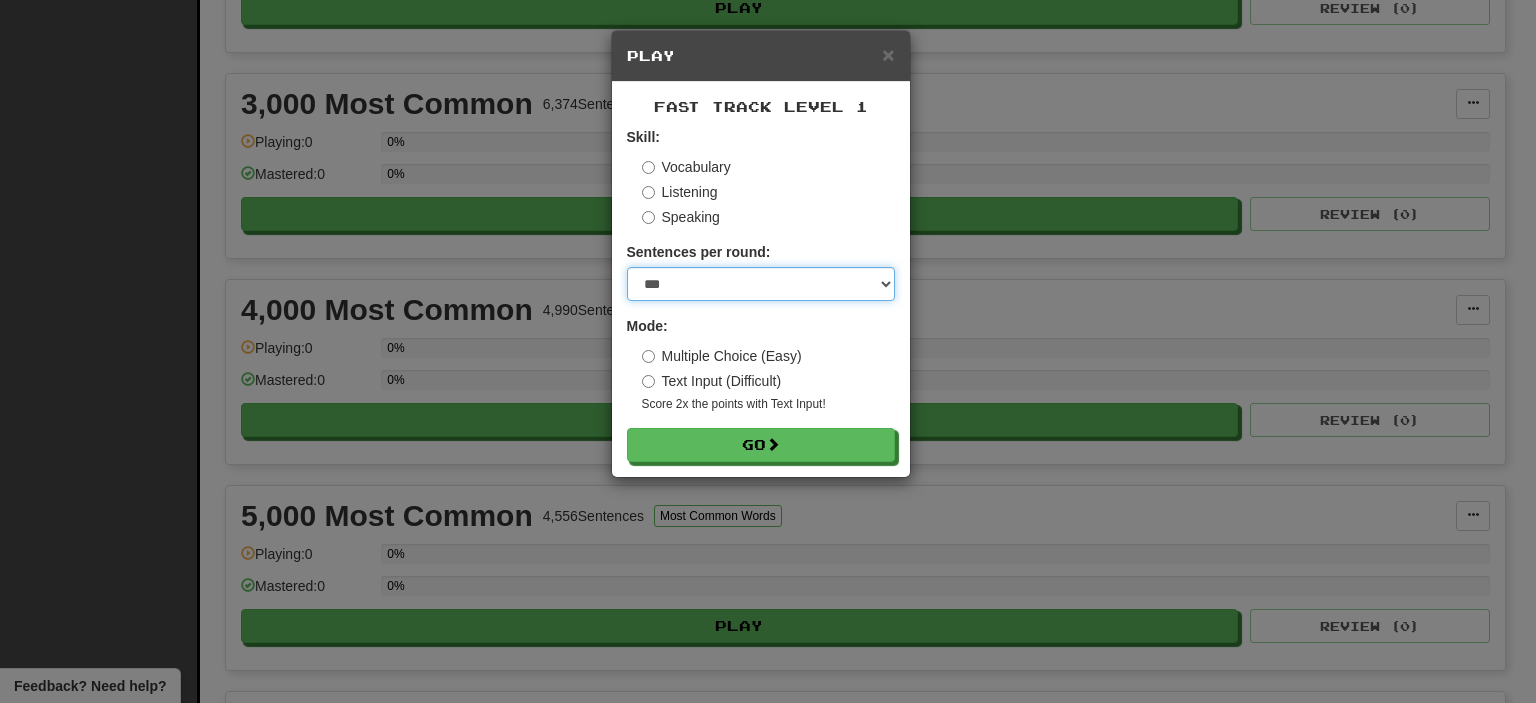 click on "* ** ** ** ** ** *** ********" at bounding box center [761, 284] 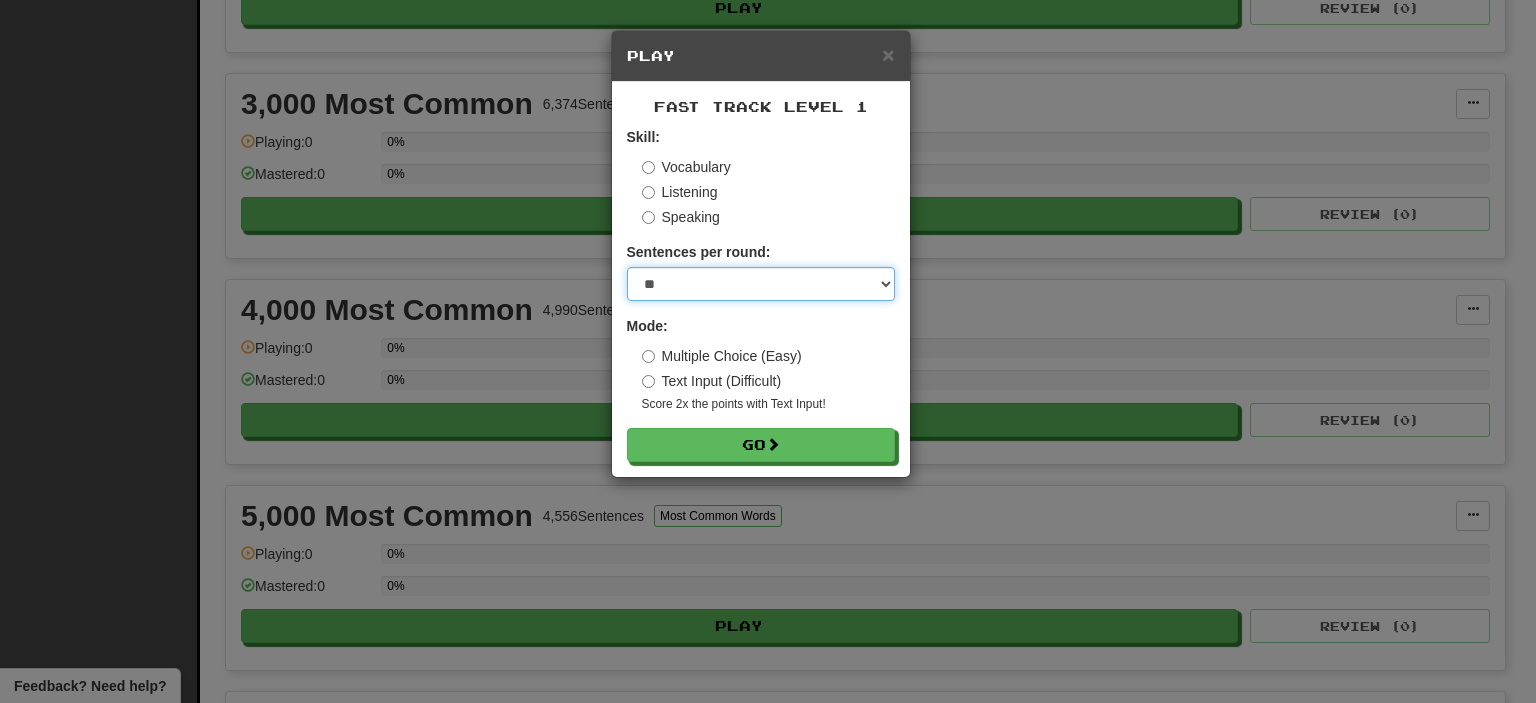 click on "* ** ** ** ** ** *** ********" at bounding box center (761, 284) 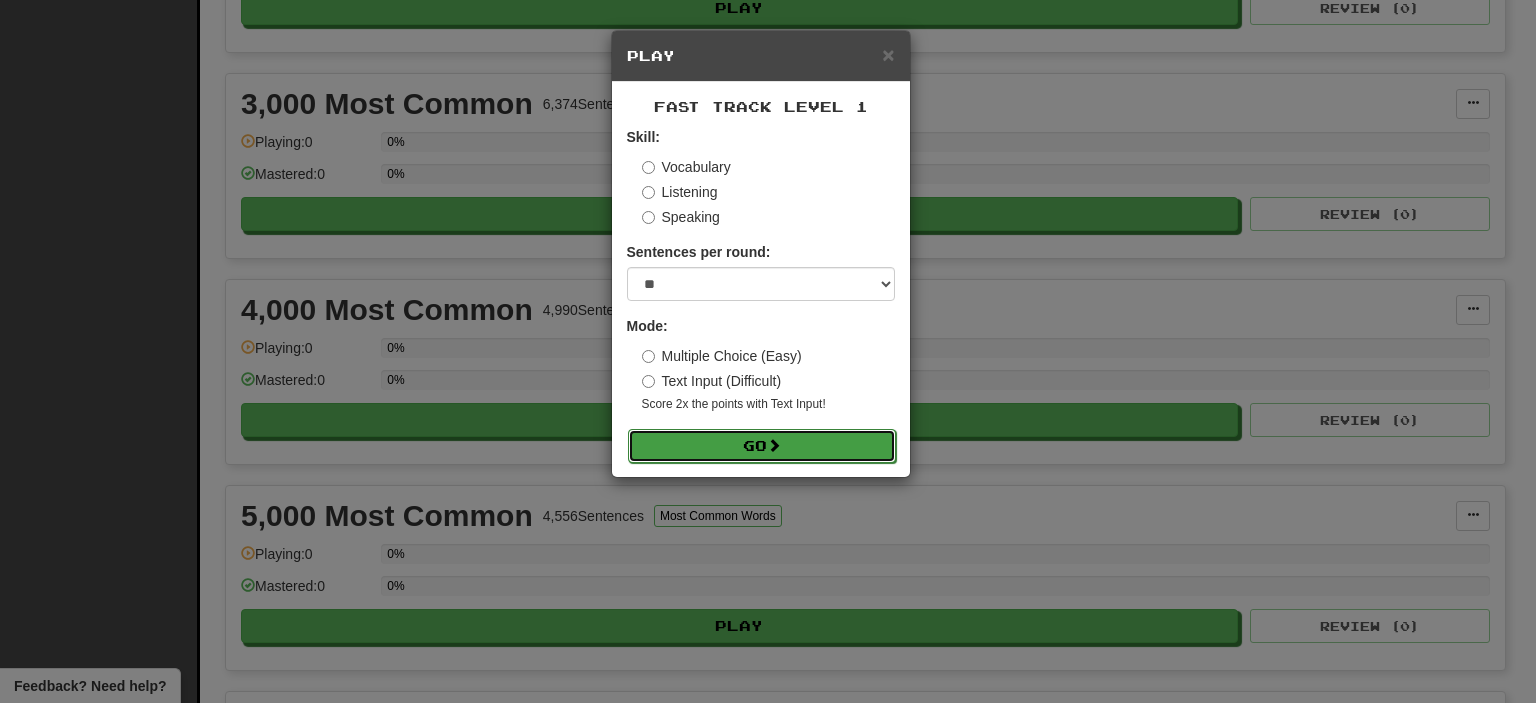 click on "Go" at bounding box center [762, 446] 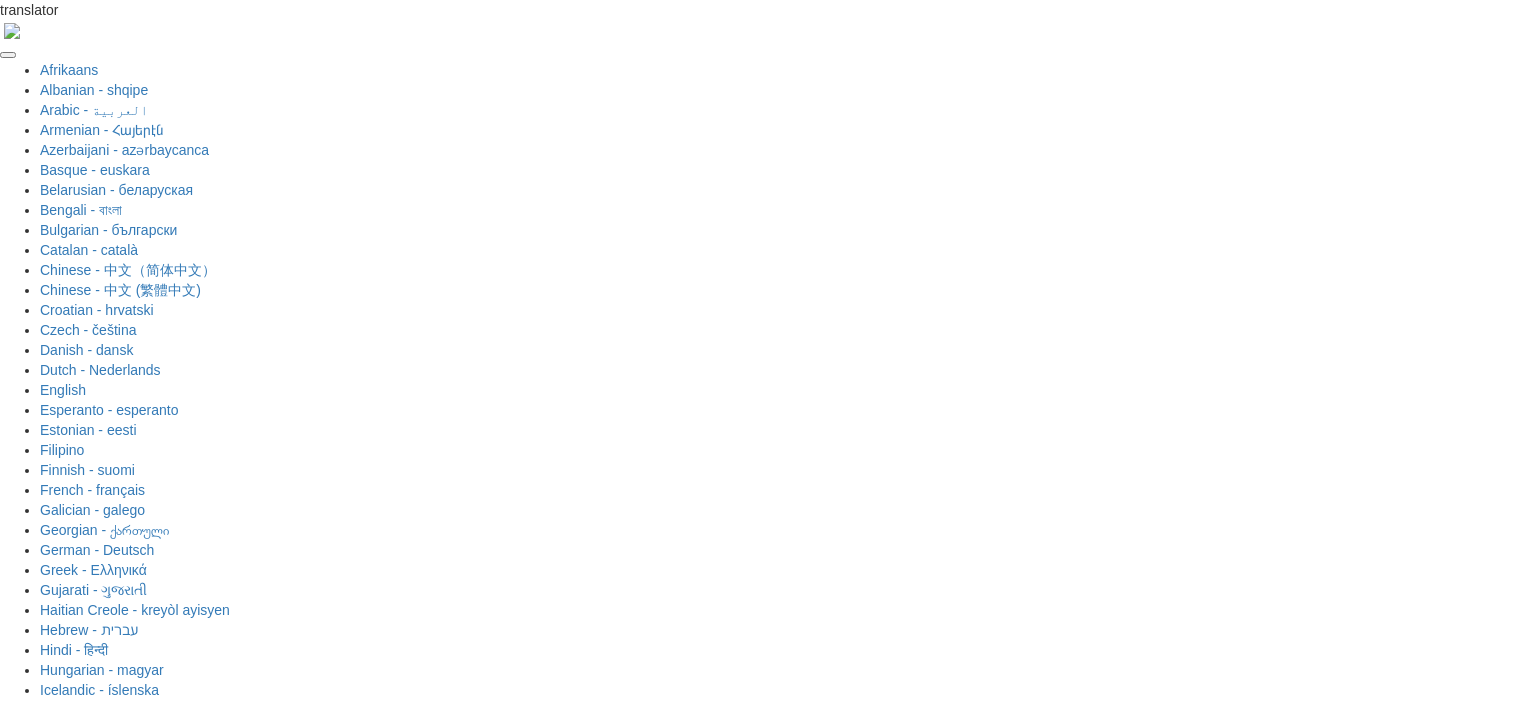 scroll, scrollTop: 0, scrollLeft: 0, axis: both 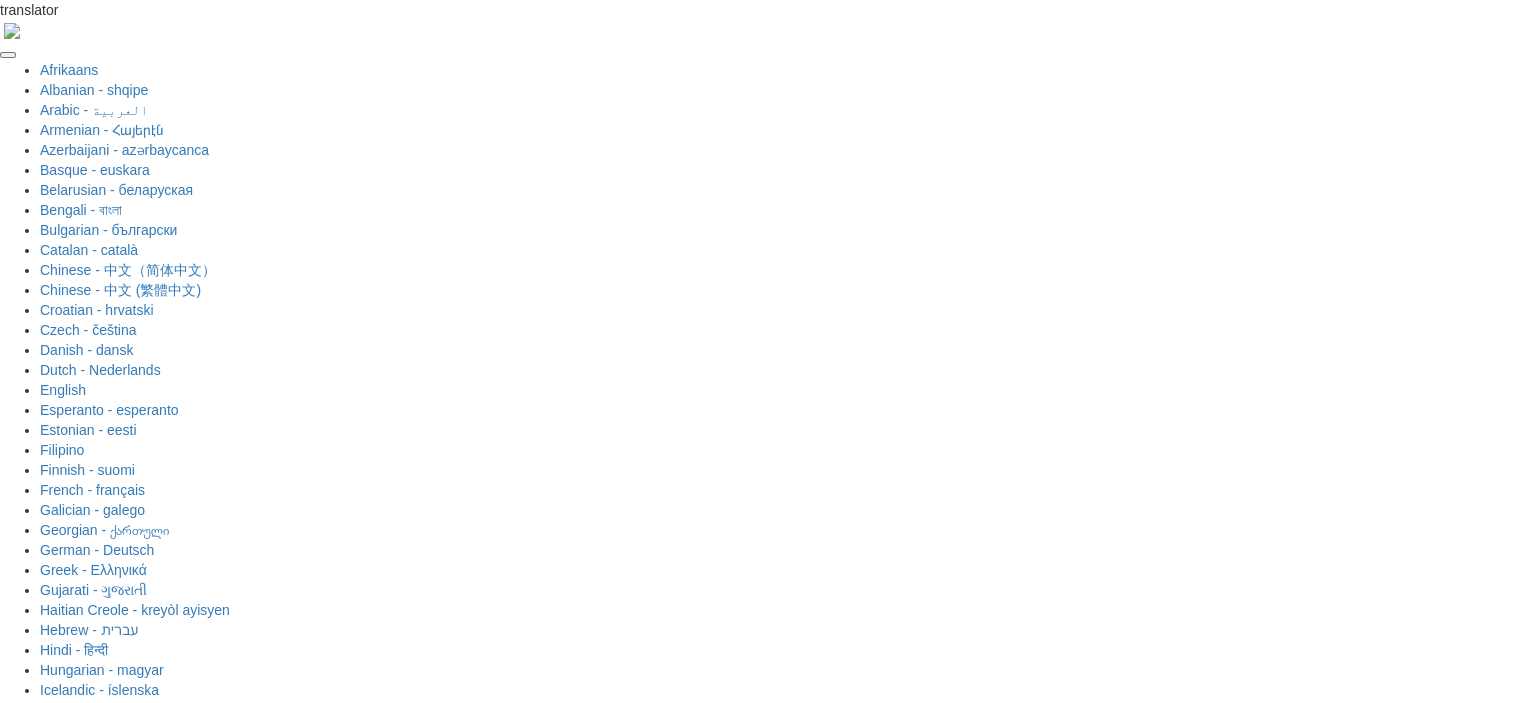click on "Dashboard" at bounding box center [253, 1435] 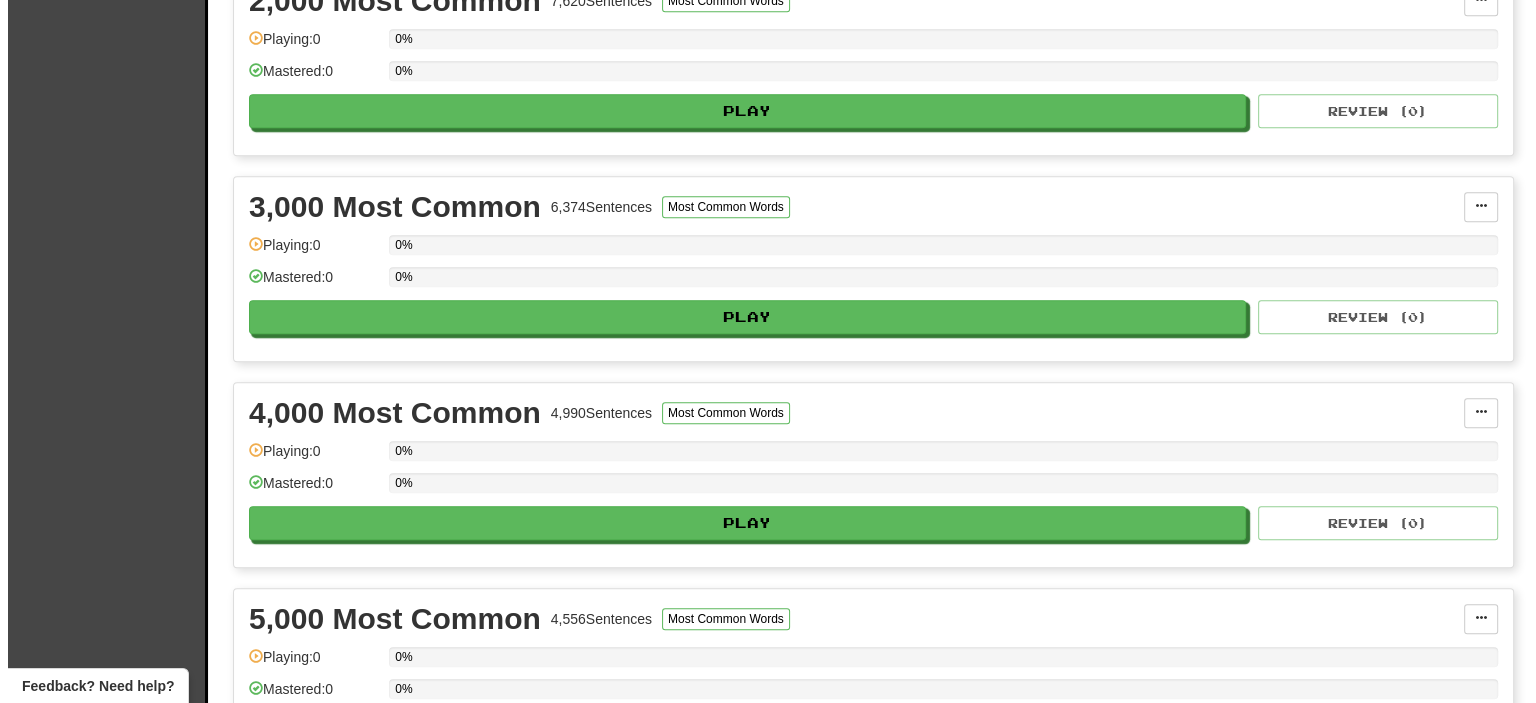 scroll, scrollTop: 2300, scrollLeft: 0, axis: vertical 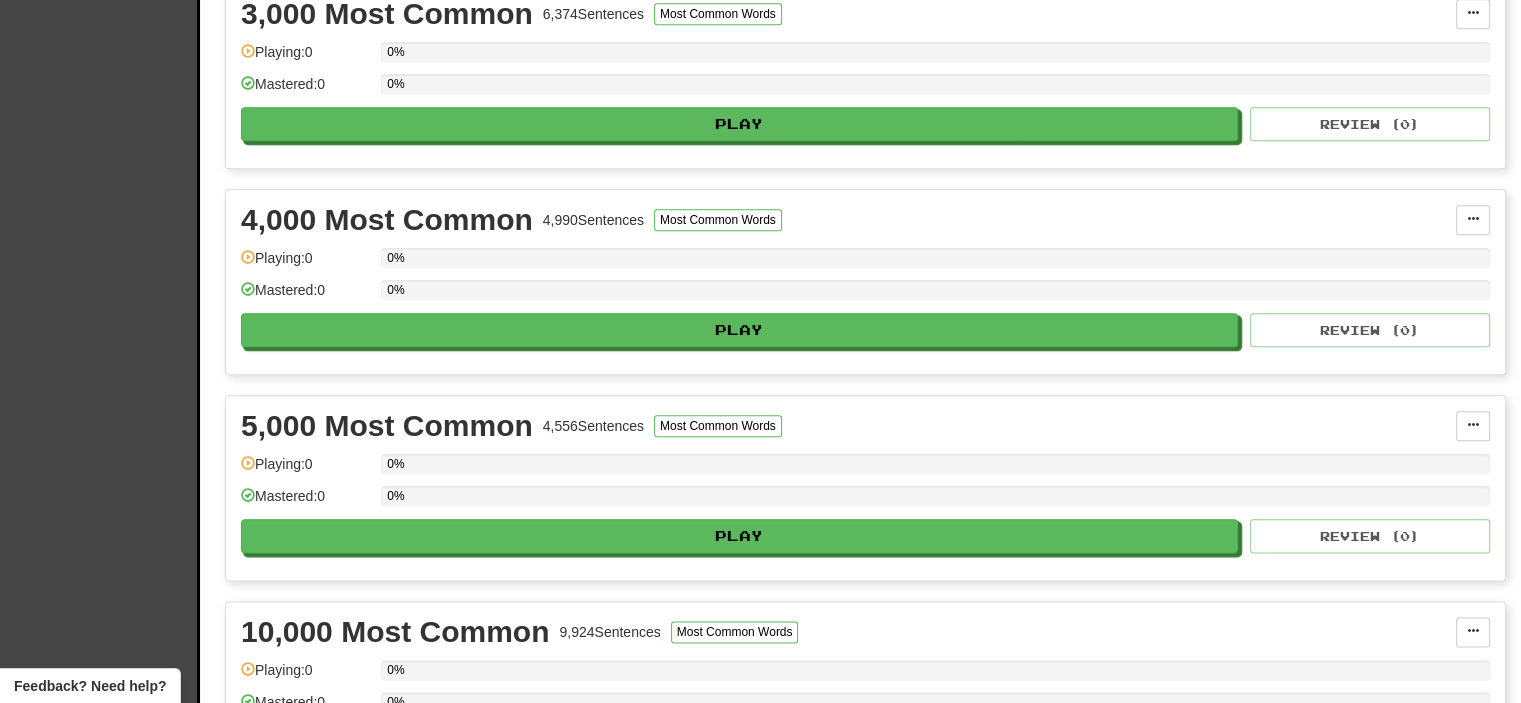 click on "Play" at bounding box center (740, 1793) 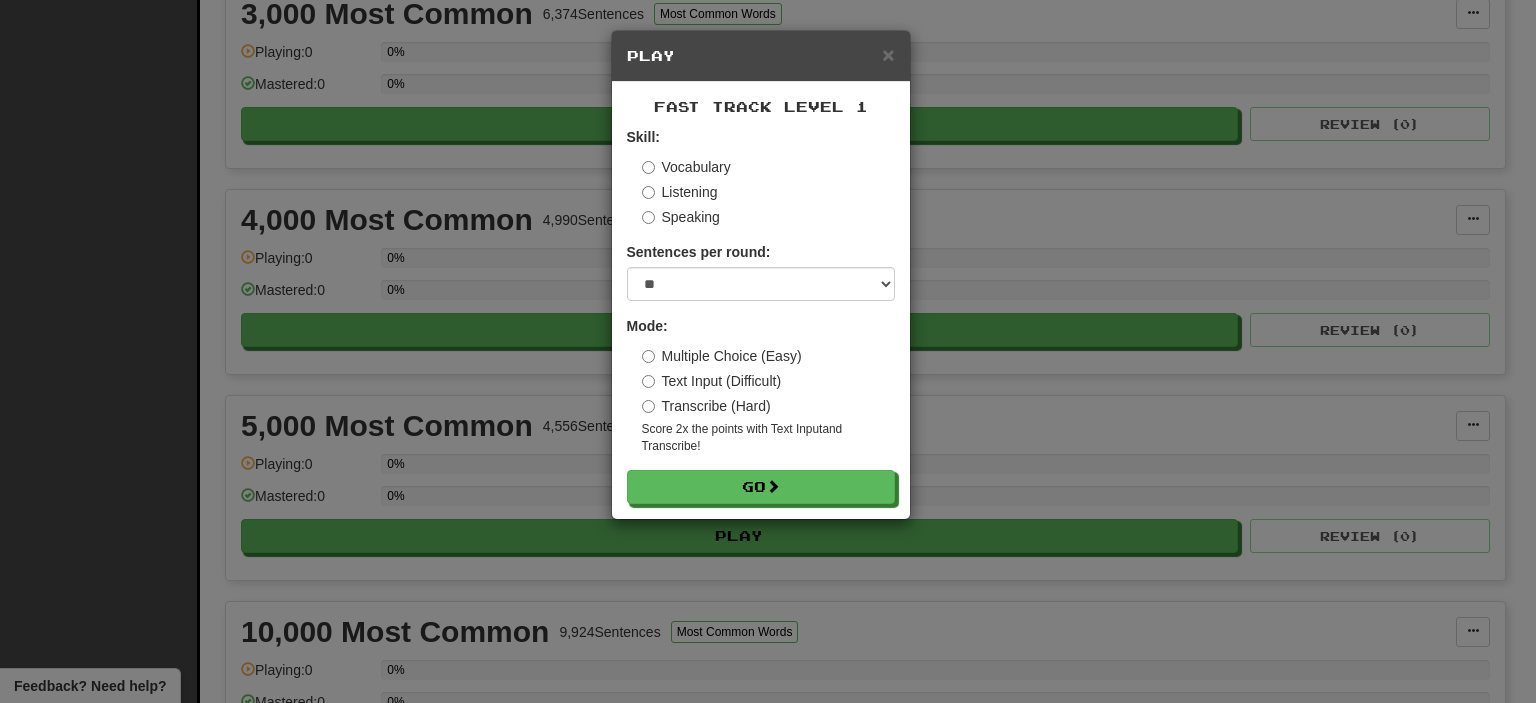 click on "Mode: Multiple Choice (Easy) Text Input (Difficult) Transcribe (Hard) Score 2x the points with Text Input  and Transcribe !" at bounding box center [761, 385] 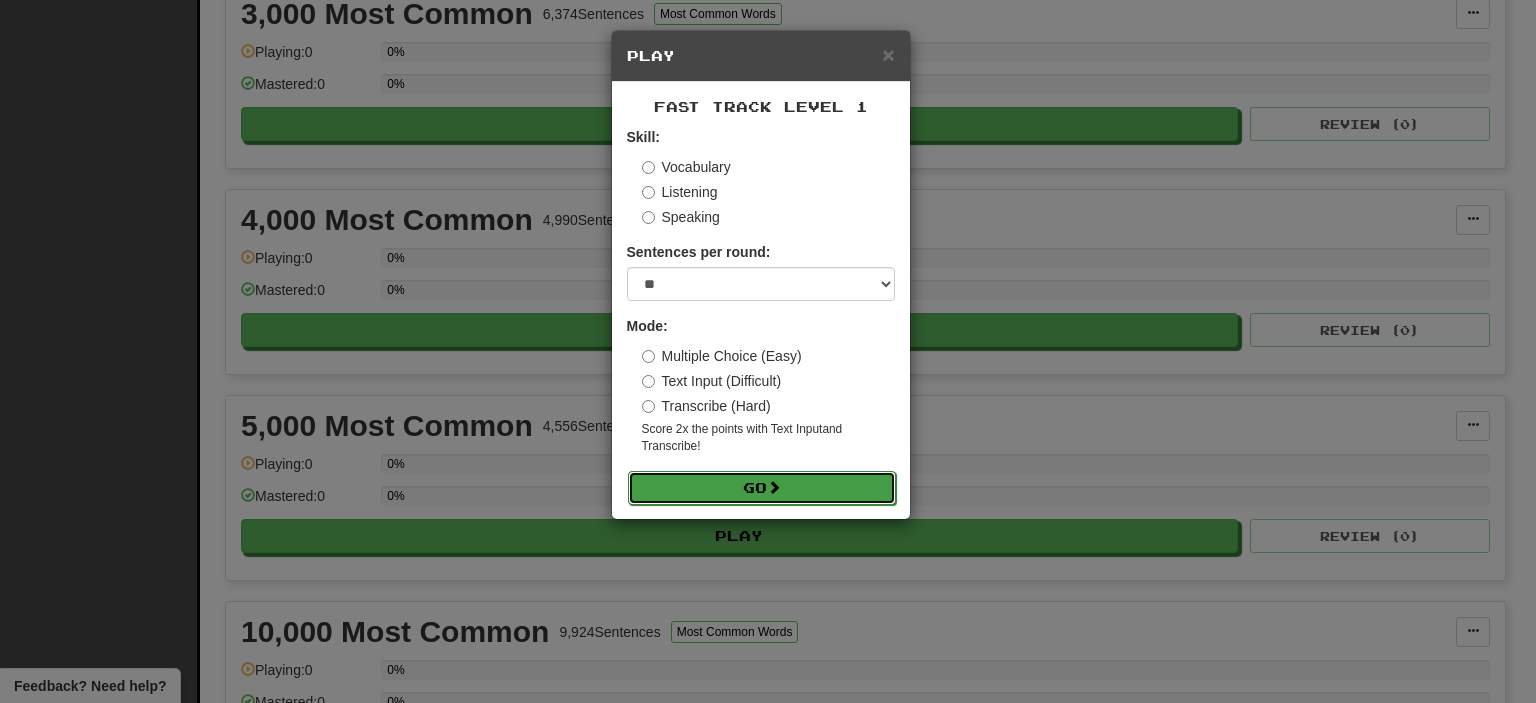 click on "Go" at bounding box center [762, 488] 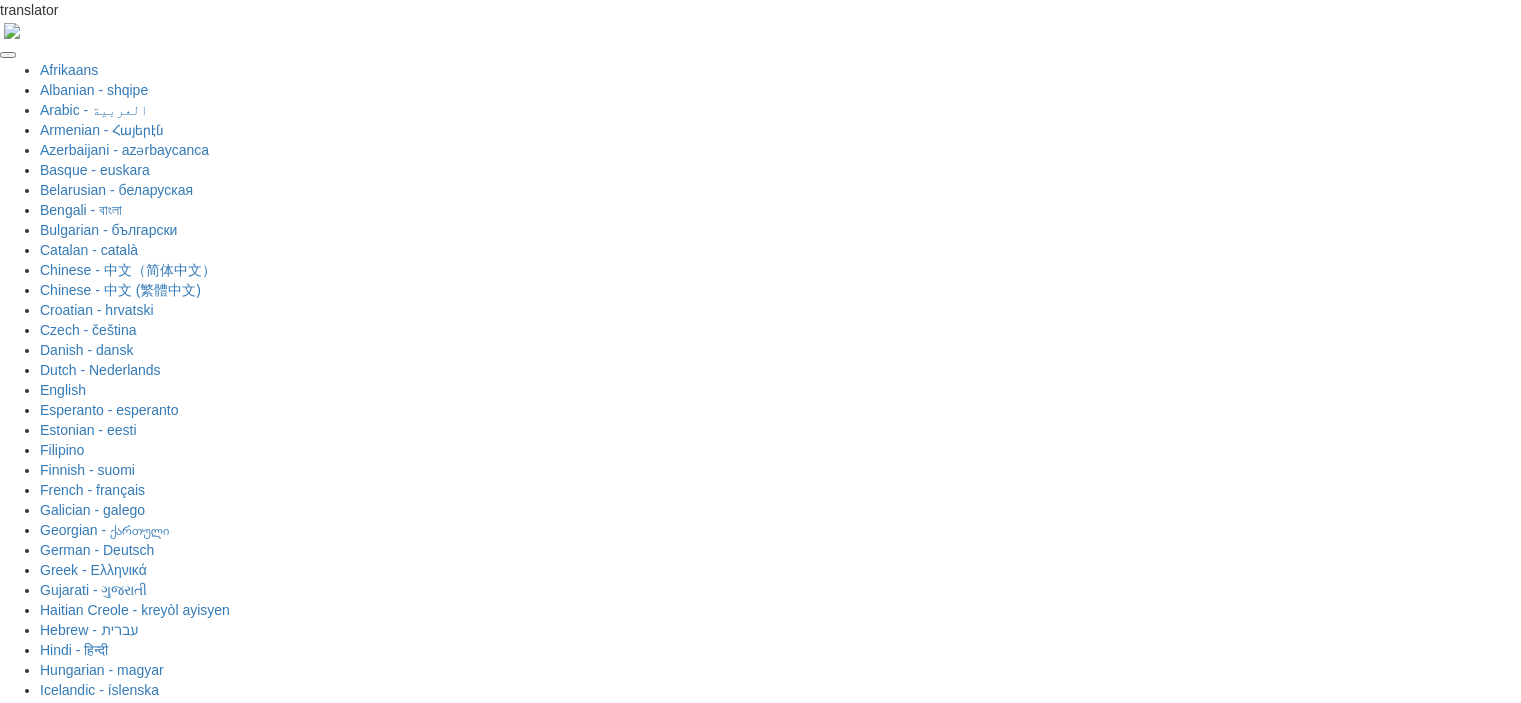 scroll, scrollTop: 0, scrollLeft: 0, axis: both 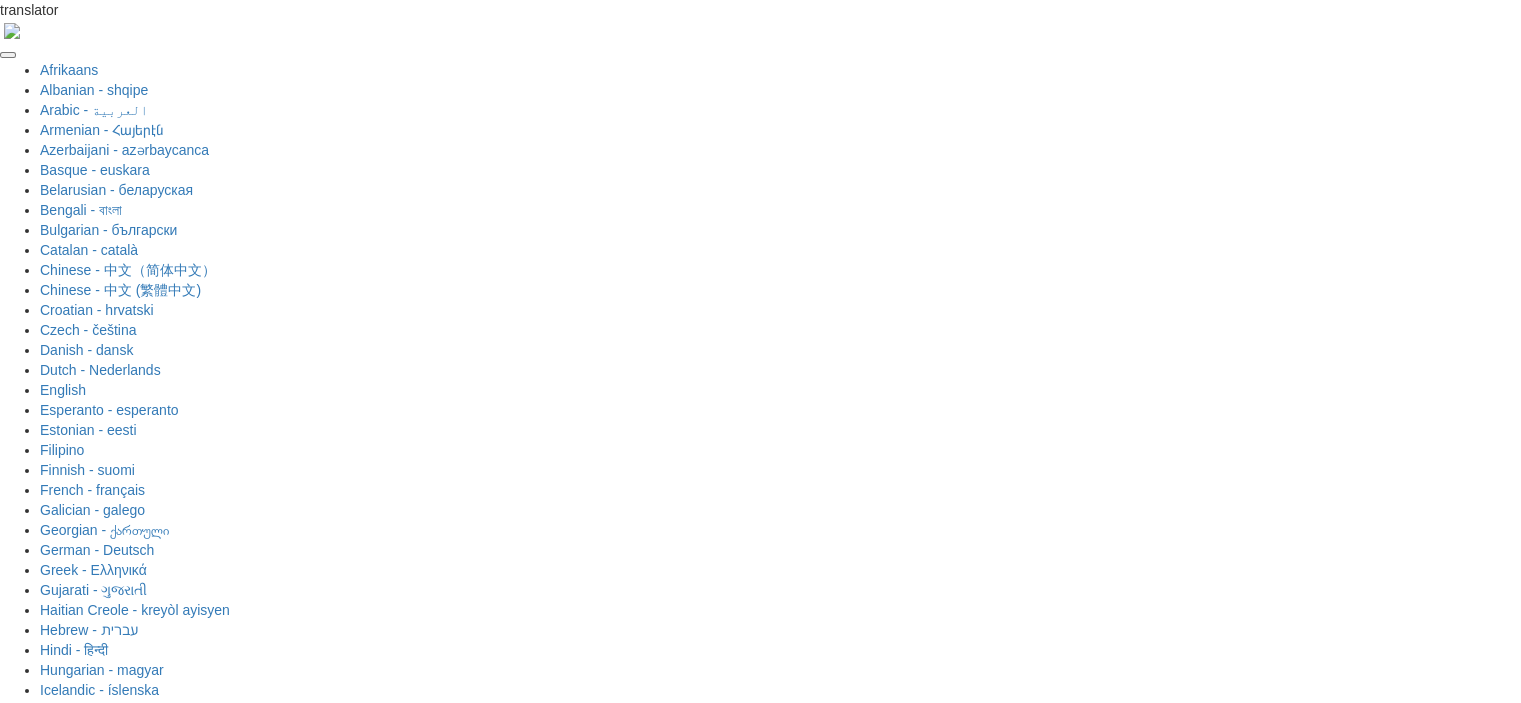 type on "*" 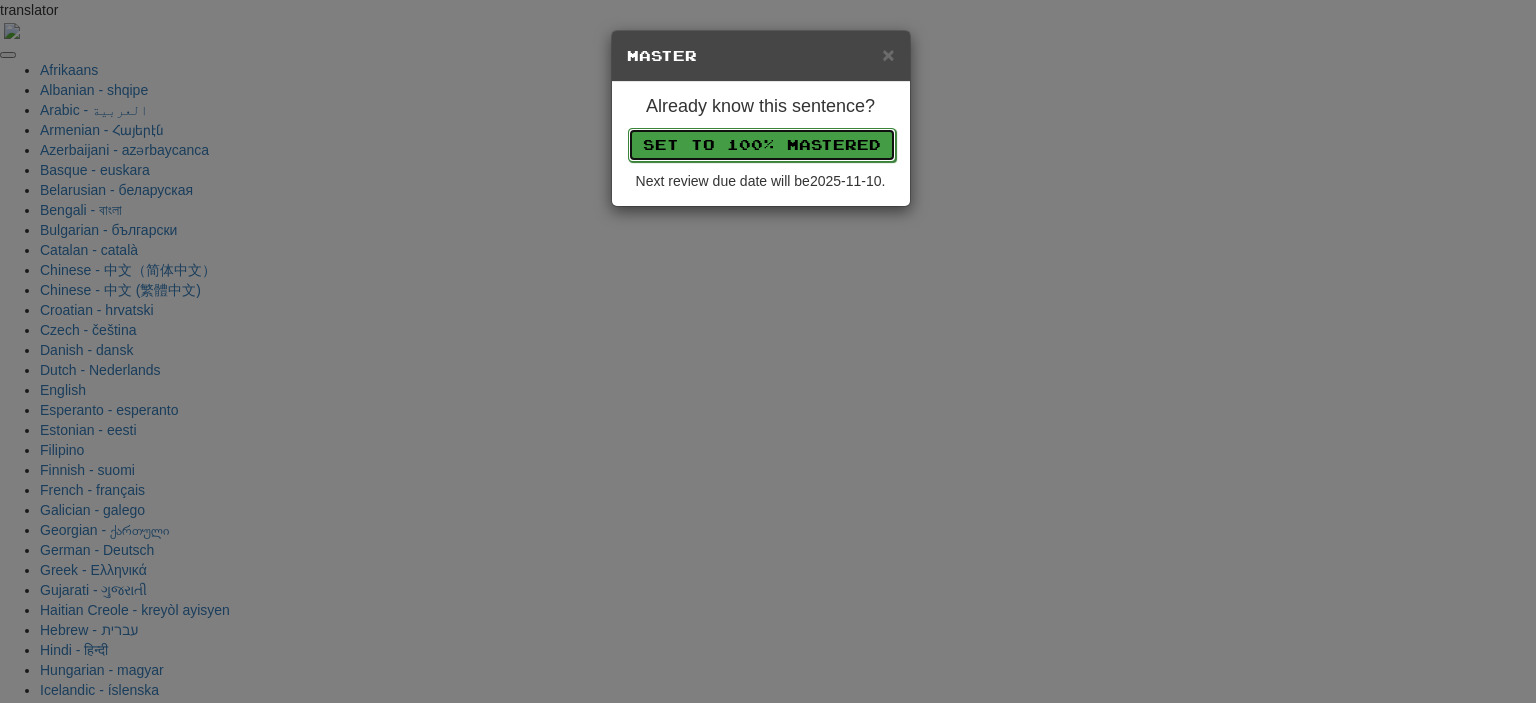 click on "Set to 100% Mastered" at bounding box center [762, 145] 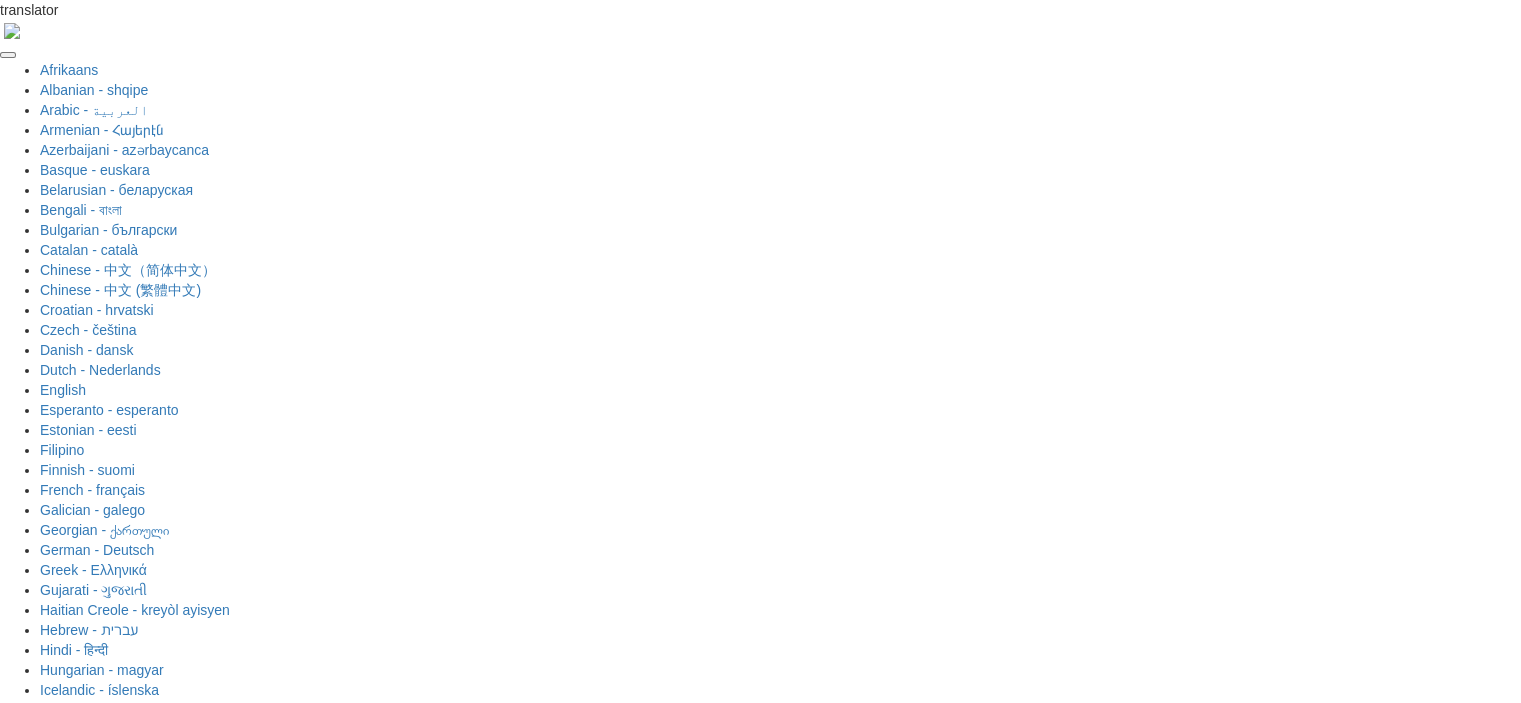 type on "*" 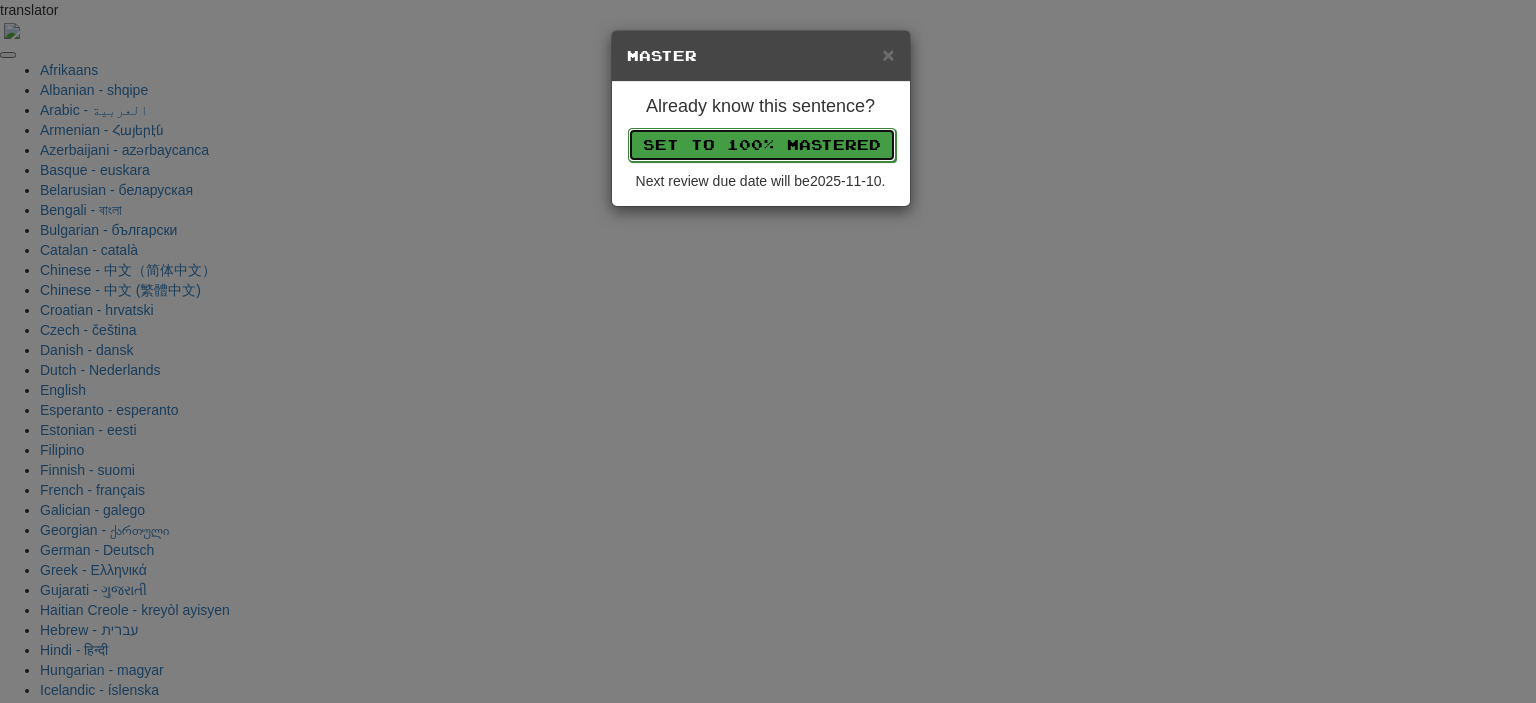 click on "Set to 100% Mastered" at bounding box center [762, 145] 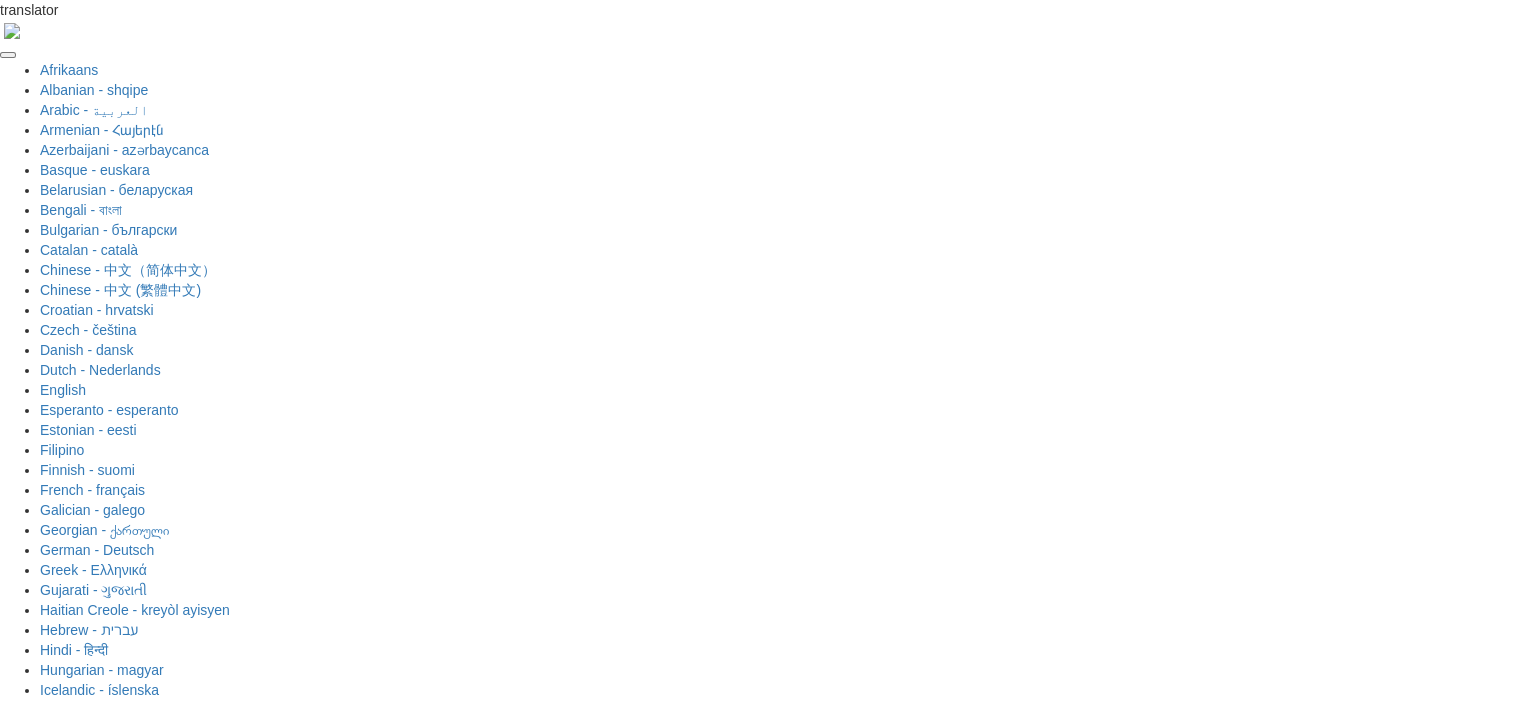 click on "Next" at bounding box center [822, 1909] 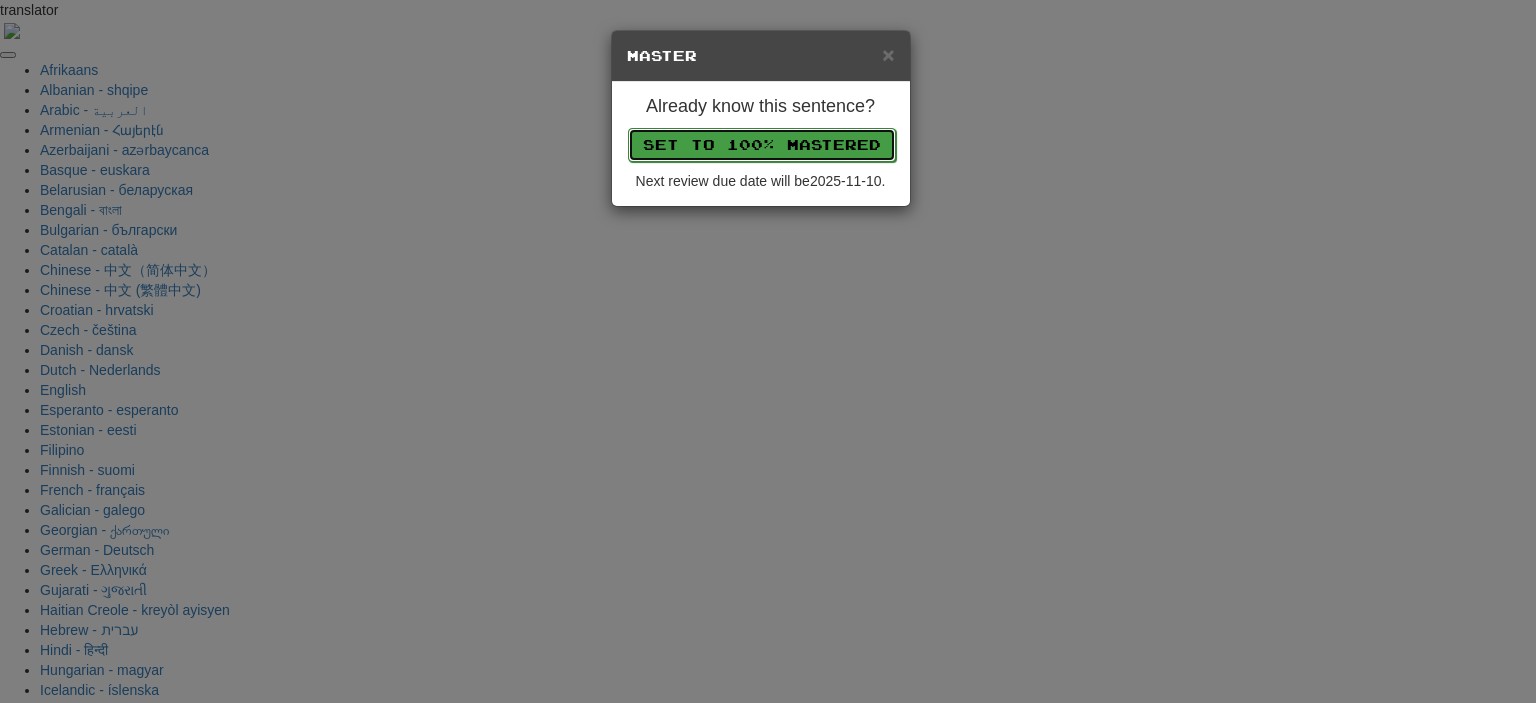 click on "Set to 100% Mastered" at bounding box center [762, 145] 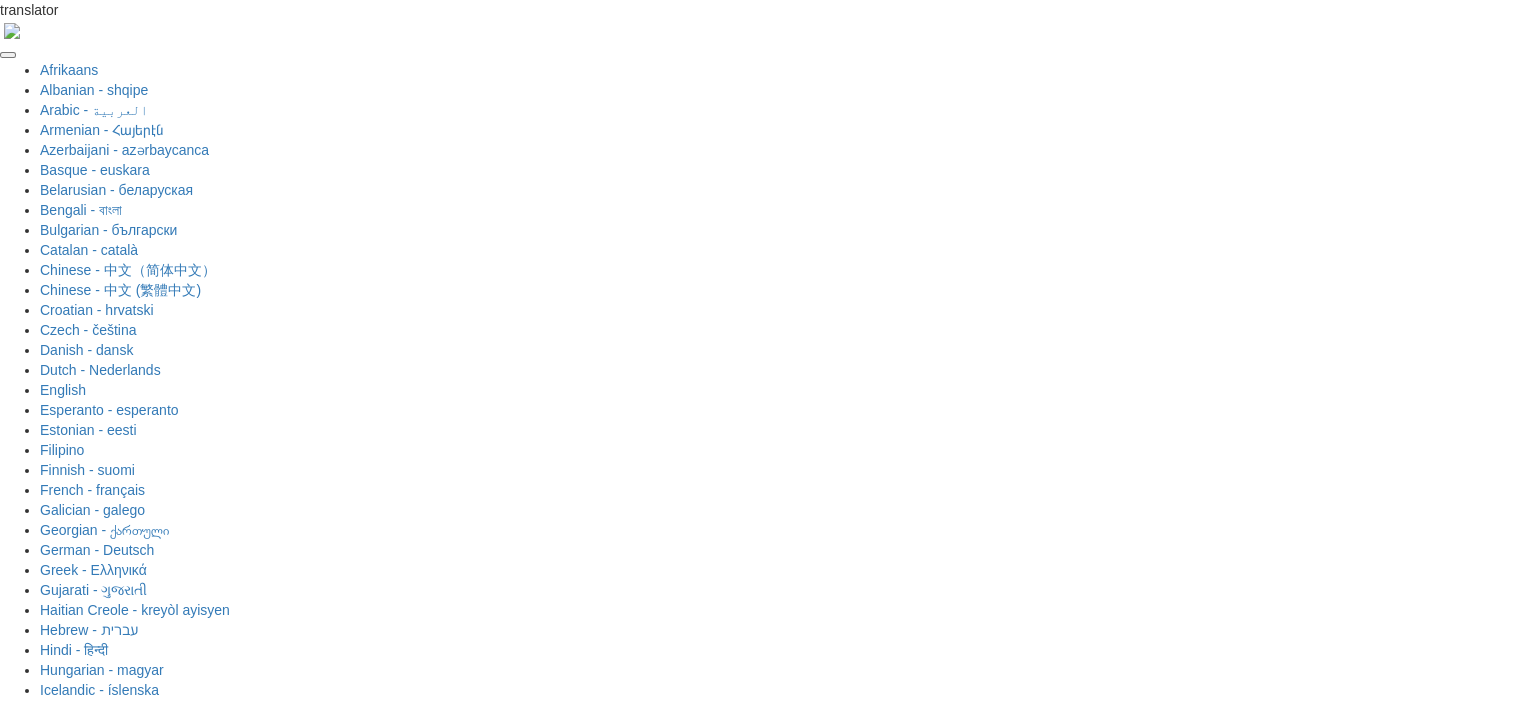 type on "*" 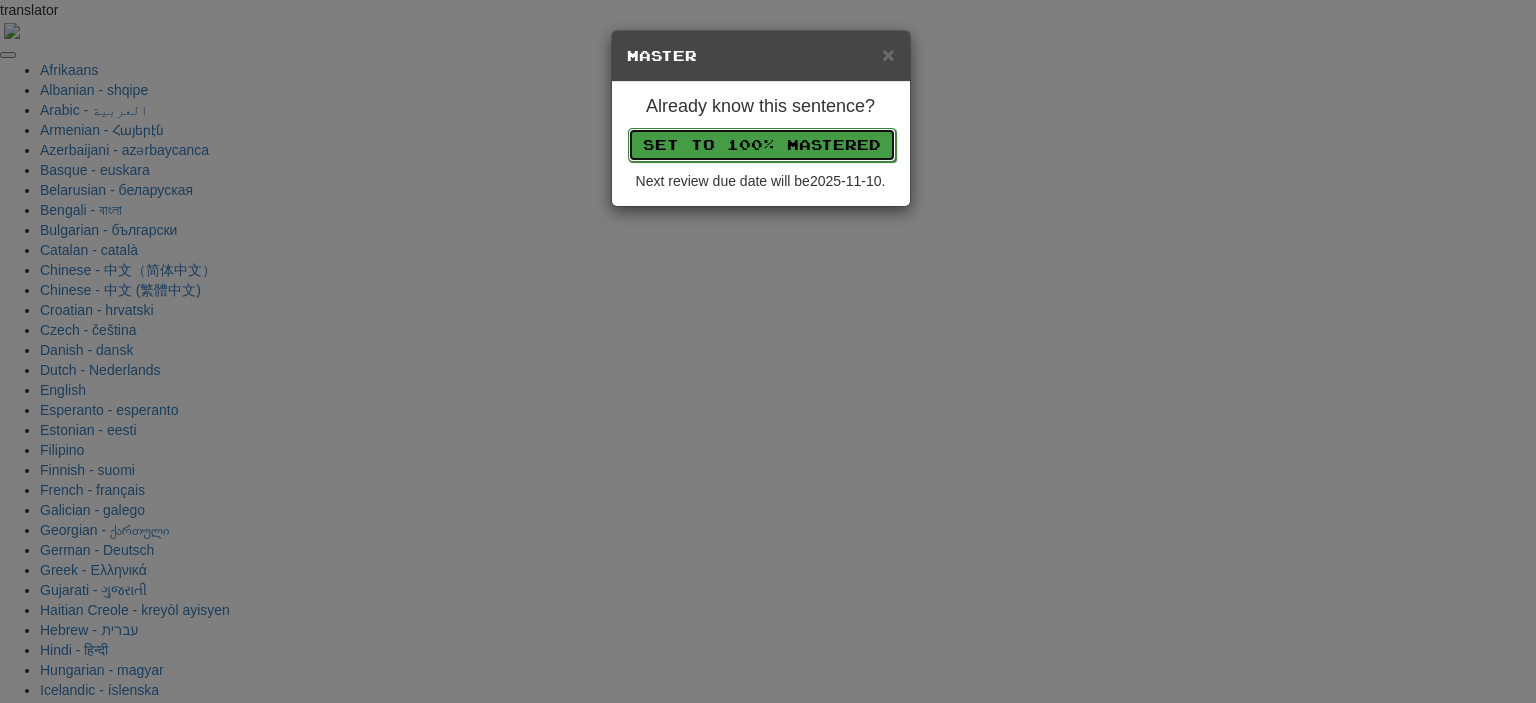 click on "Set to 100% Mastered" at bounding box center (762, 145) 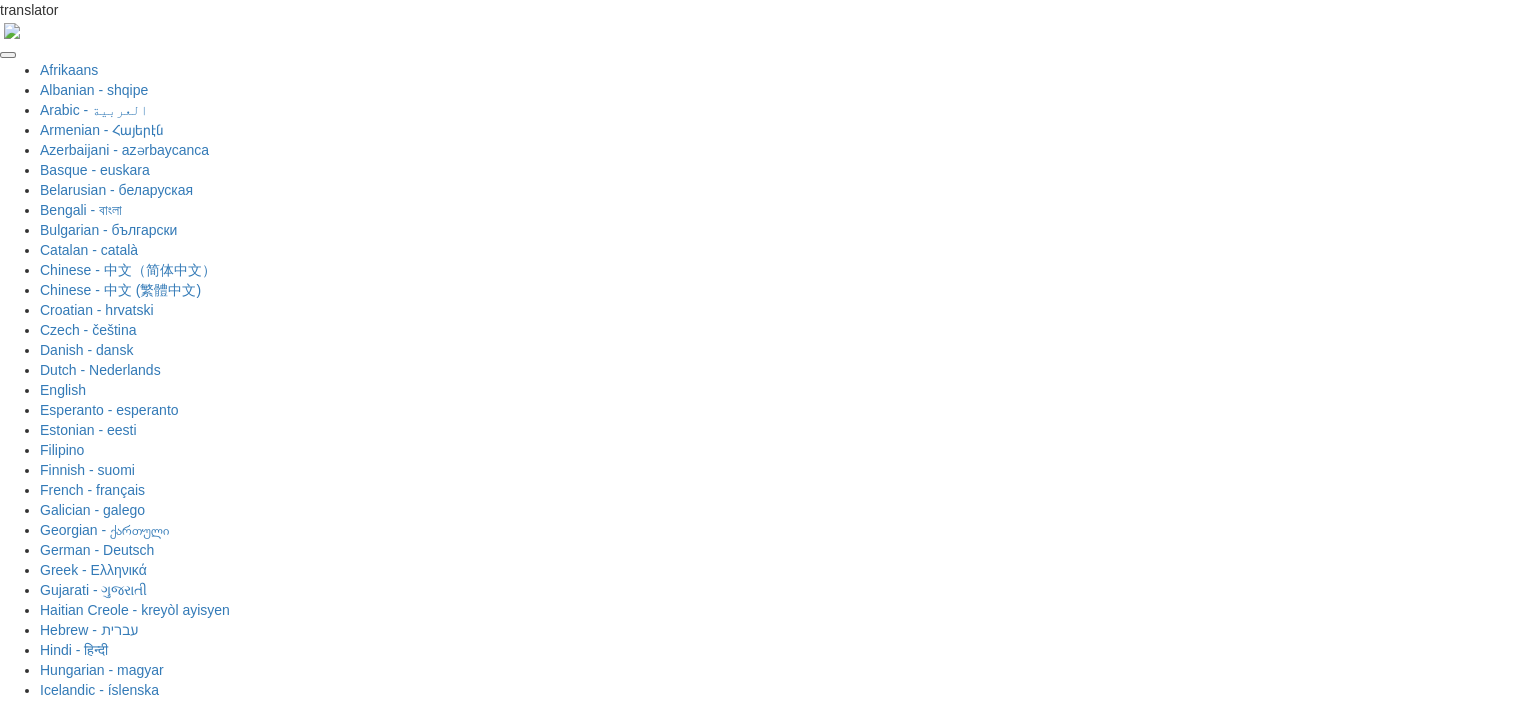 click on "Next" at bounding box center (822, 1909) 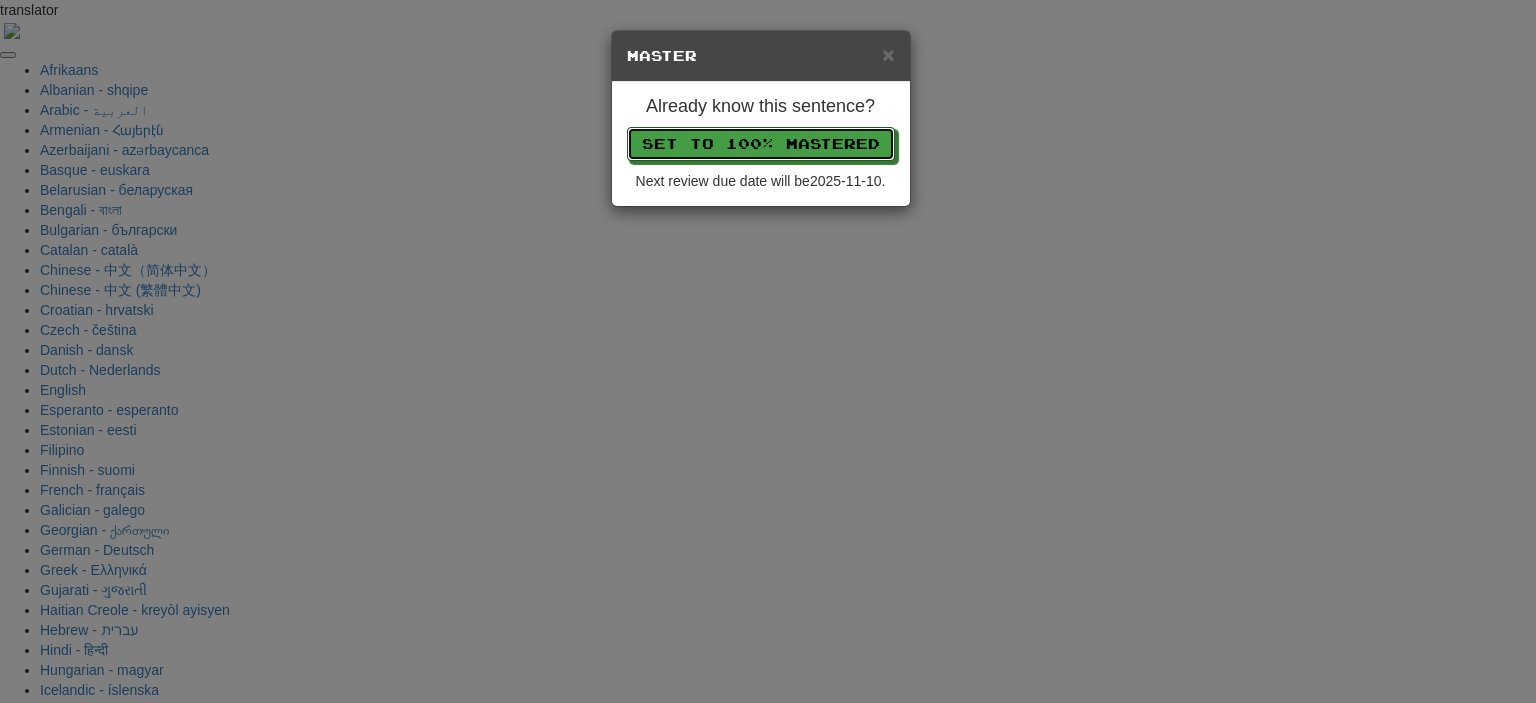click on "Set to 100% Mastered" at bounding box center [761, 144] 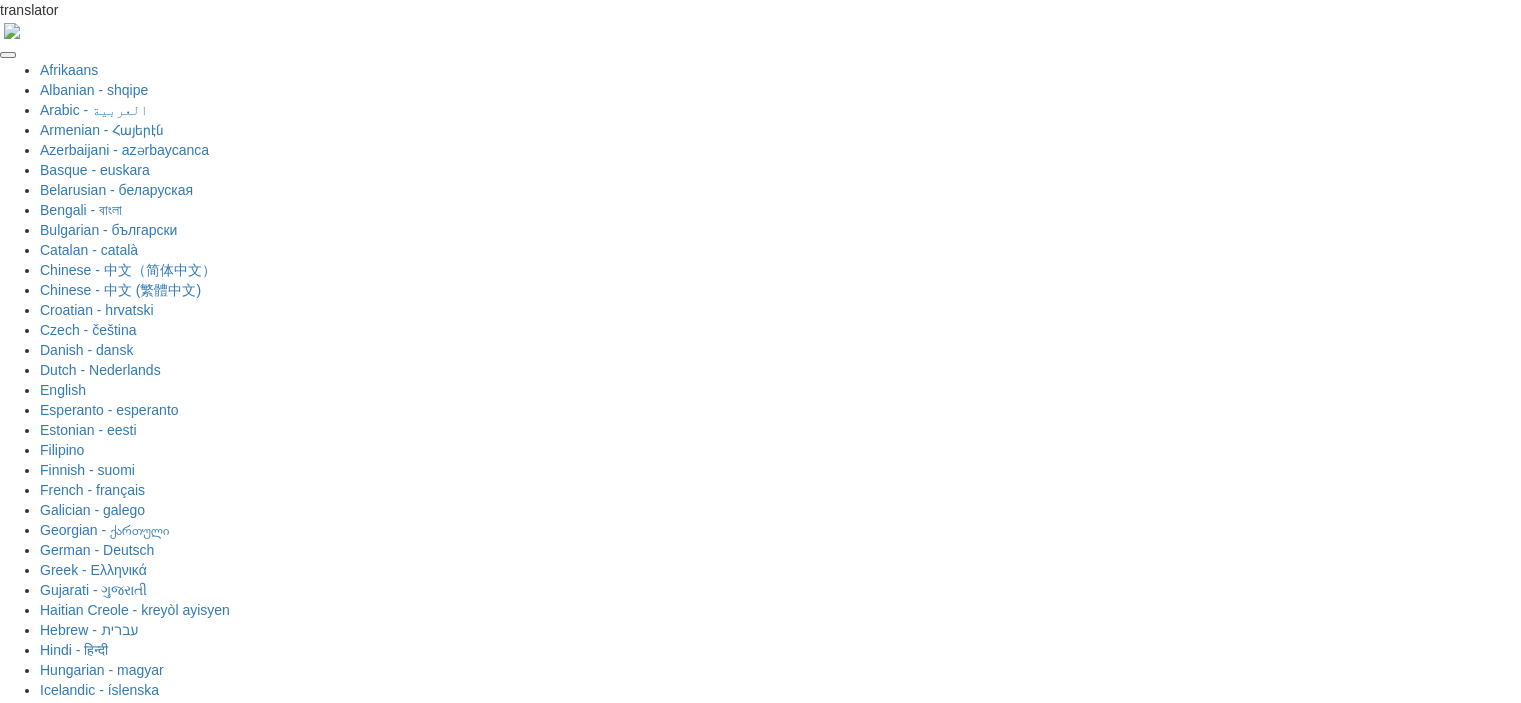 click at bounding box center (1169, 1958) 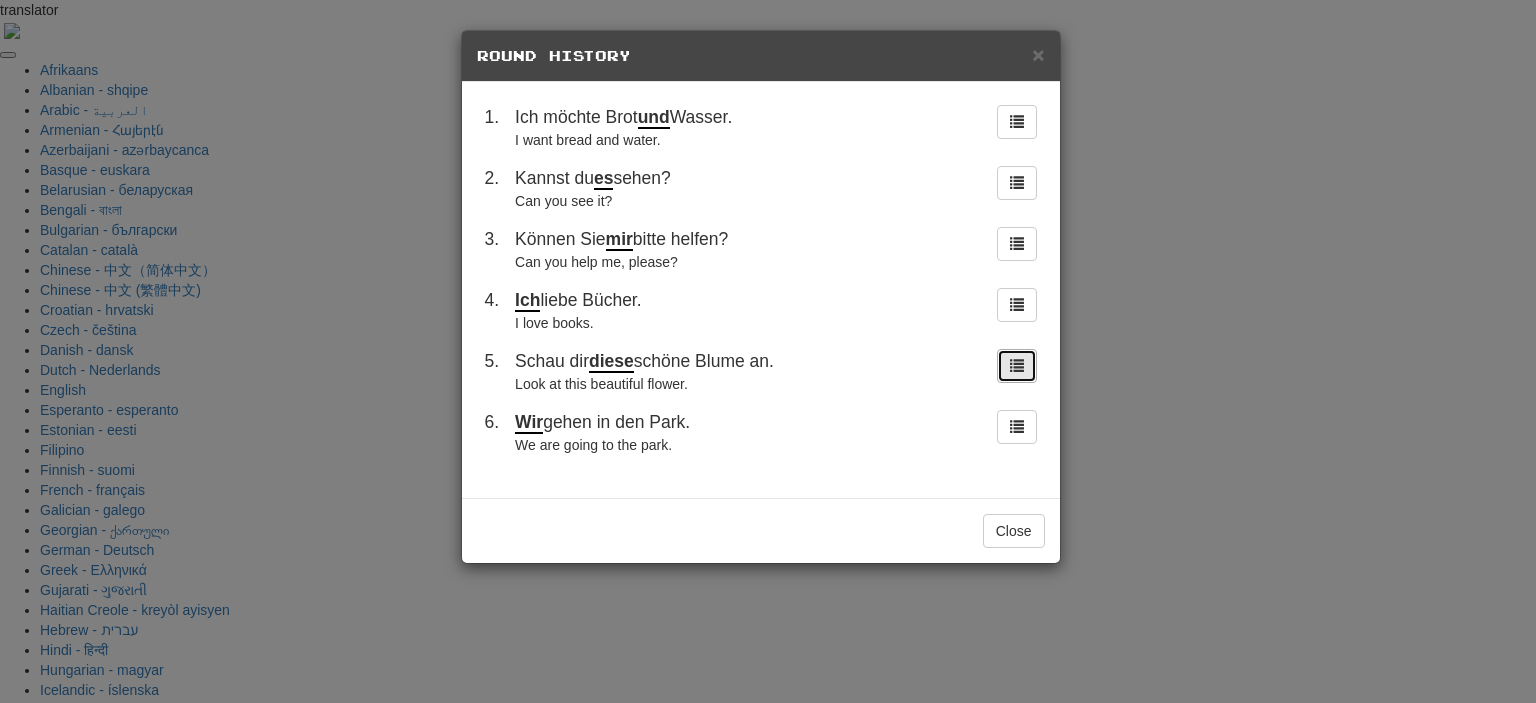 click at bounding box center [1017, 366] 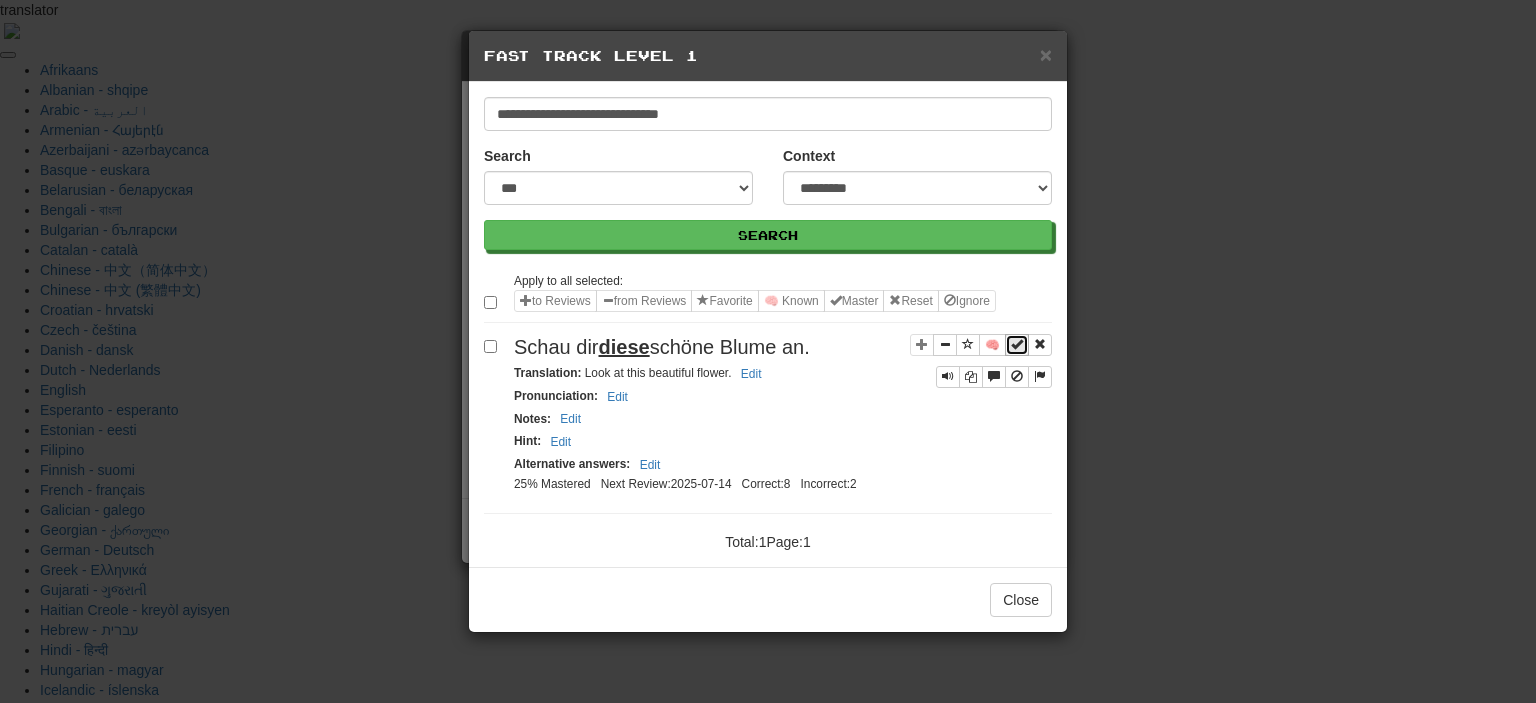 click at bounding box center (1017, 345) 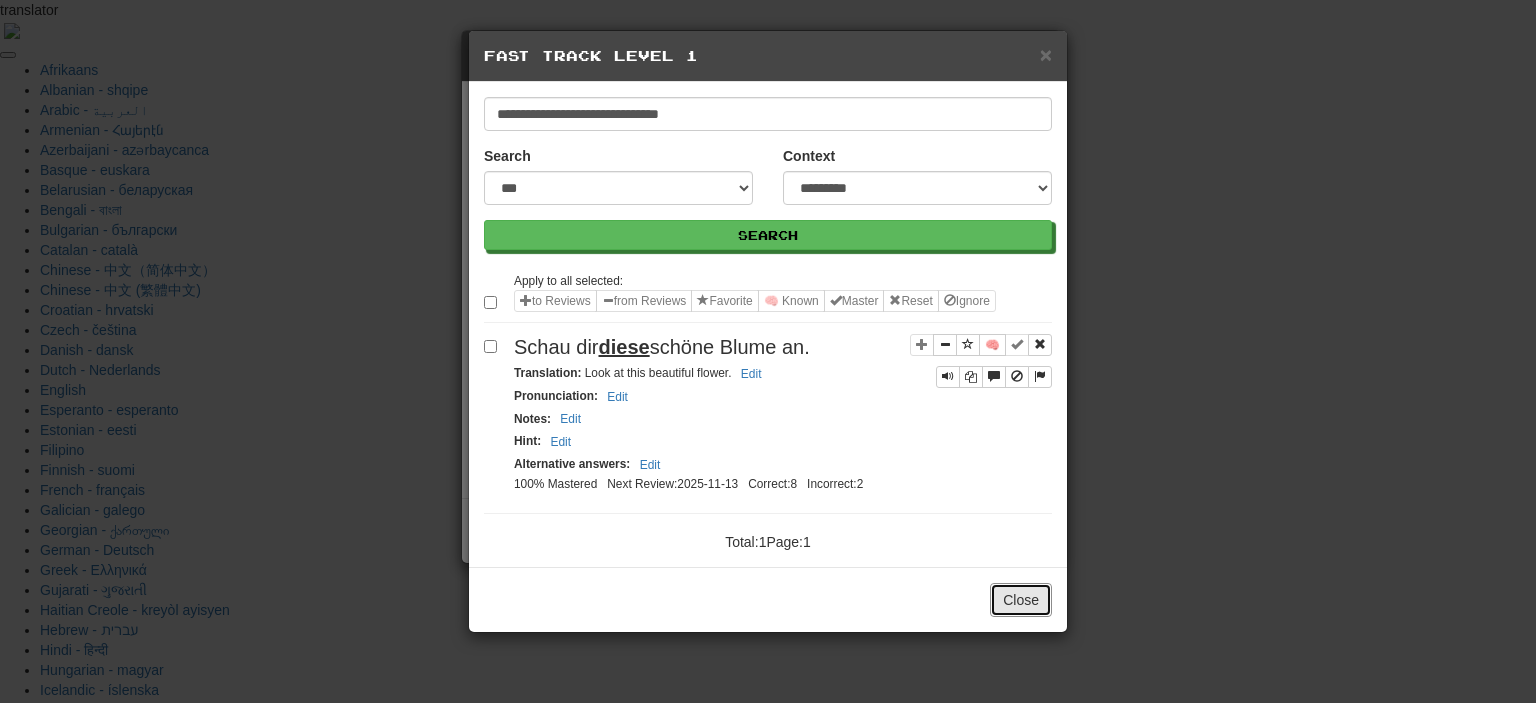 click on "Close" at bounding box center (1021, 600) 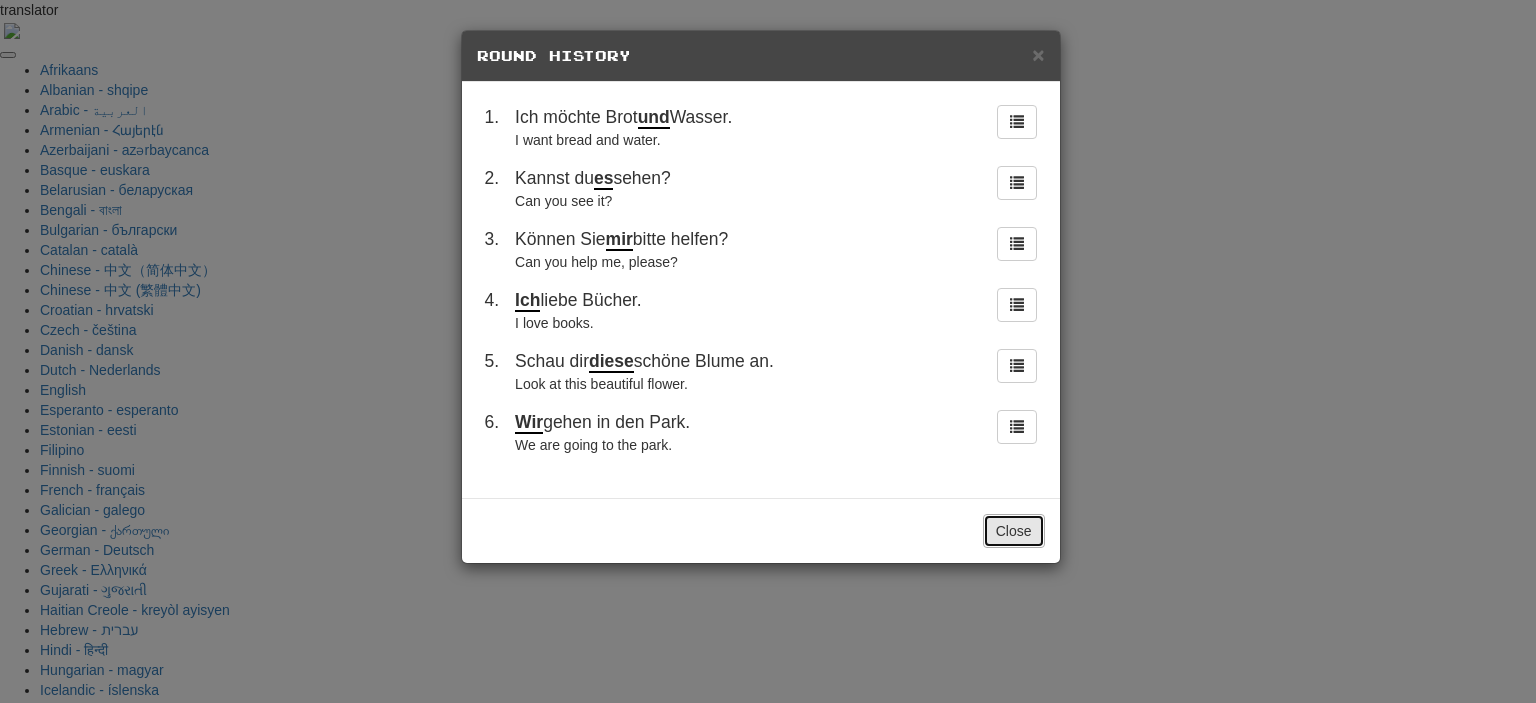 click on "Close" at bounding box center [1014, 531] 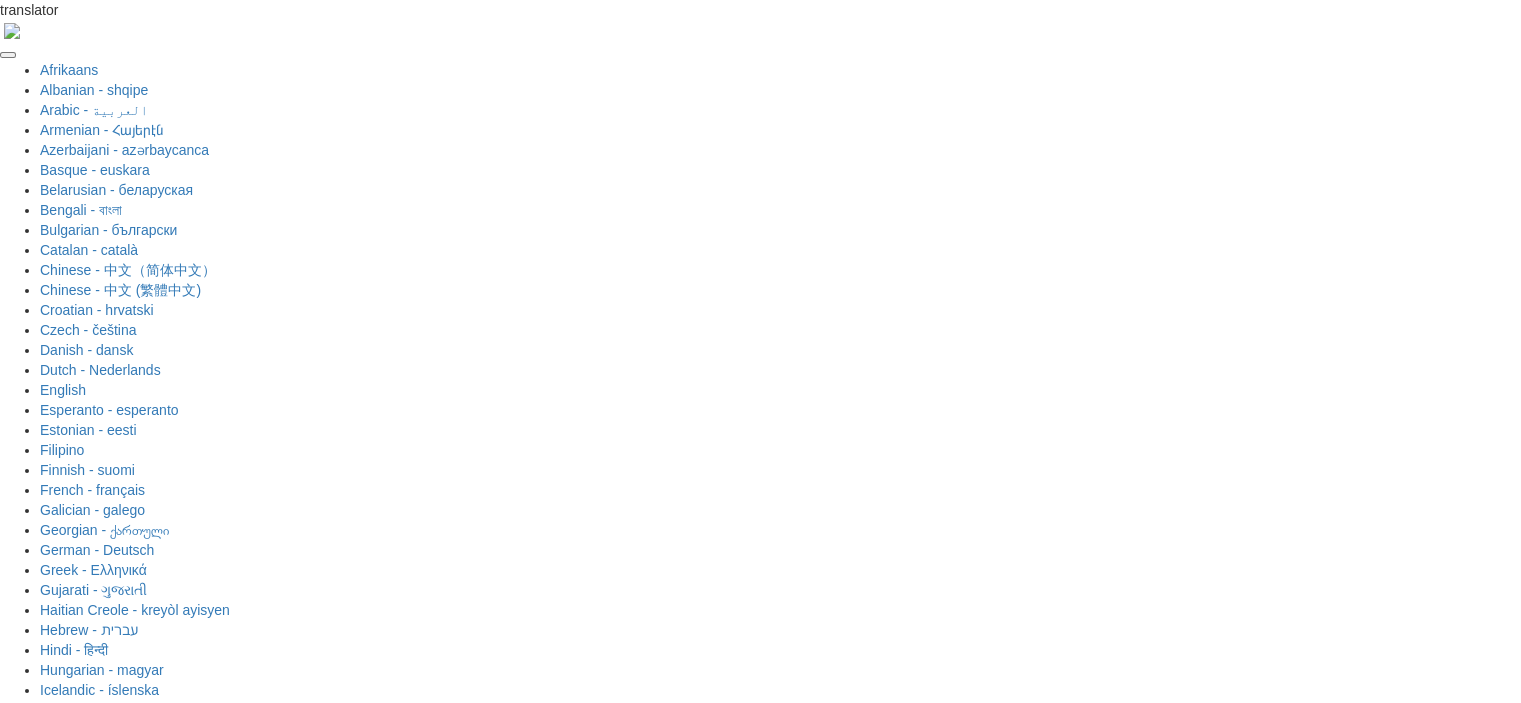 click on "Next" at bounding box center (821, 1908) 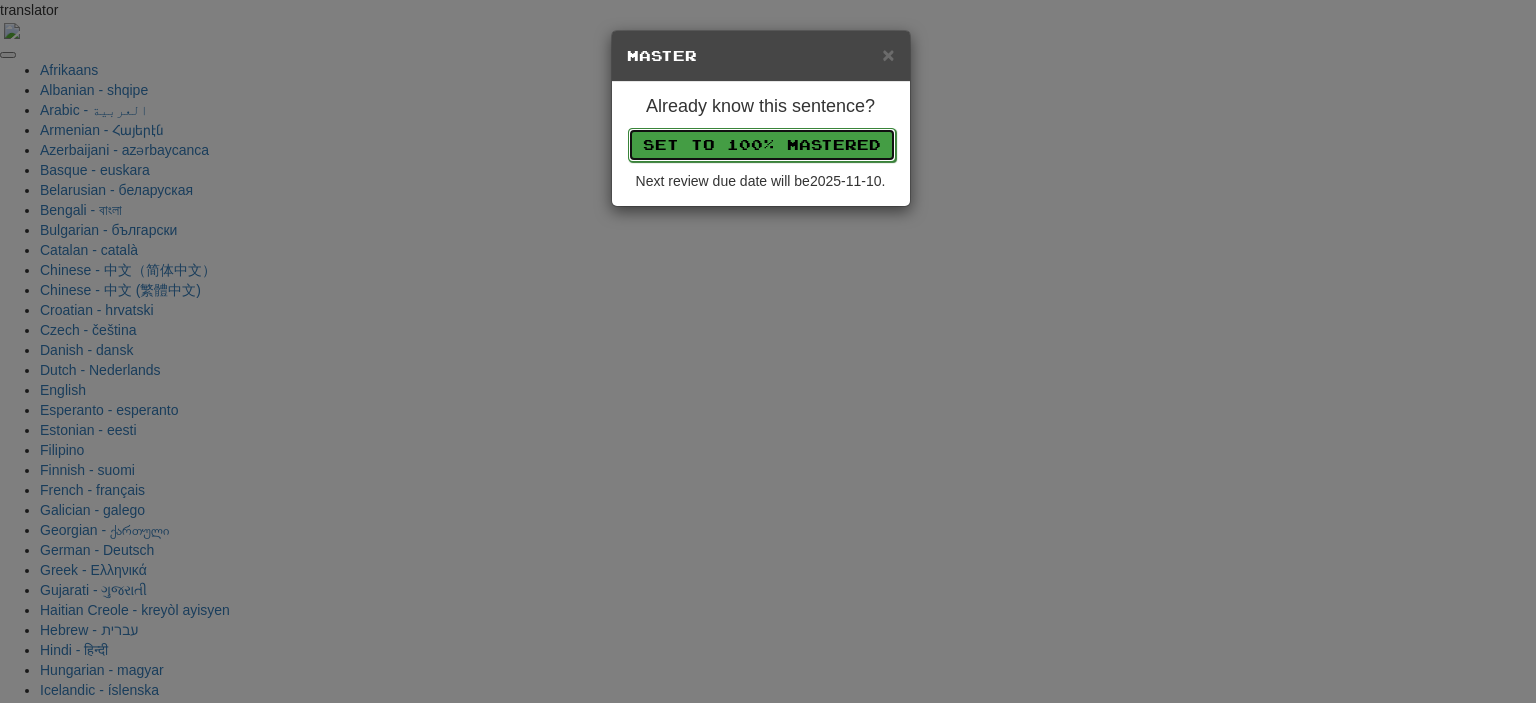 click on "Set to 100% Mastered" at bounding box center [762, 145] 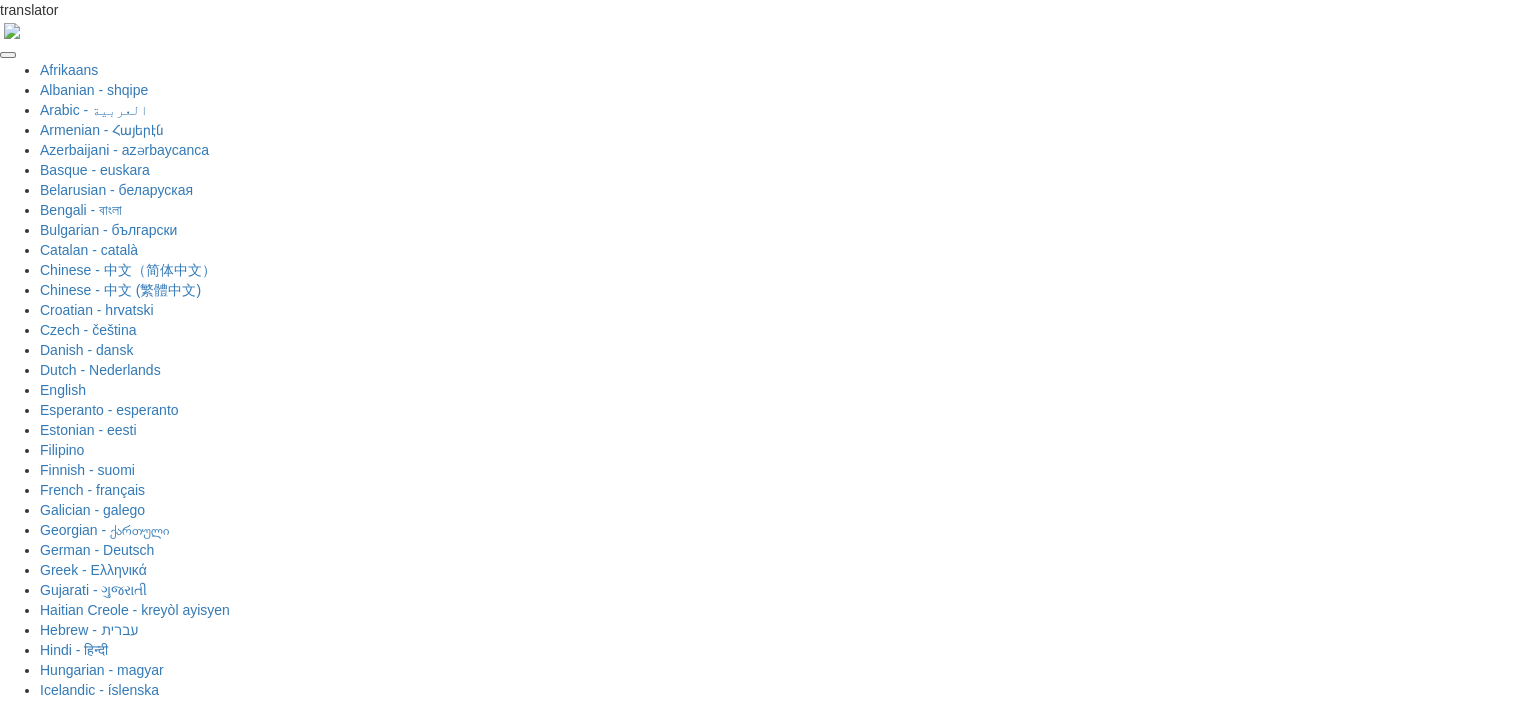 click on "Next" at bounding box center [822, 1909] 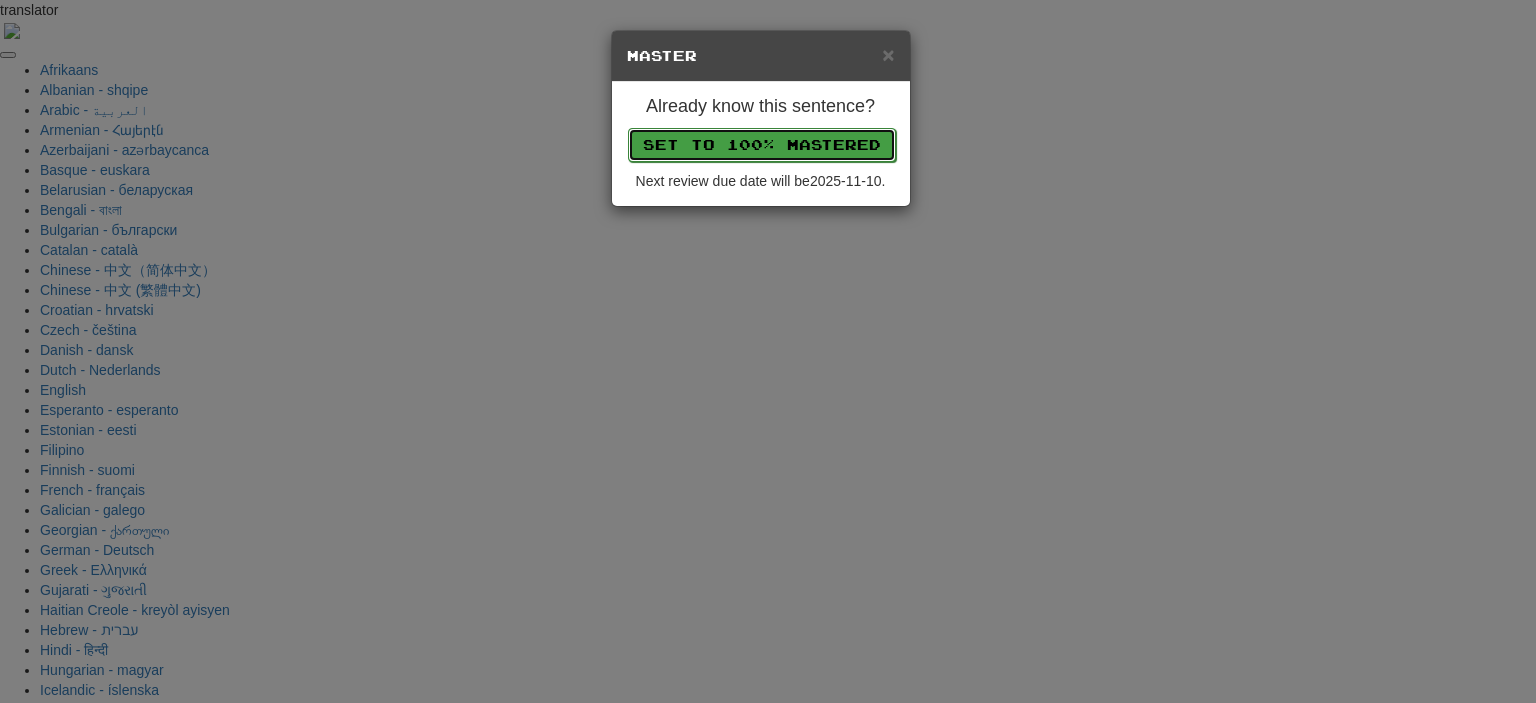 click on "Set to 100% Mastered" at bounding box center (762, 145) 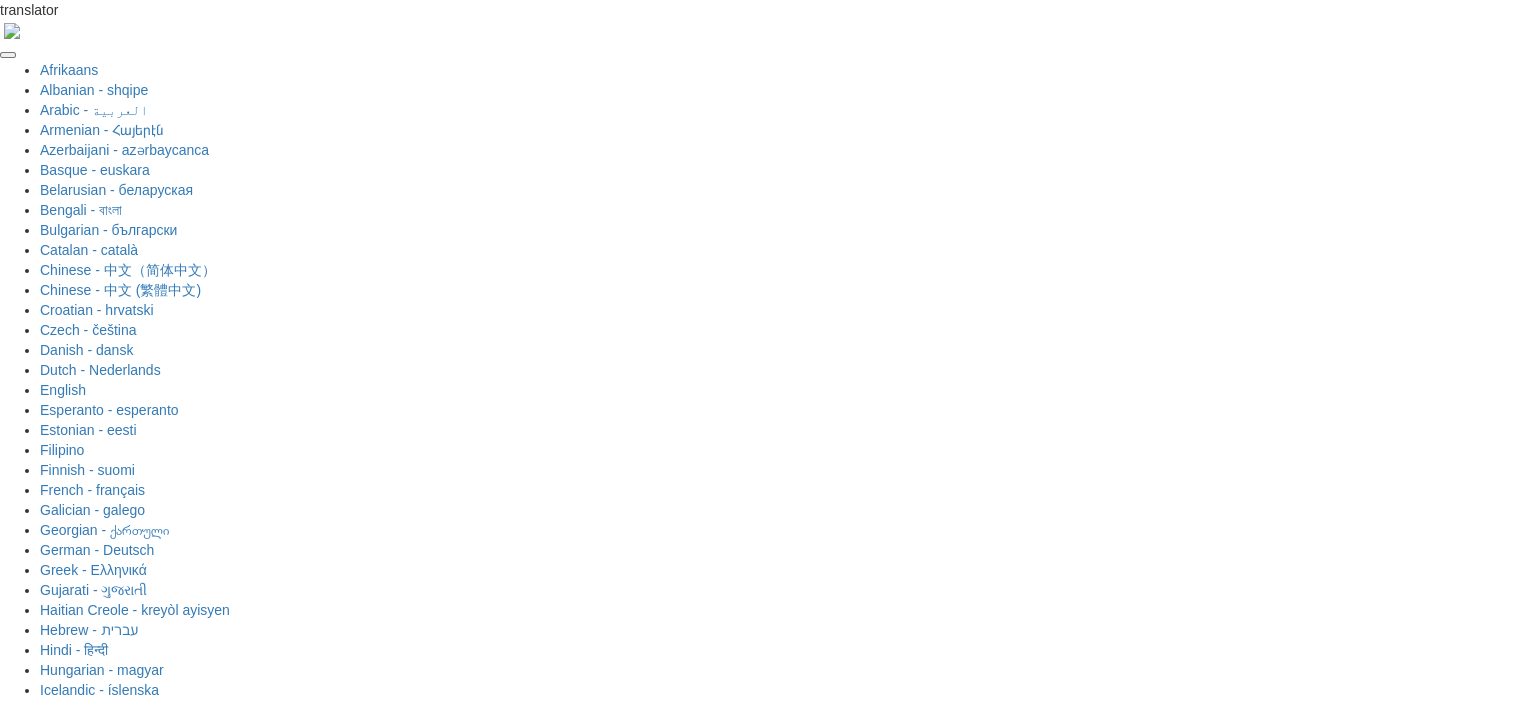 click on "Next" at bounding box center [822, 1909] 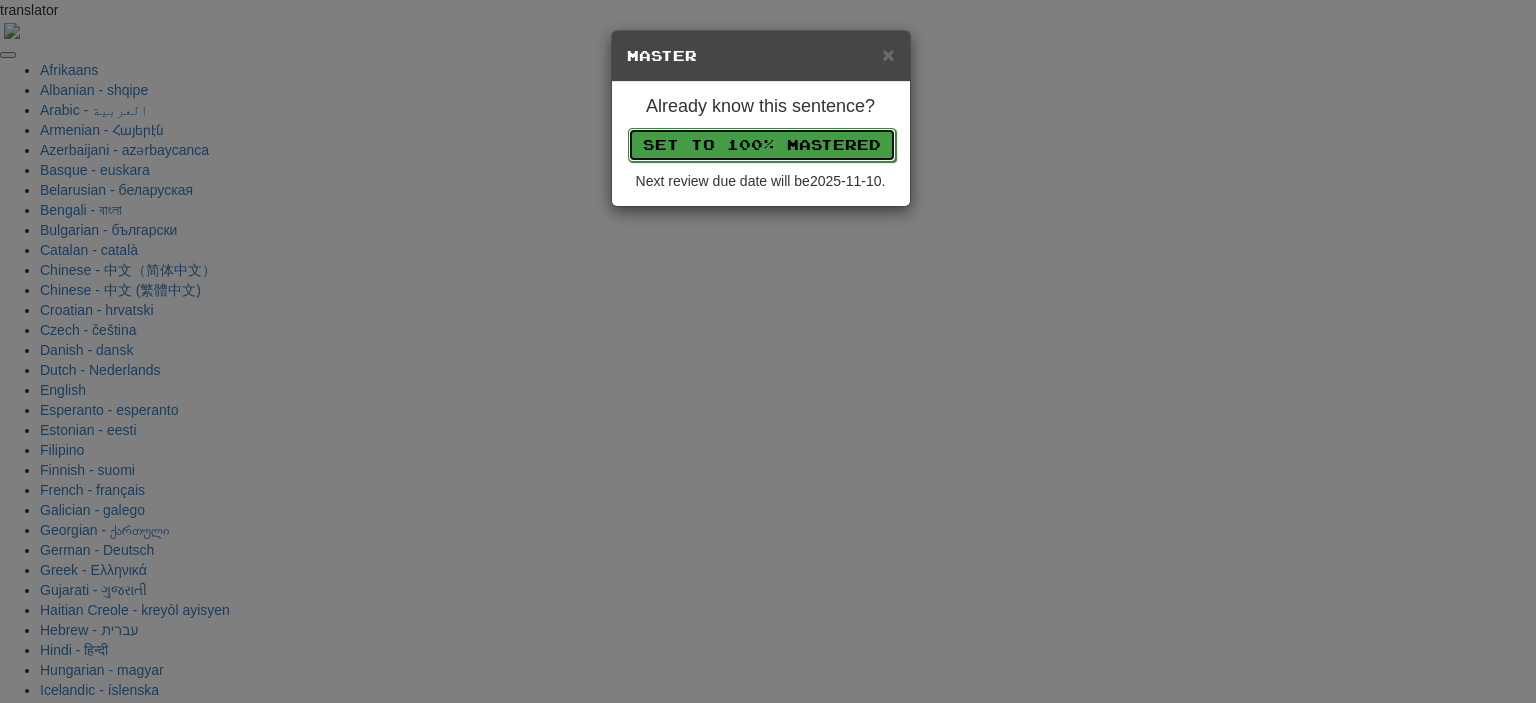 click on "Set to 100% Mastered" at bounding box center (762, 145) 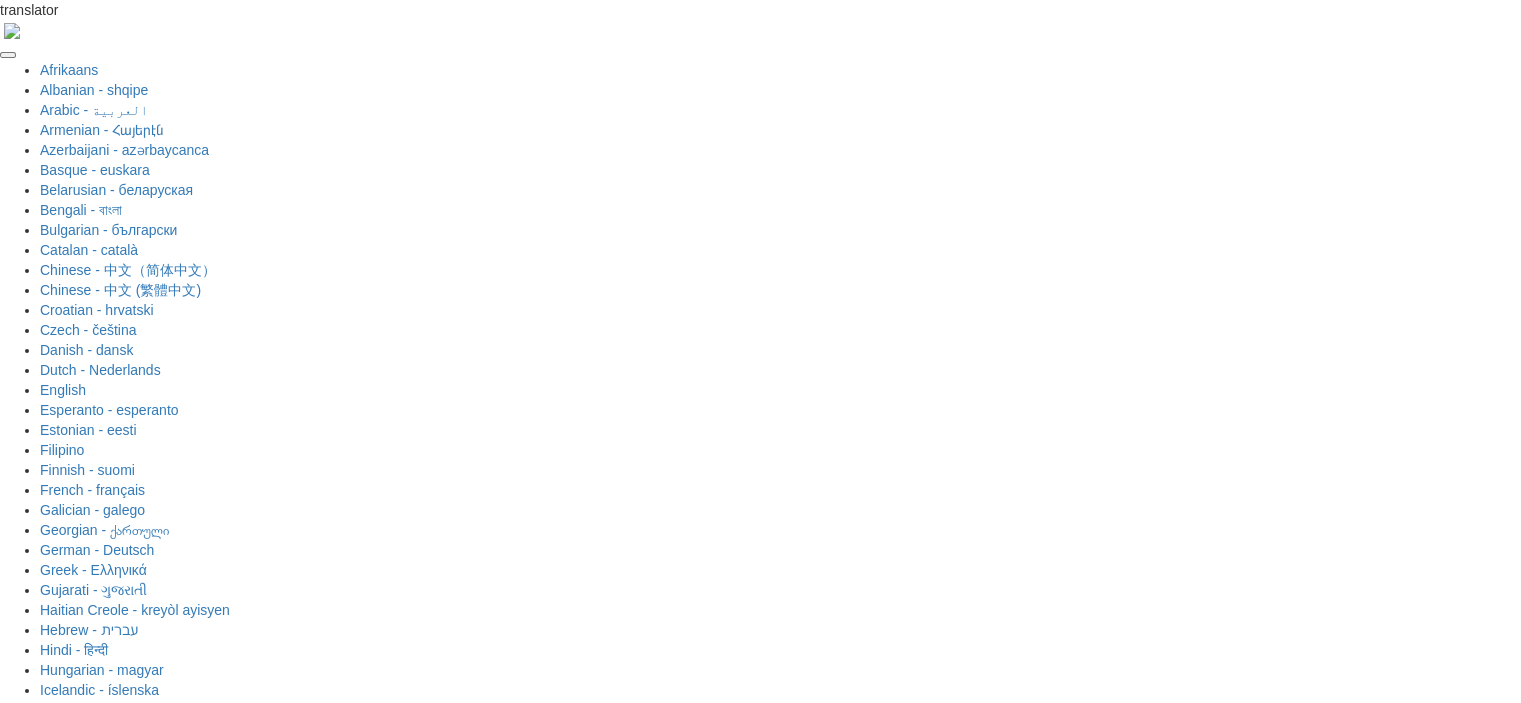 click on "ü" at bounding box center [761, 1864] 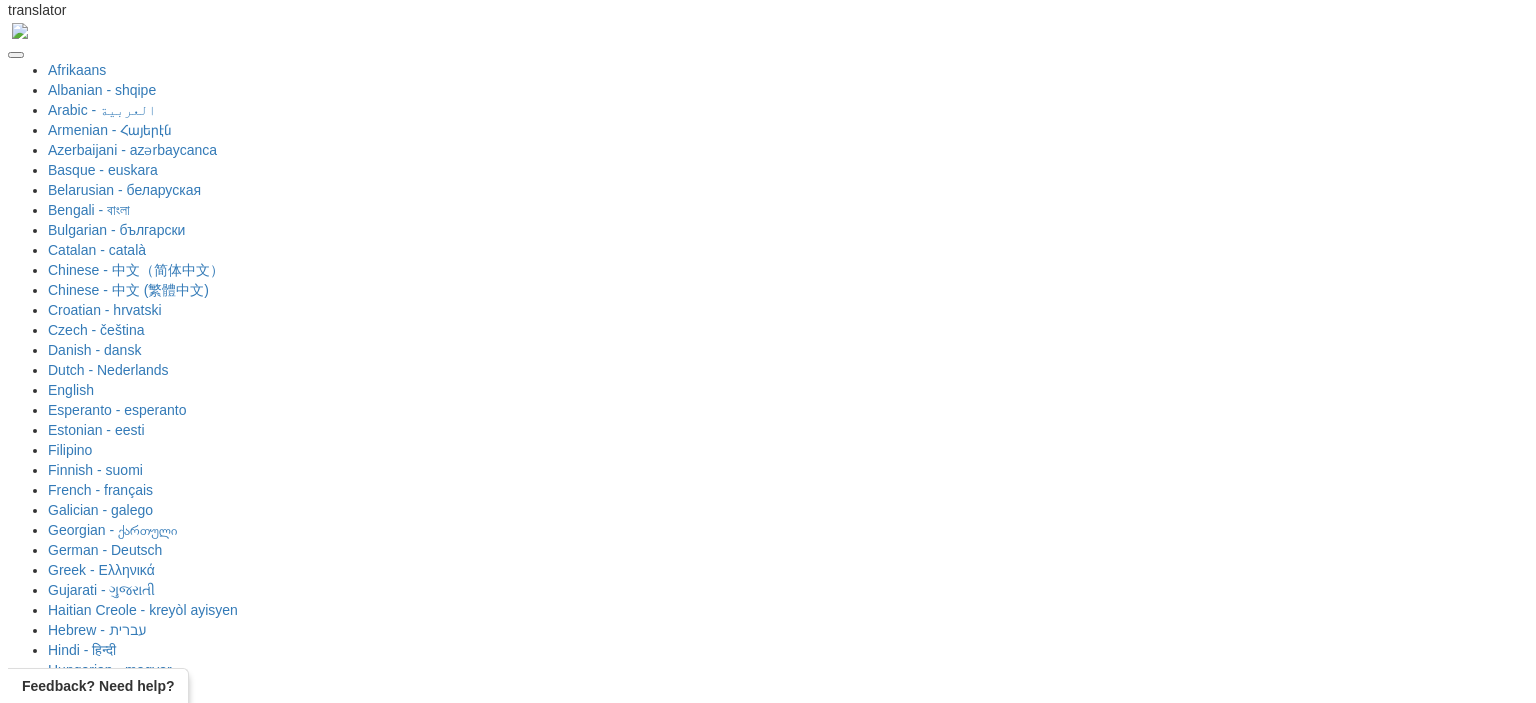 scroll, scrollTop: 0, scrollLeft: 0, axis: both 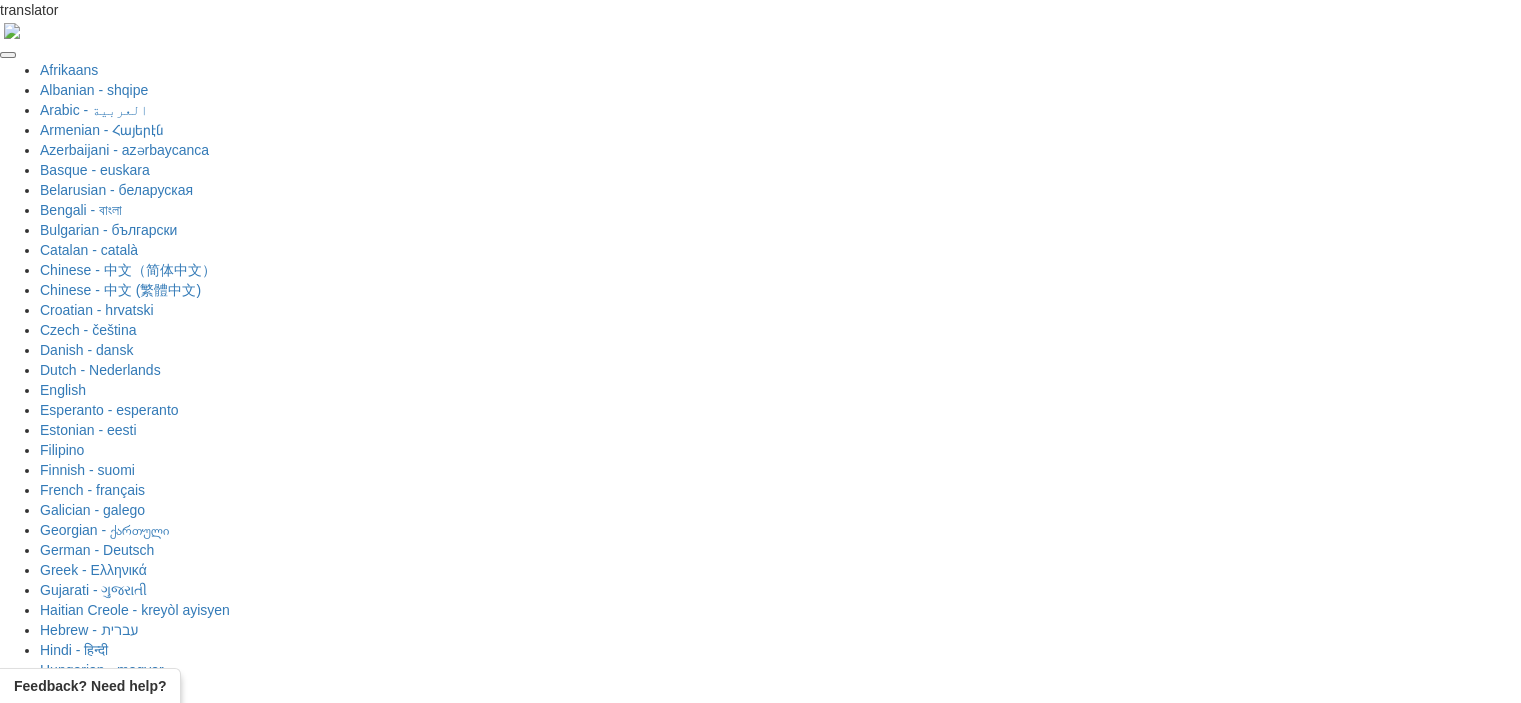 click on "Review" at bounding box center (705, 1560) 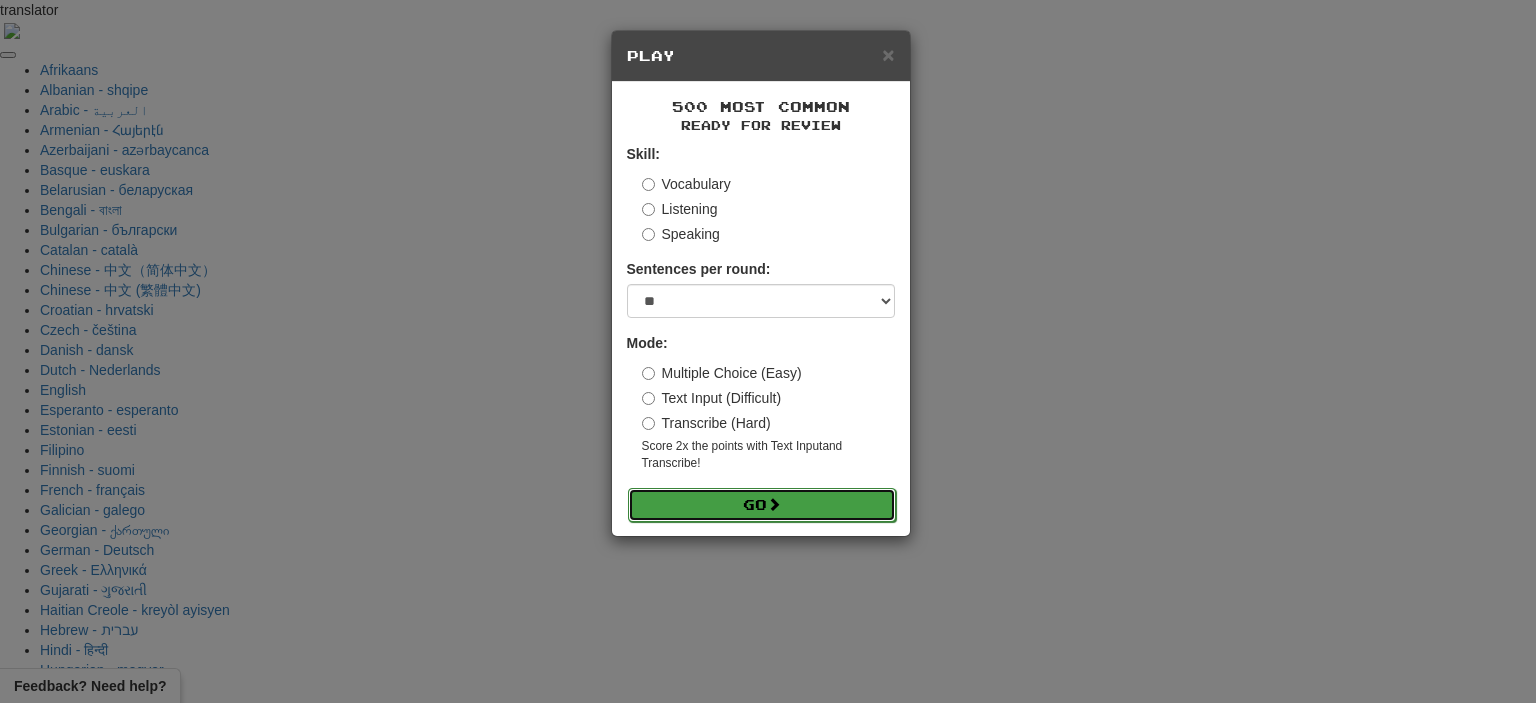 click on "Go" at bounding box center [762, 505] 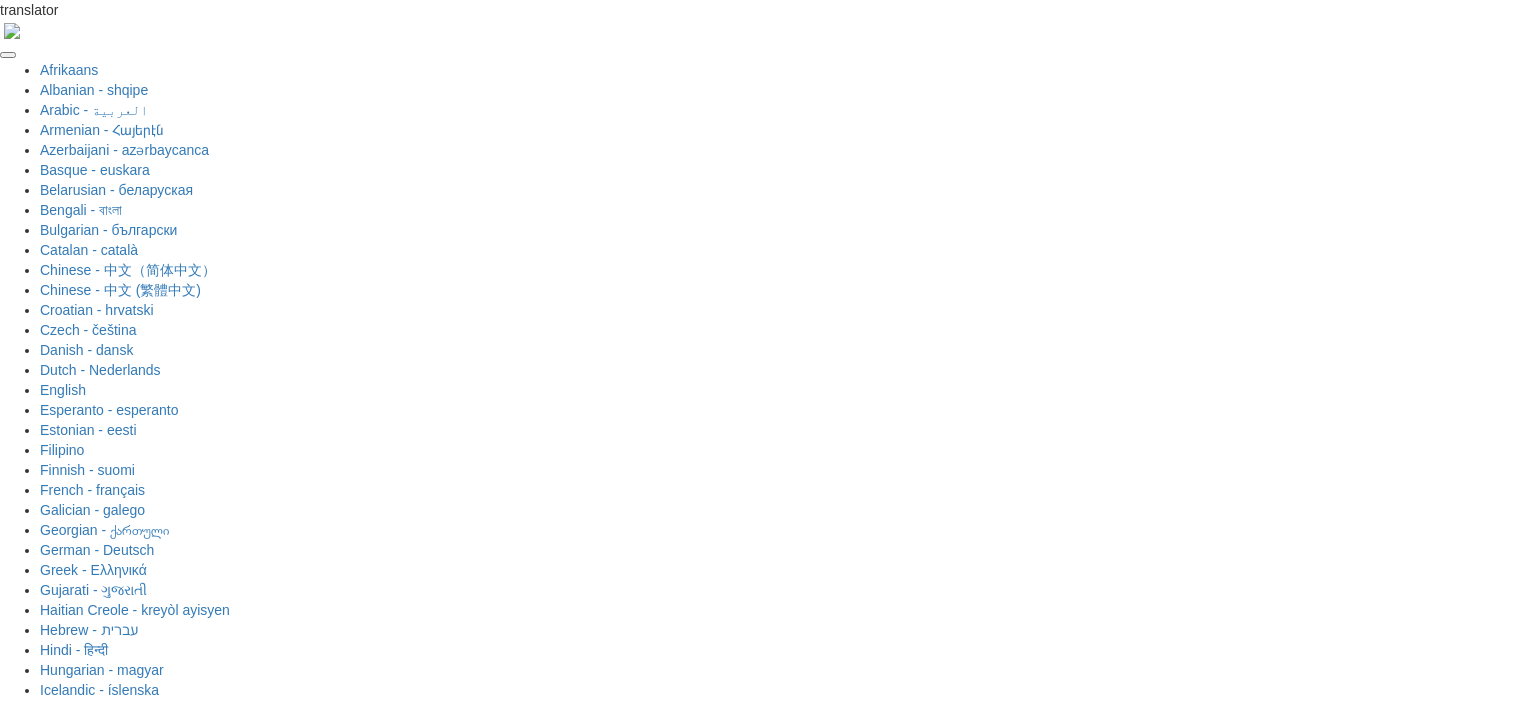 scroll, scrollTop: 0, scrollLeft: 0, axis: both 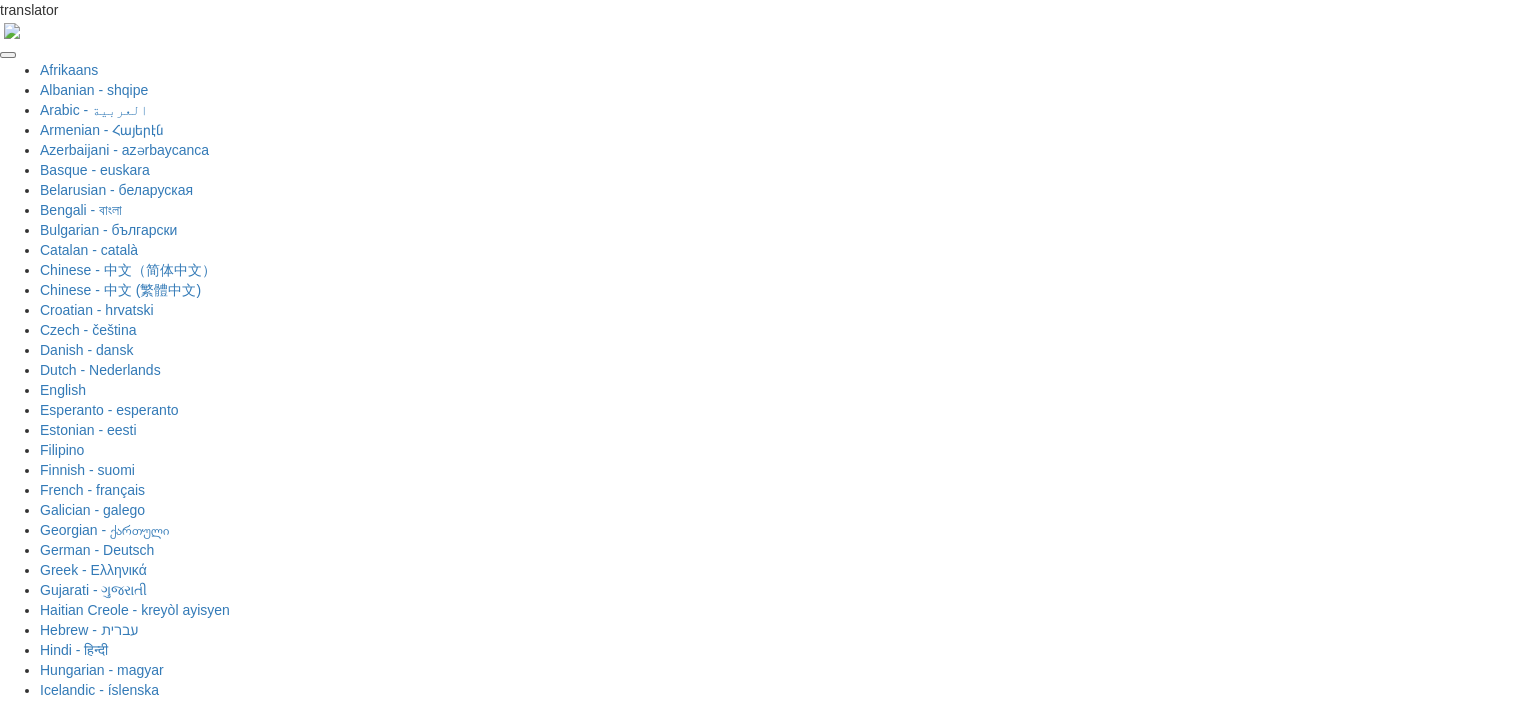 type on "*" 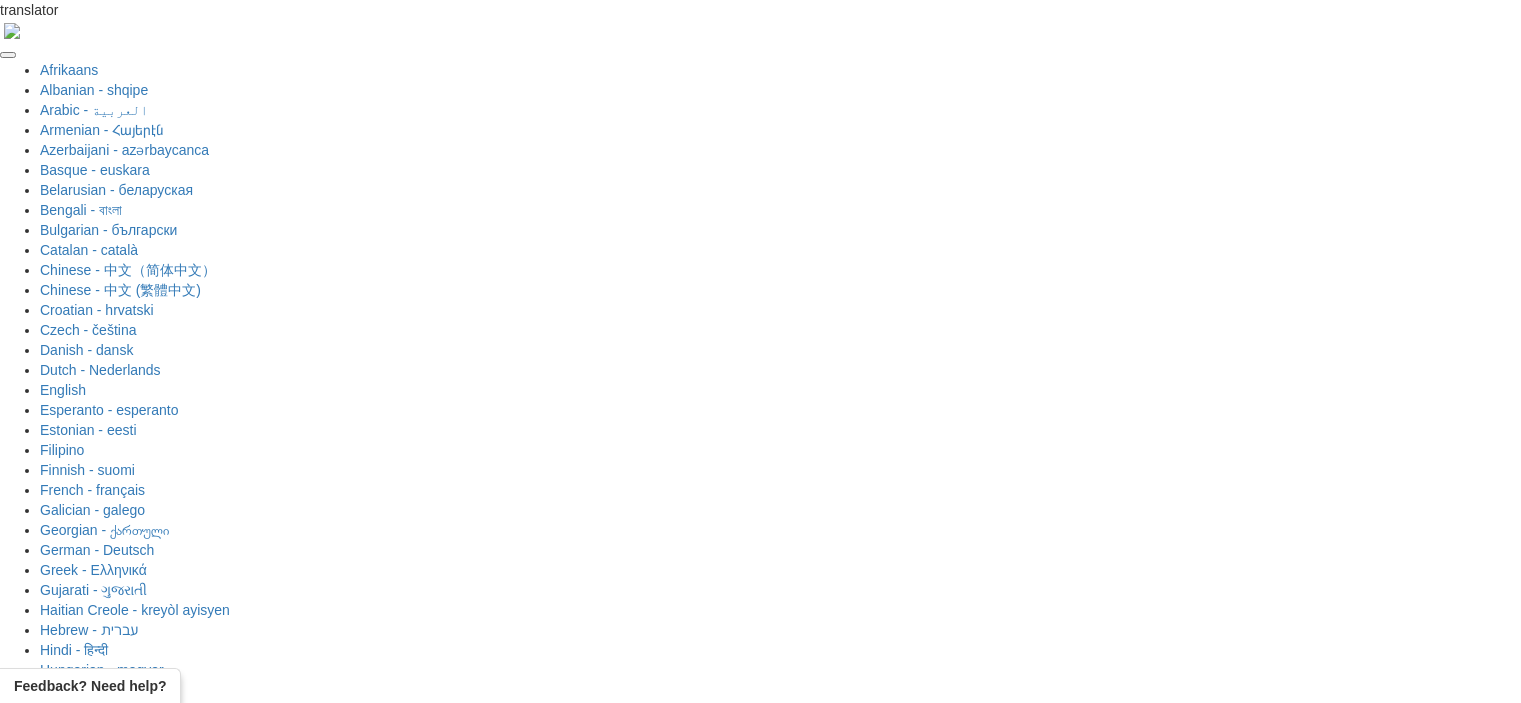click on "Review" at bounding box center (705, 1560) 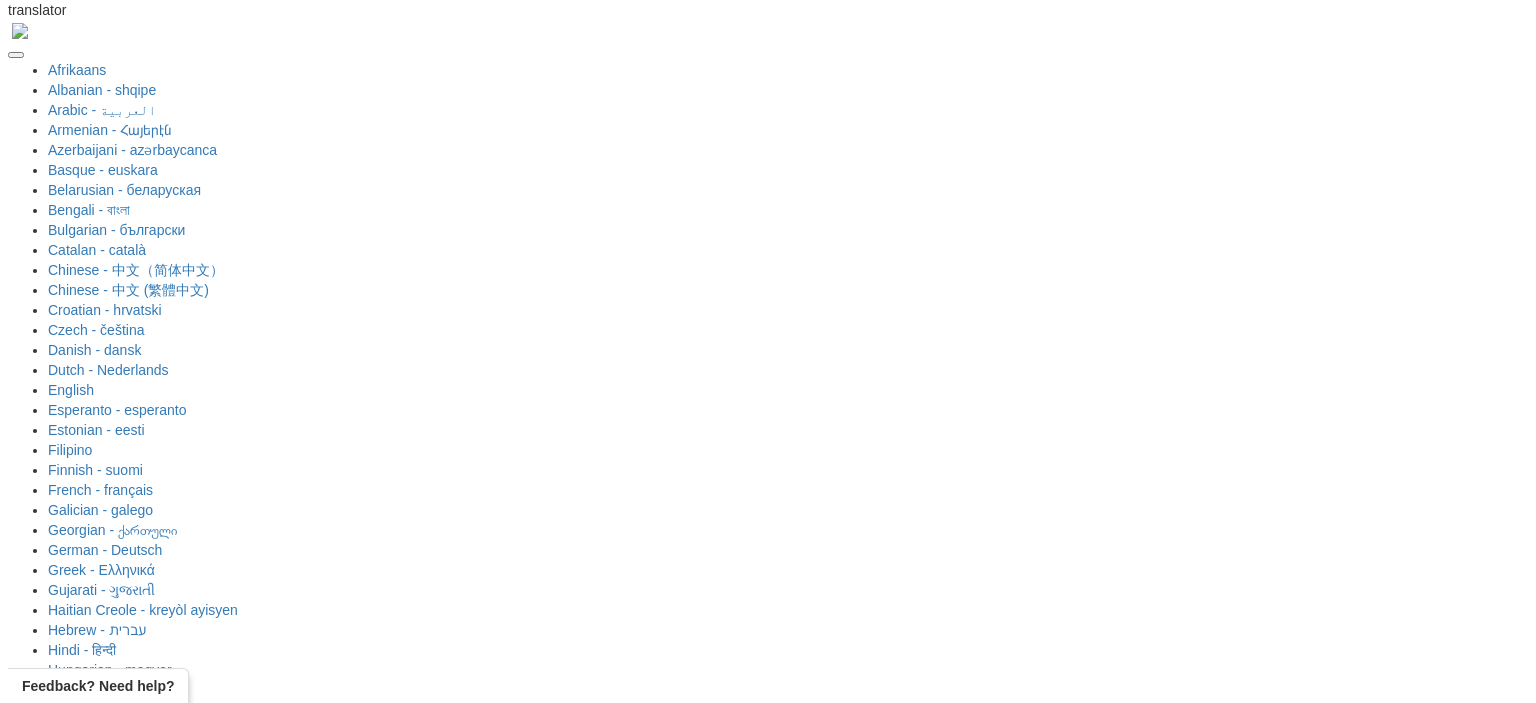 scroll, scrollTop: 0, scrollLeft: 0, axis: both 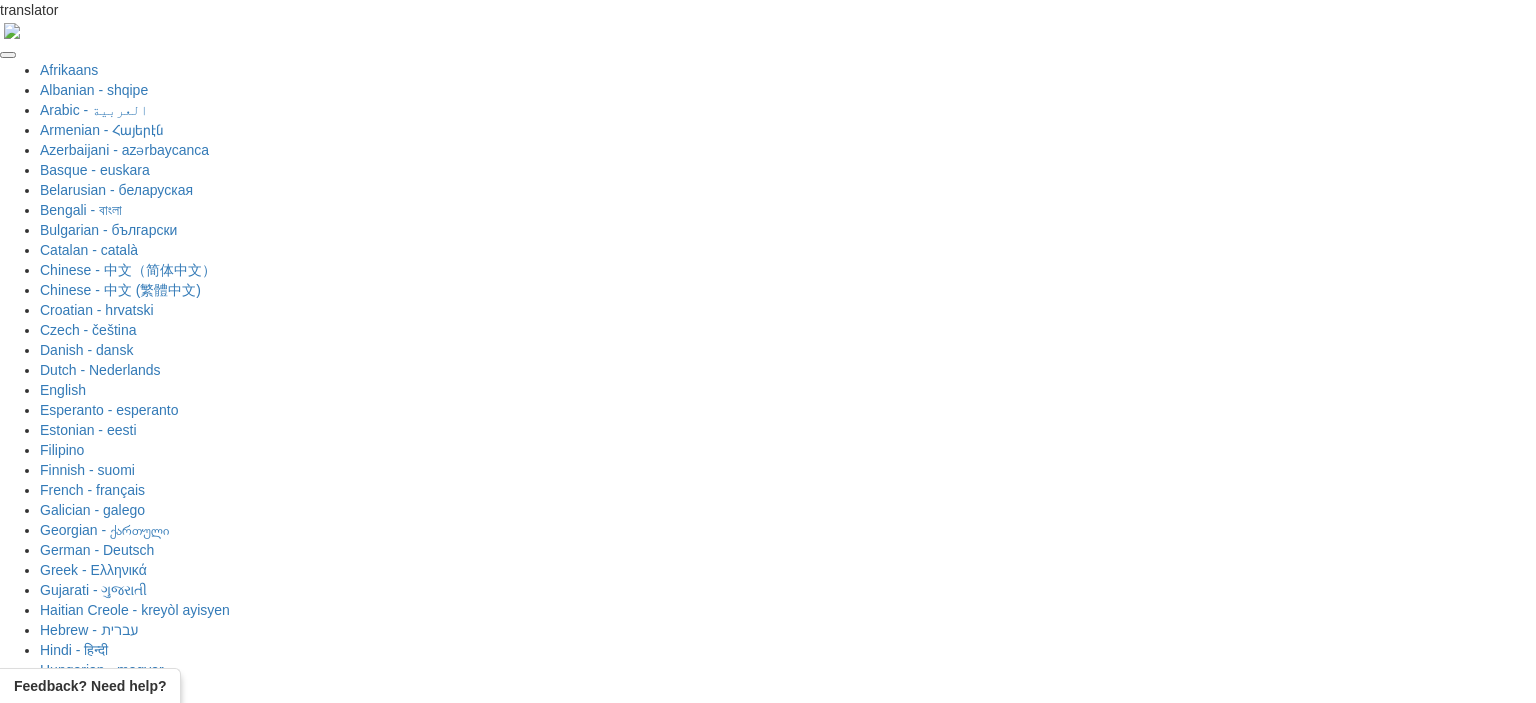 select on "**" 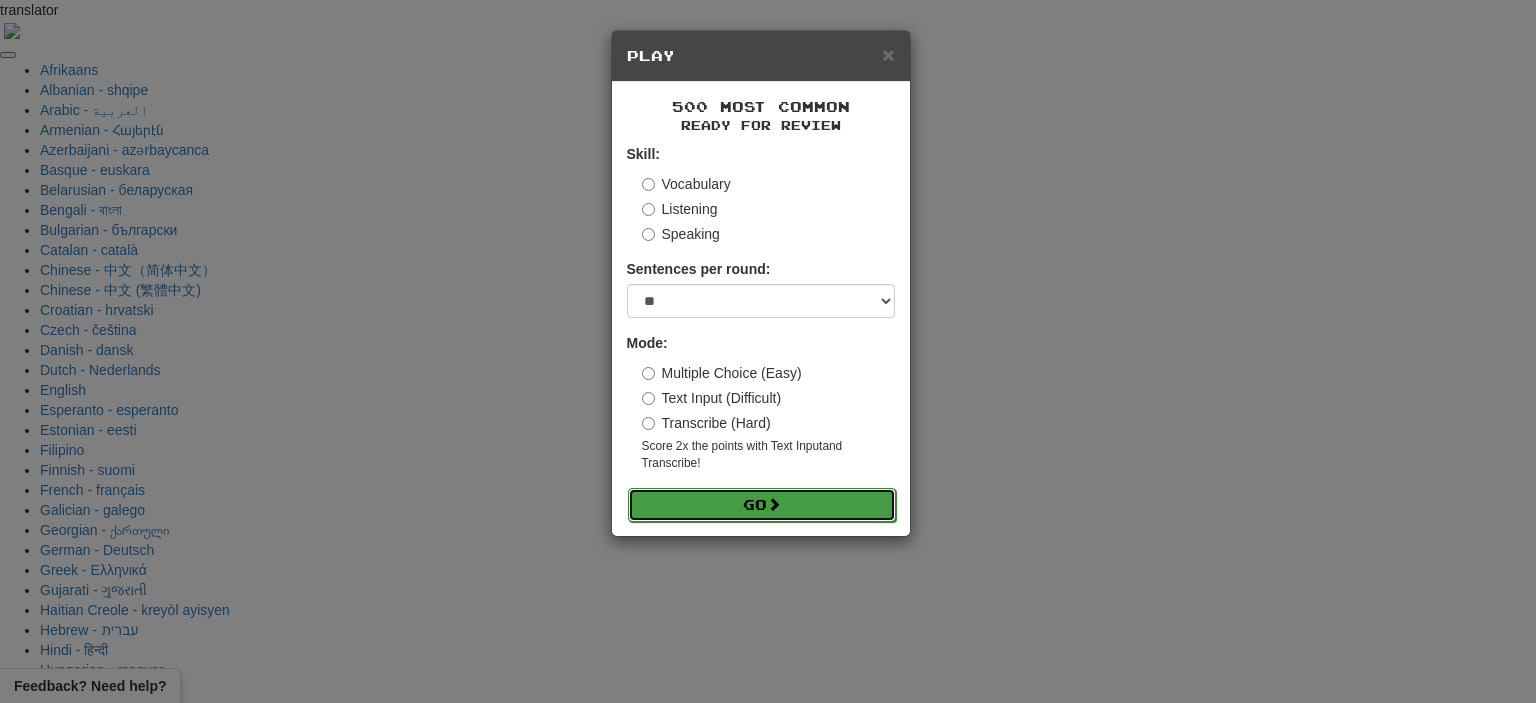 click on "Go" at bounding box center (762, 505) 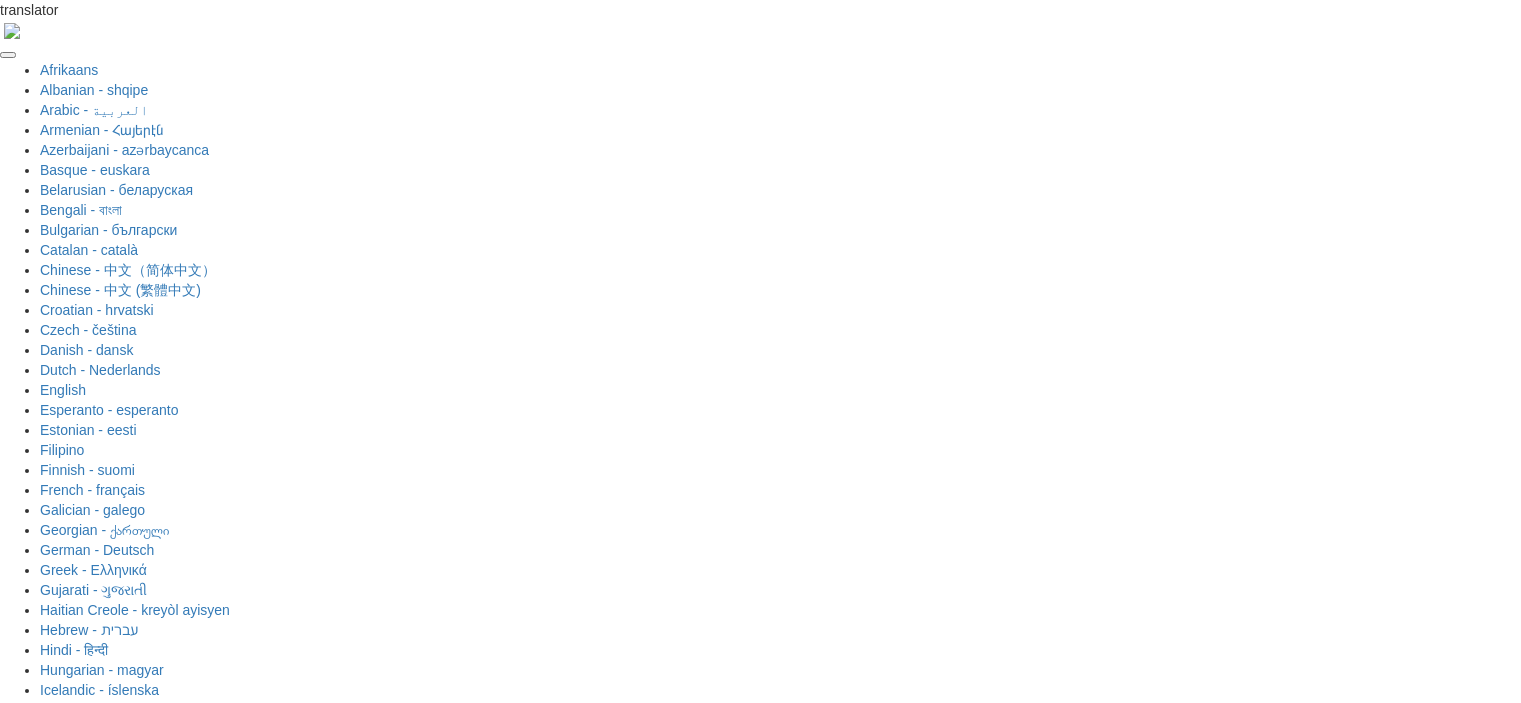 scroll, scrollTop: 0, scrollLeft: 0, axis: both 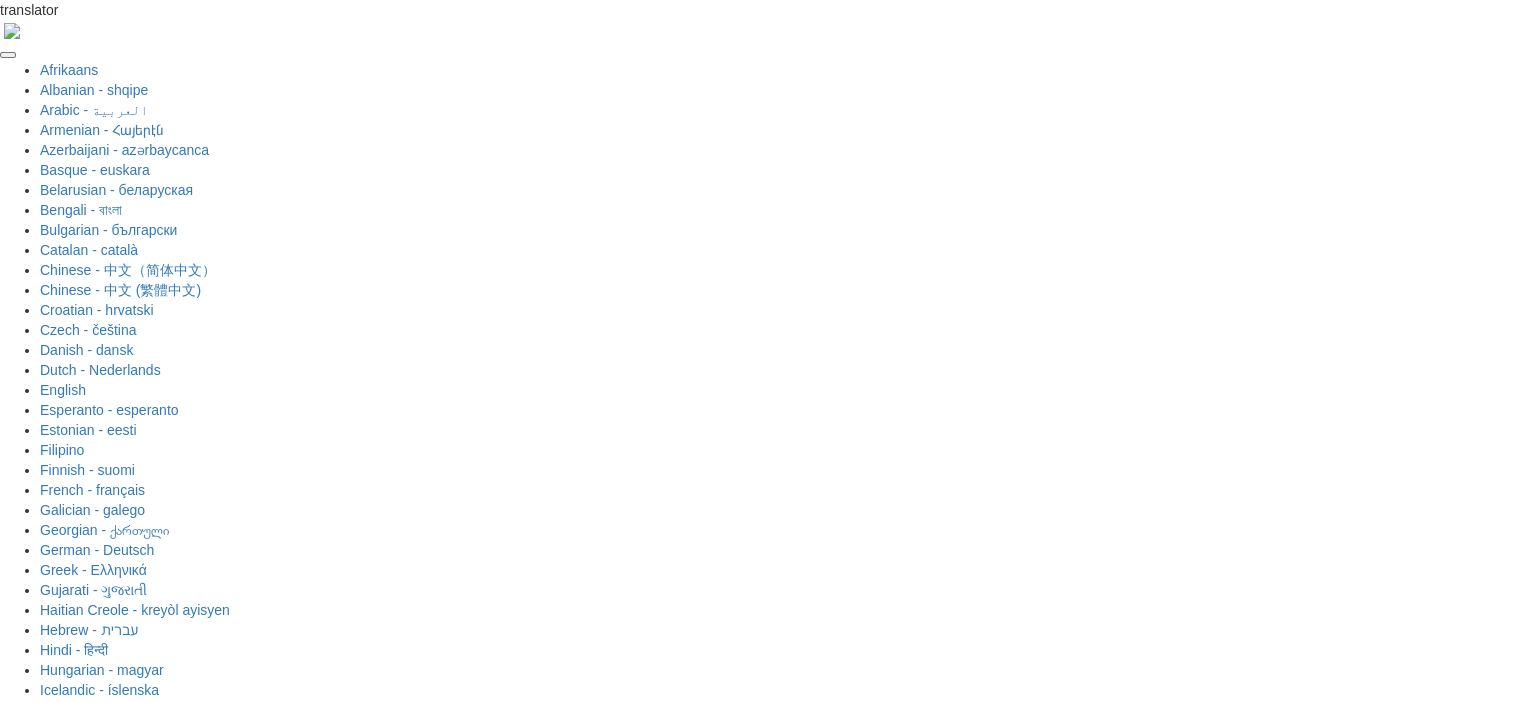 click at bounding box center [695, 1756] 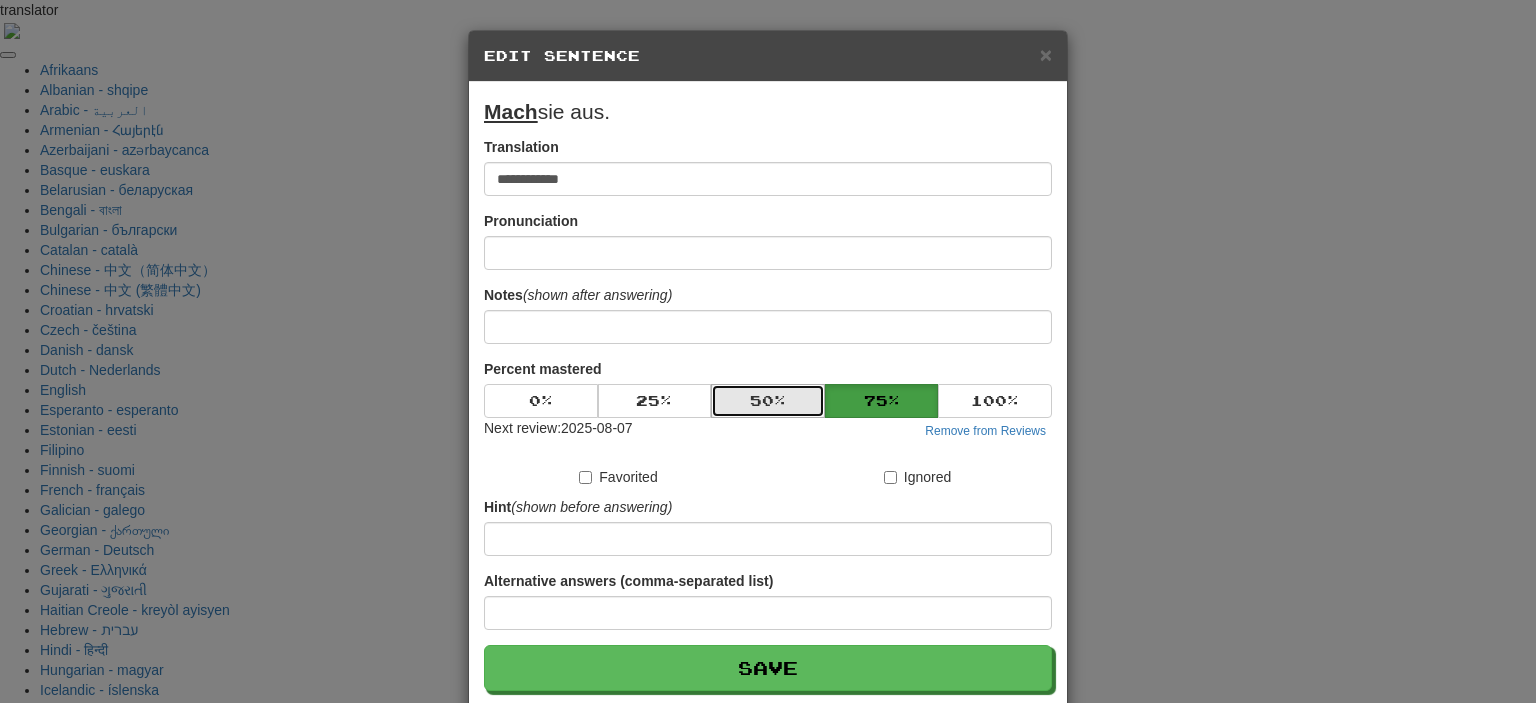 click on "50 %" at bounding box center [768, 401] 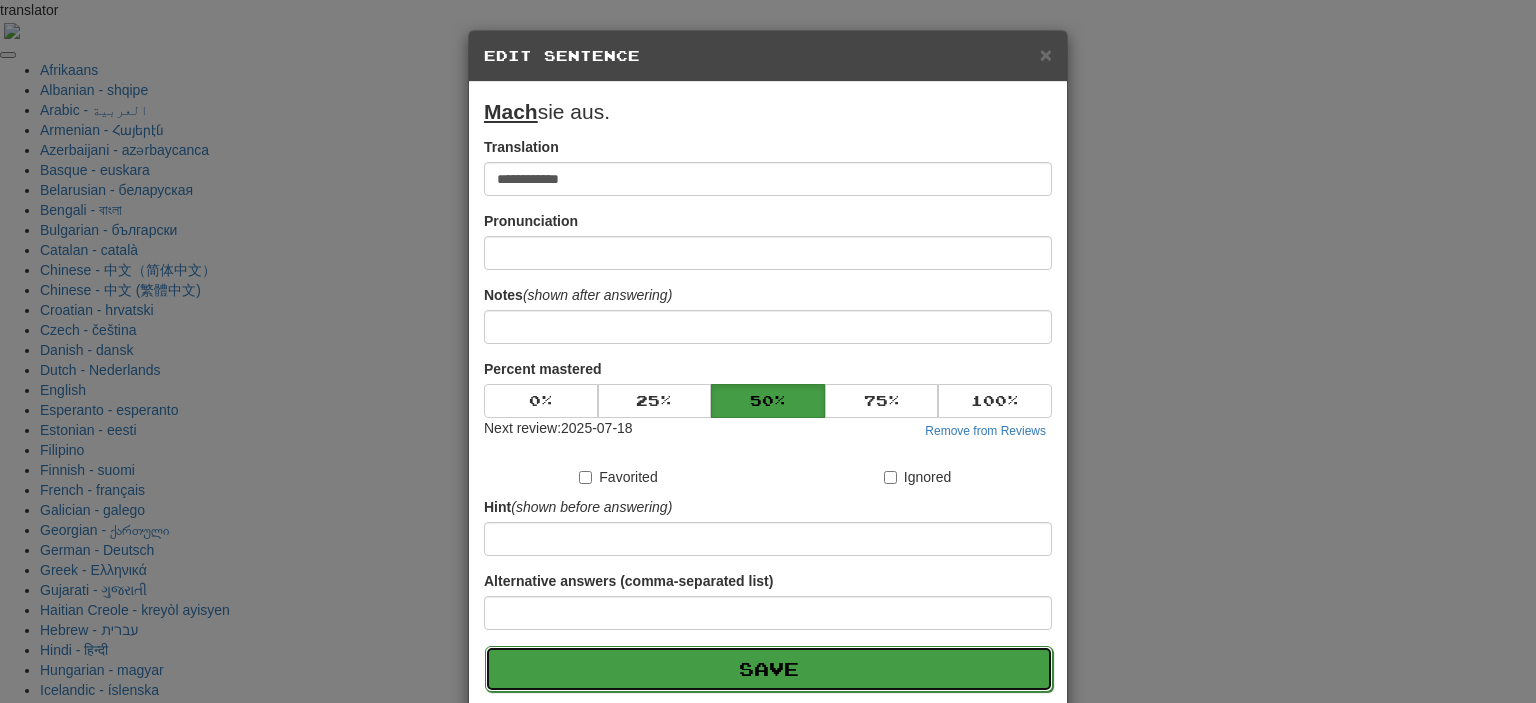 click on "Save" at bounding box center (769, 669) 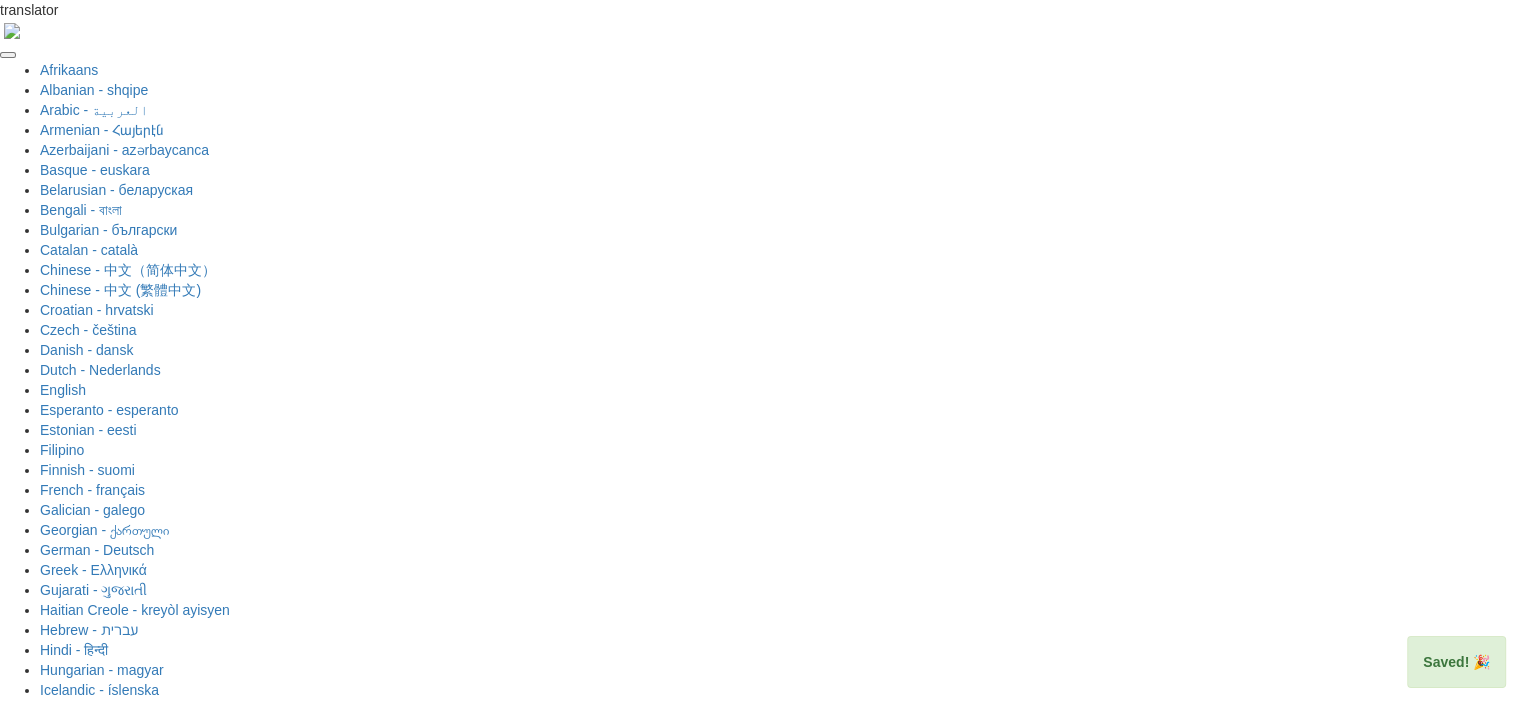 click on "Next" at bounding box center (822, 1909) 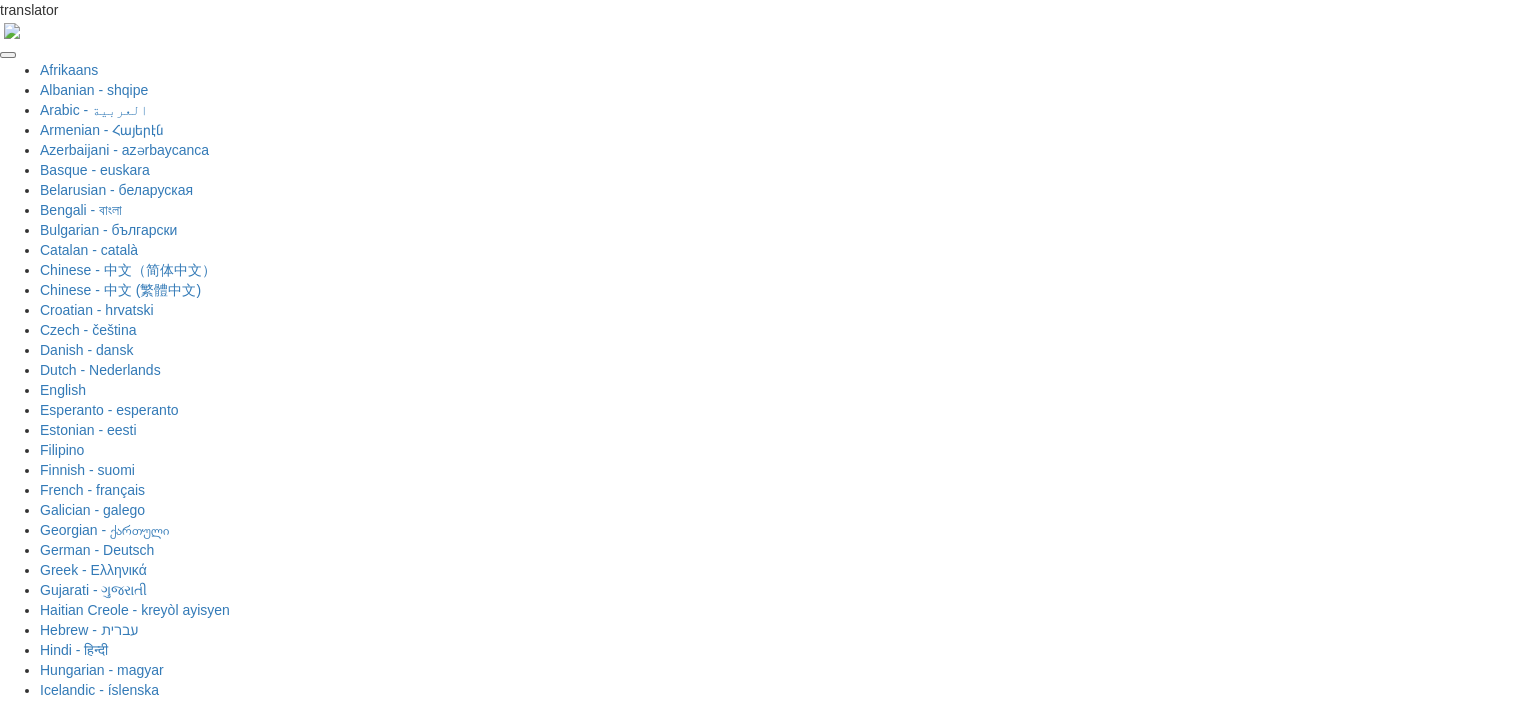 click at bounding box center (826, 1758) 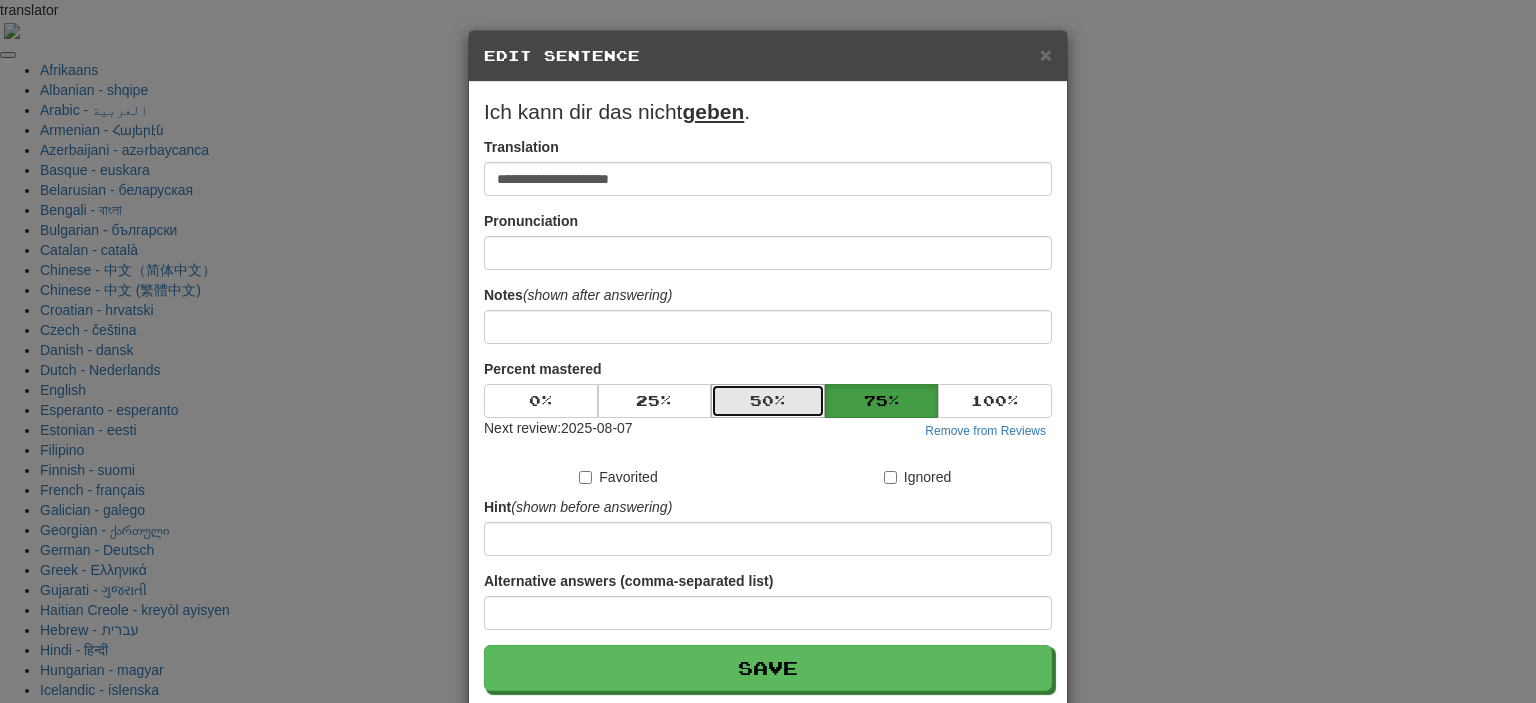 click on "50 %" at bounding box center (768, 401) 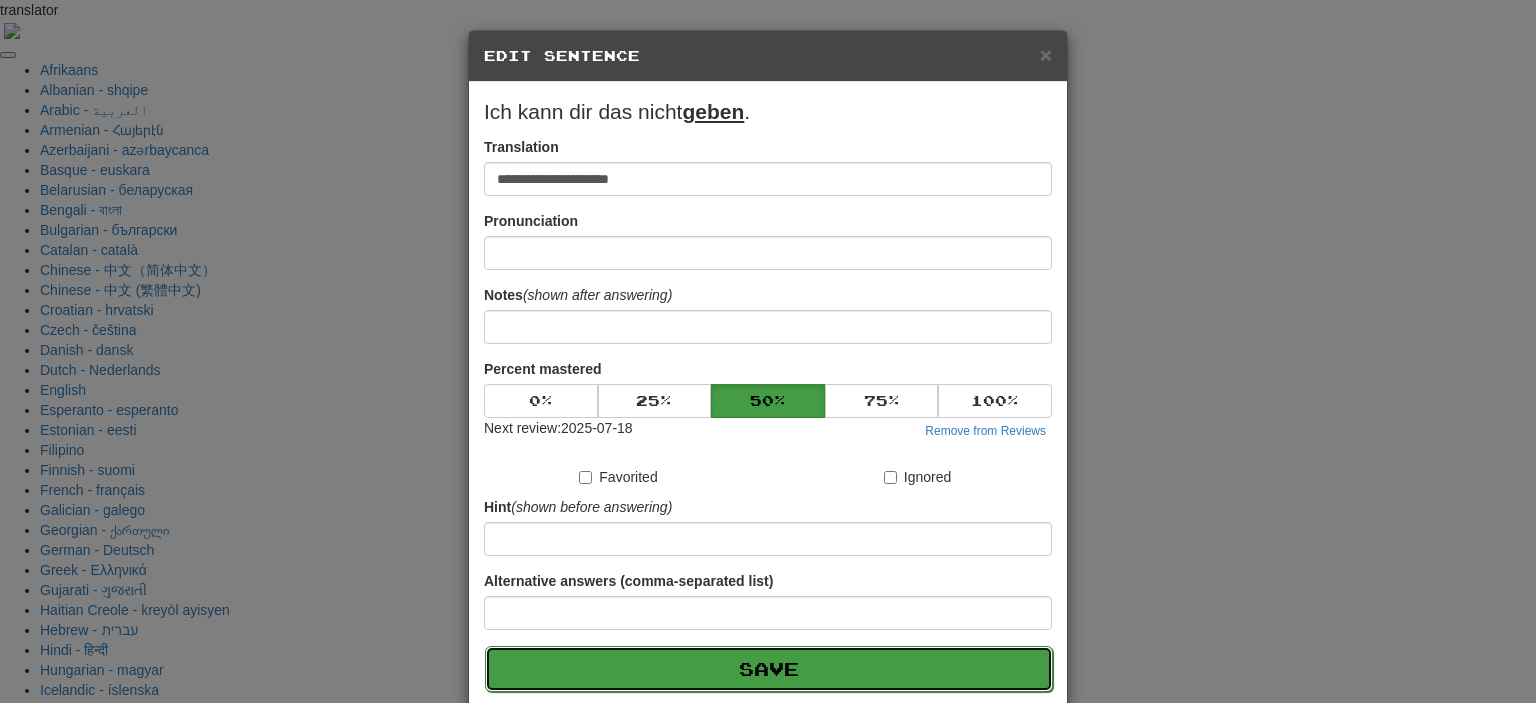 click on "Save" at bounding box center (769, 669) 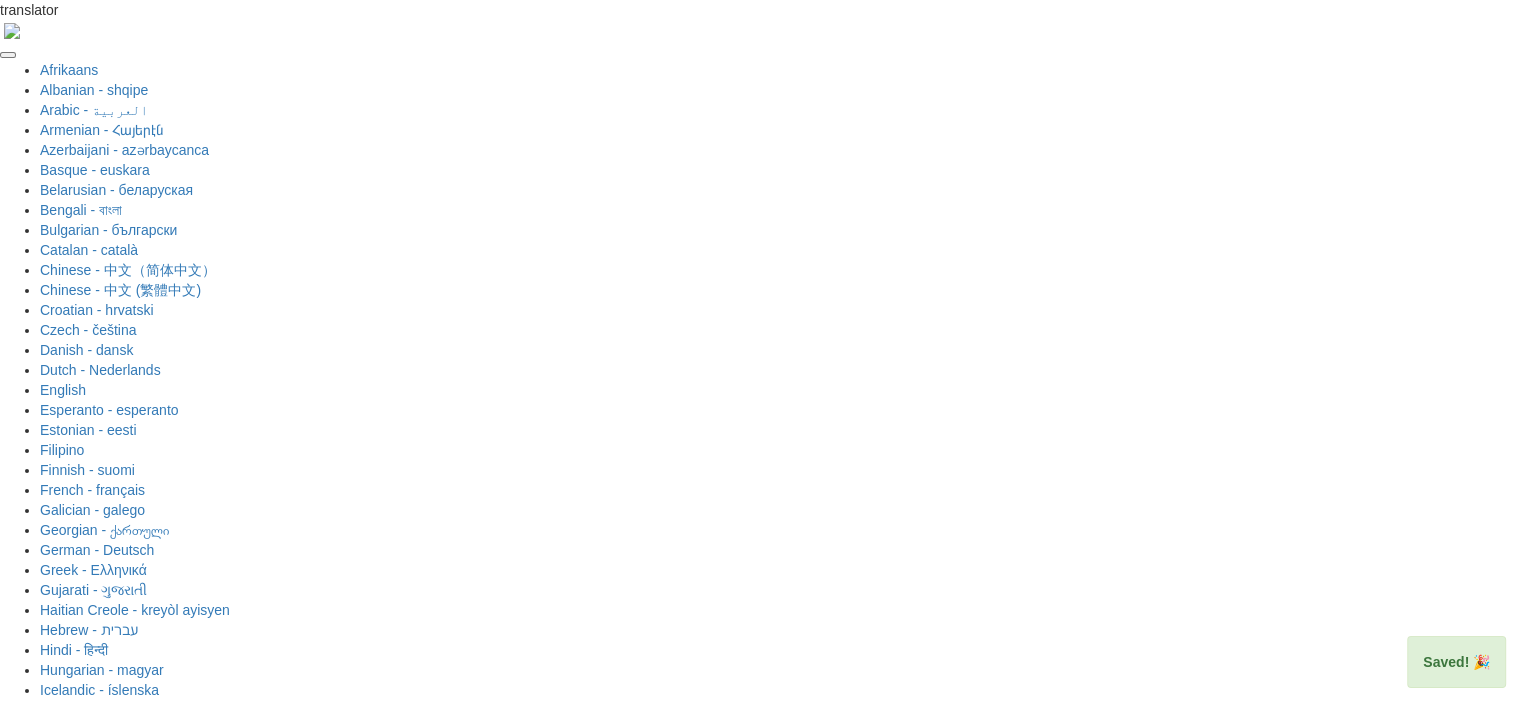 click on "Next" at bounding box center (822, 1909) 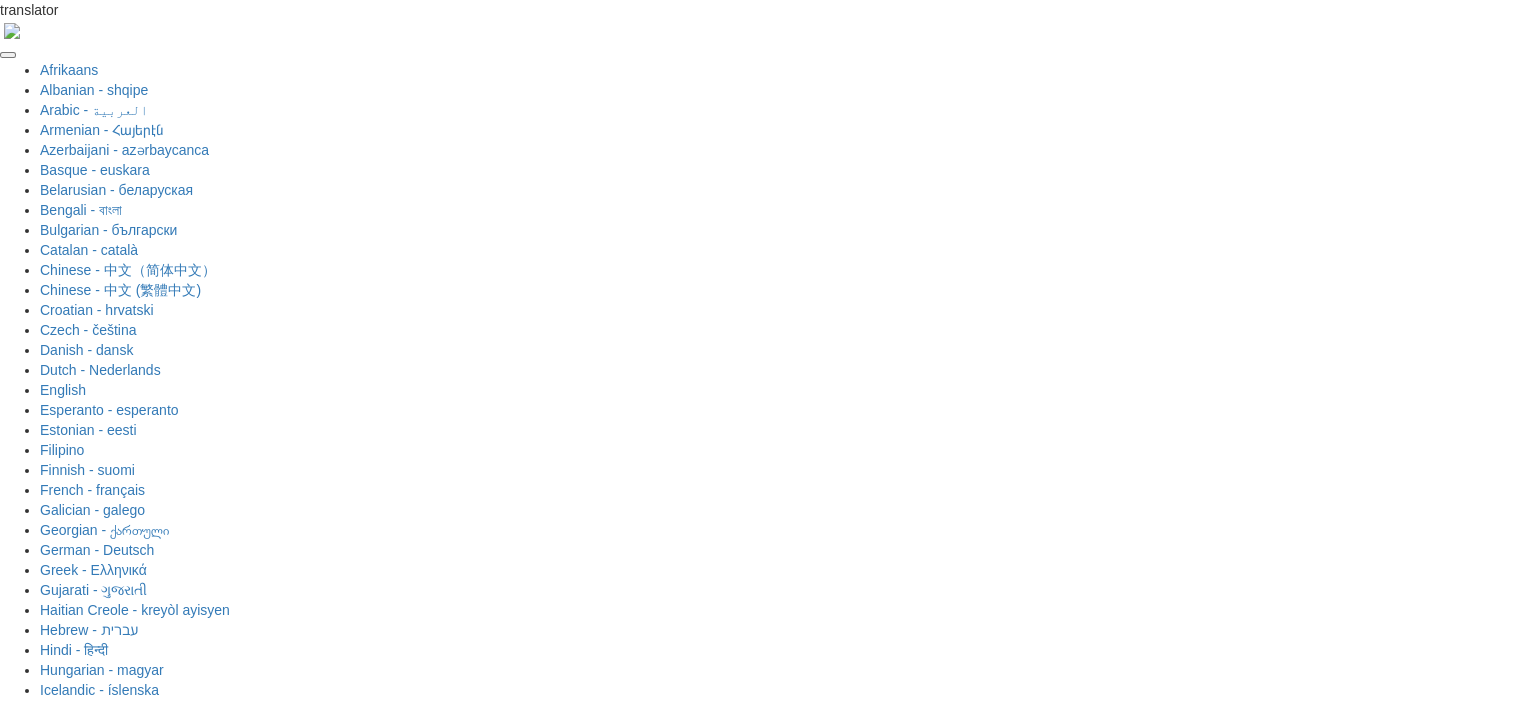 click at bounding box center [825, 1756] 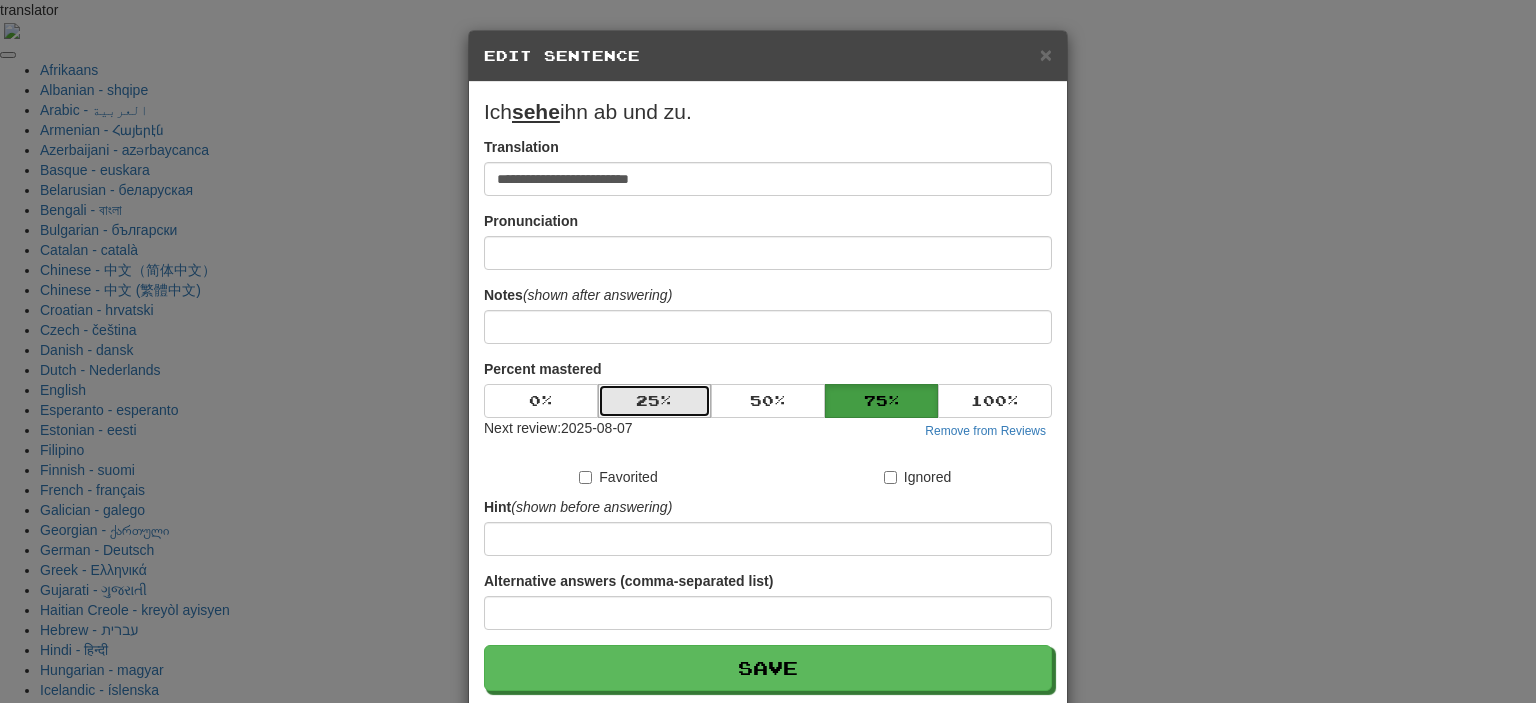 click on "25 %" at bounding box center (655, 401) 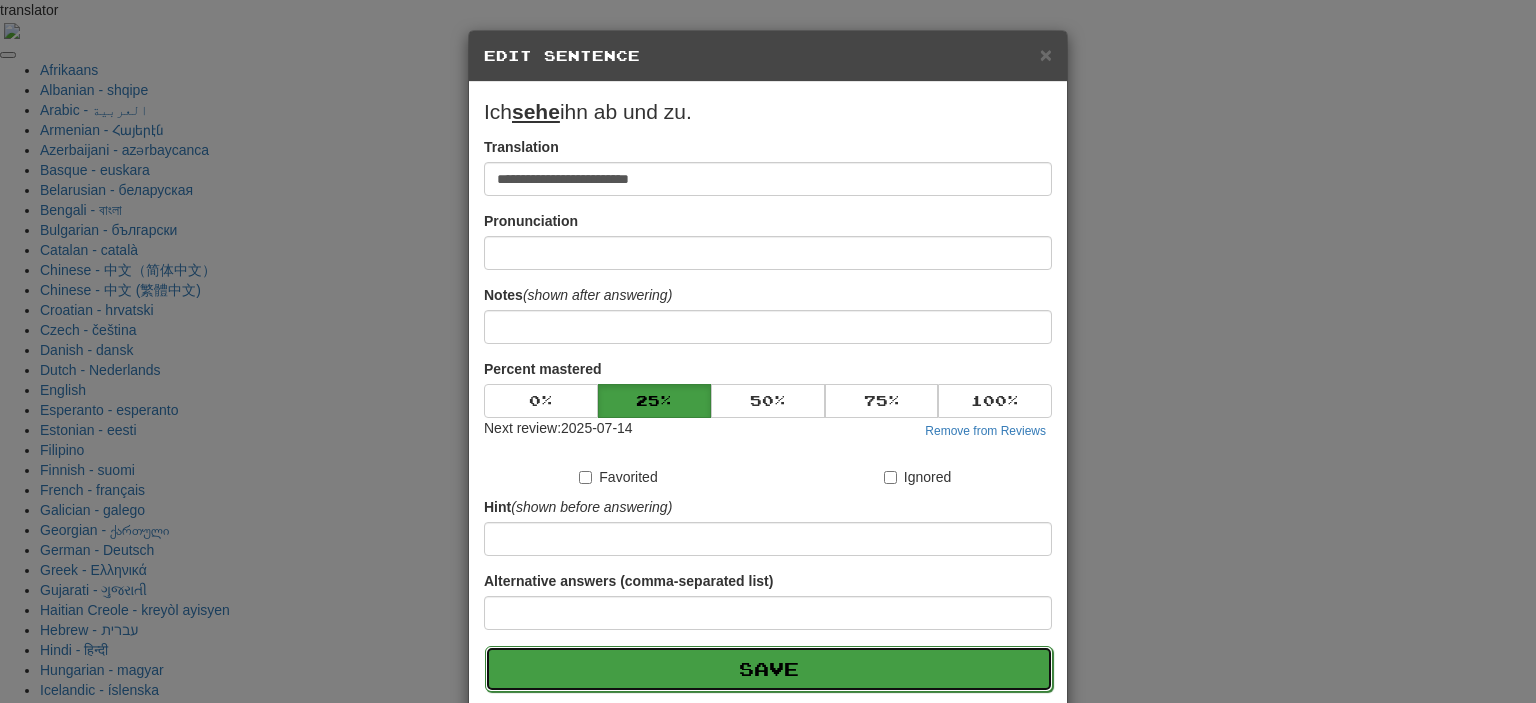 click on "Save" at bounding box center (769, 669) 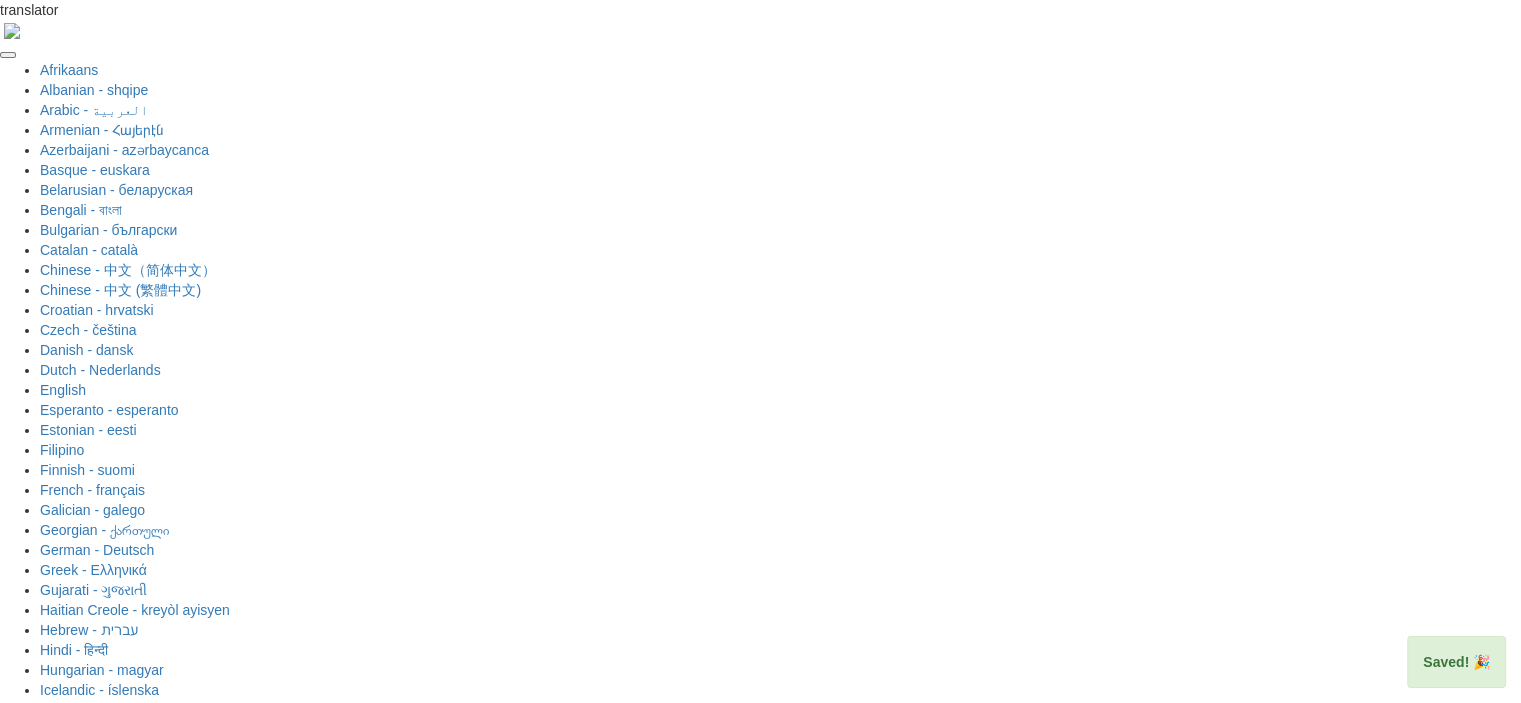 click at bounding box center [852, 1908] 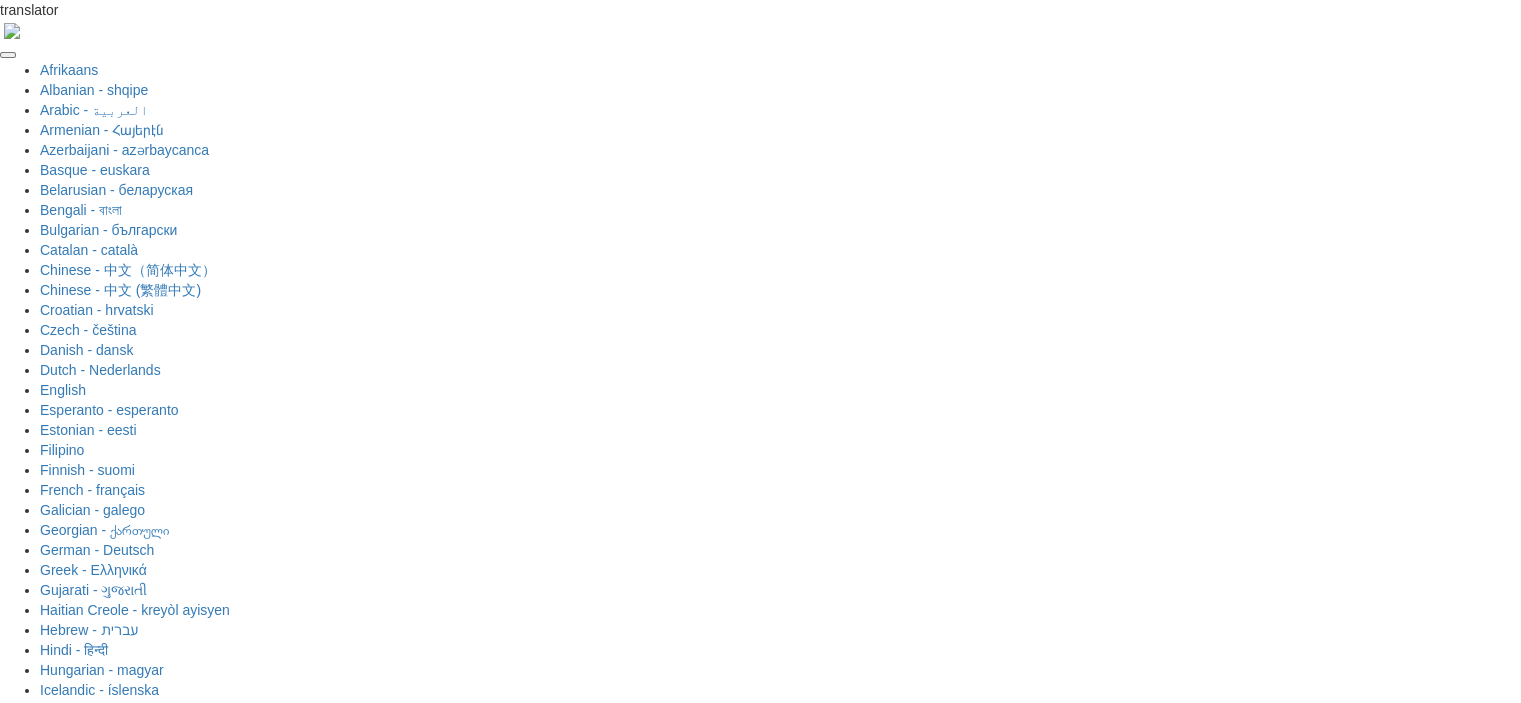 click at bounding box center [826, 1758] 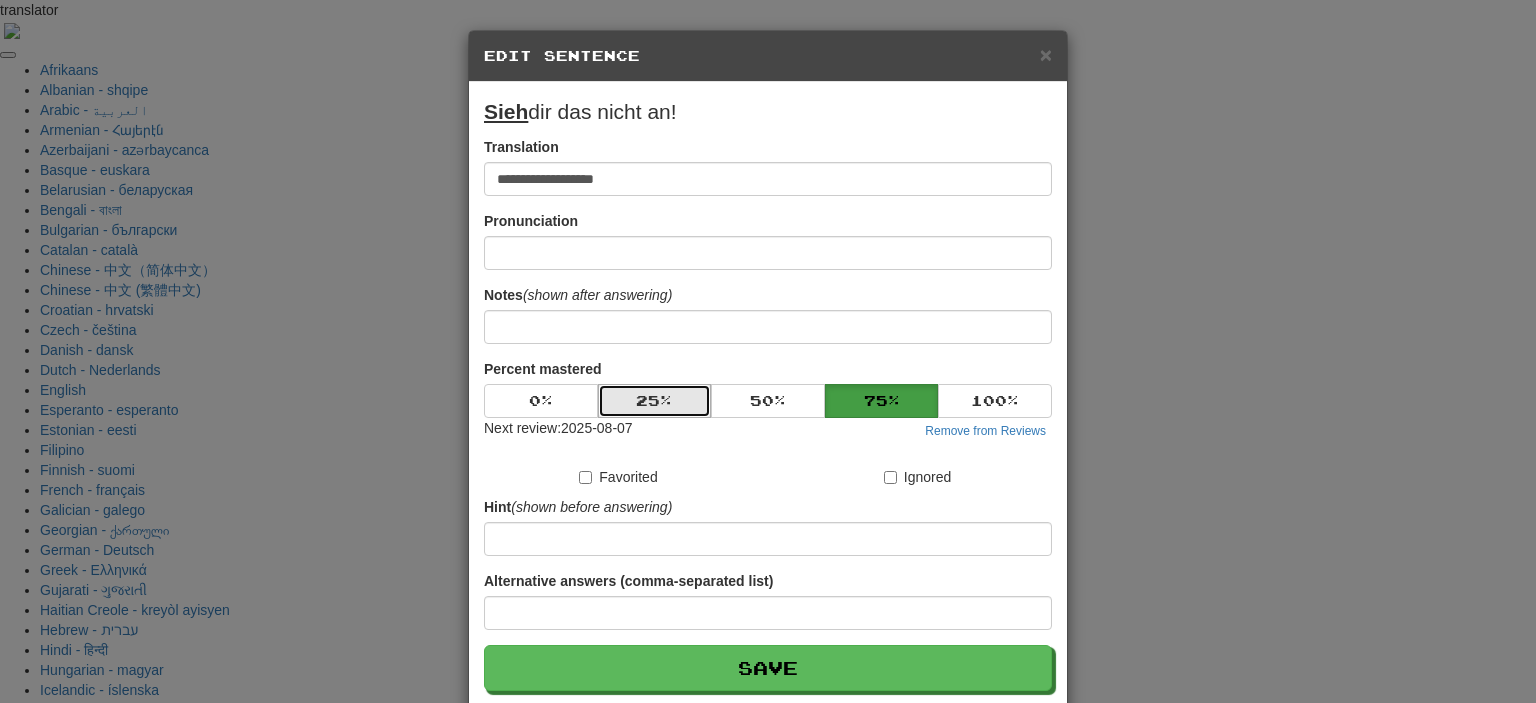 click on "25 %" at bounding box center [655, 401] 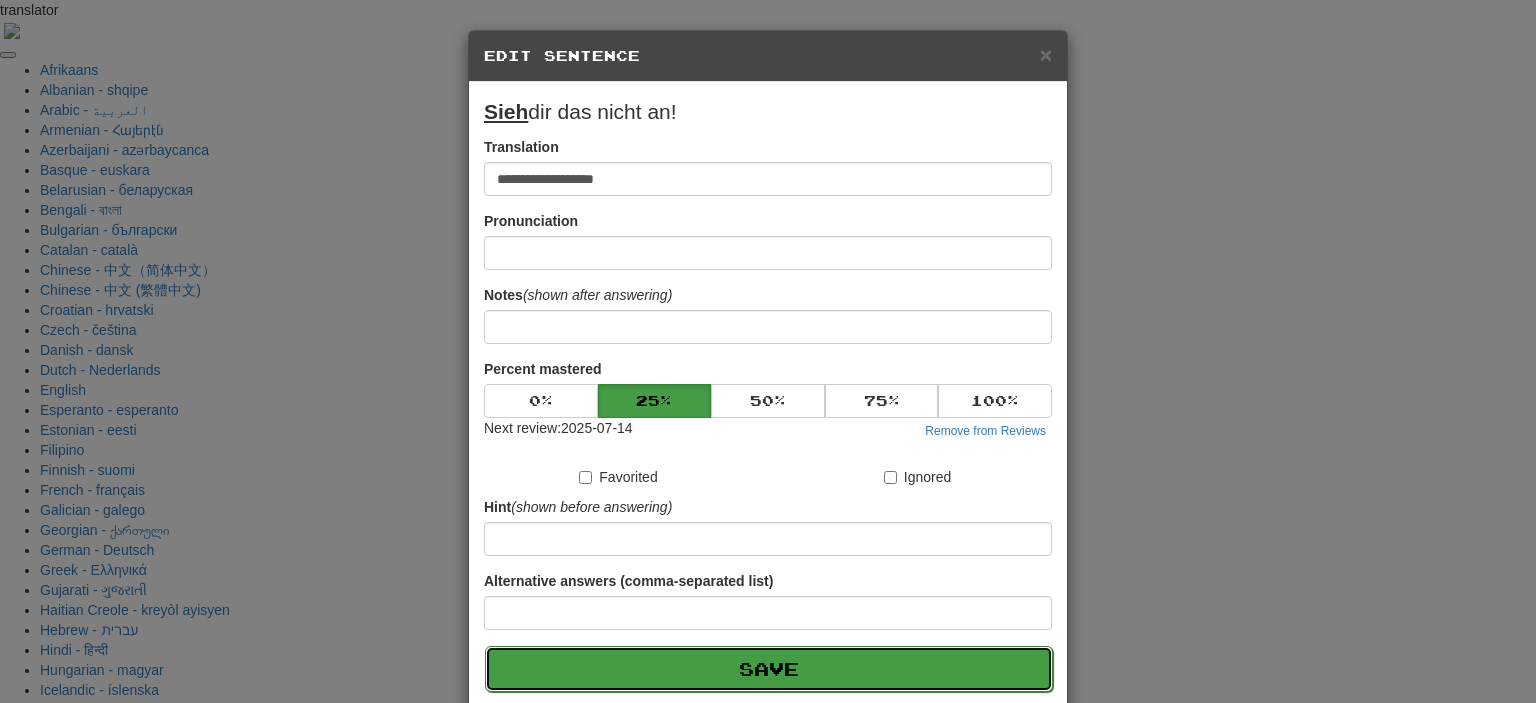 click on "Save" at bounding box center [769, 669] 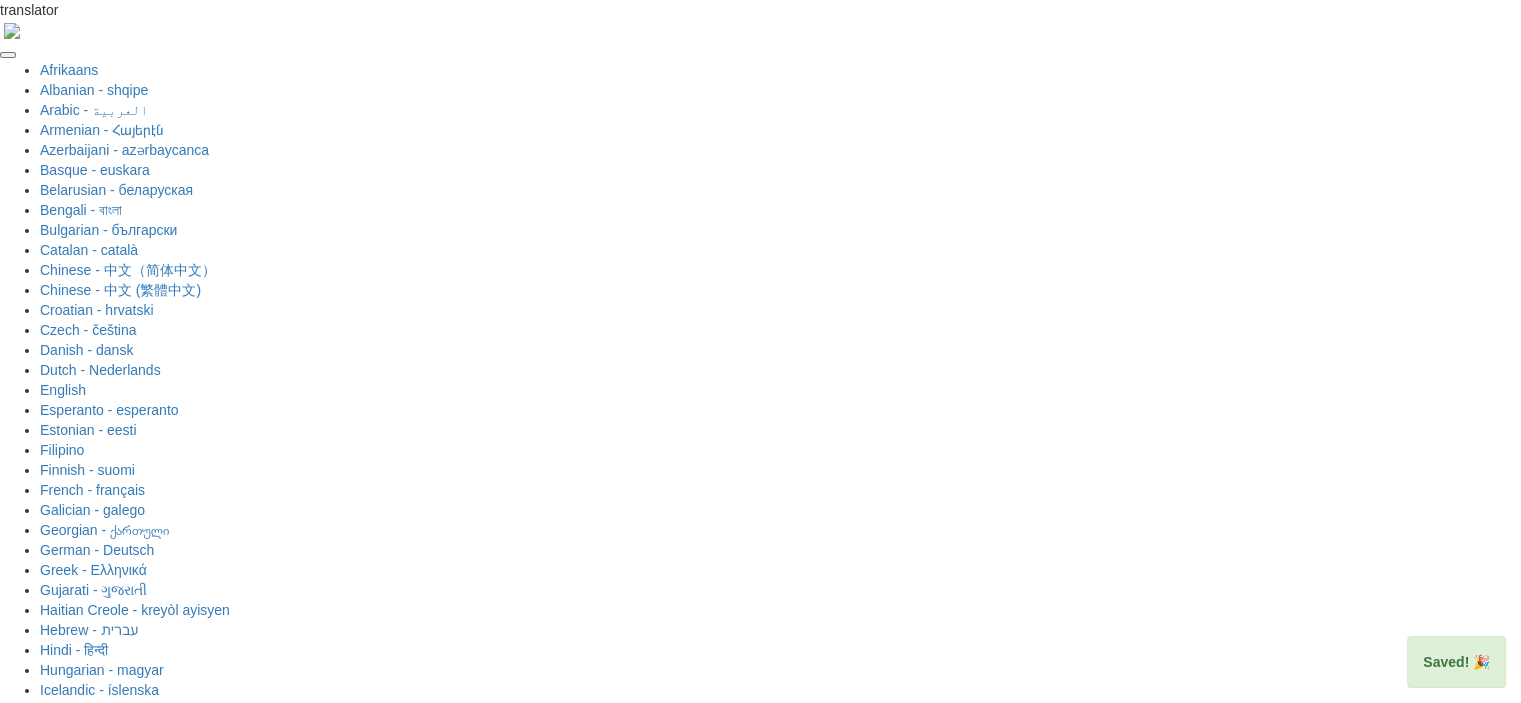 click on "Next" at bounding box center (822, 1909) 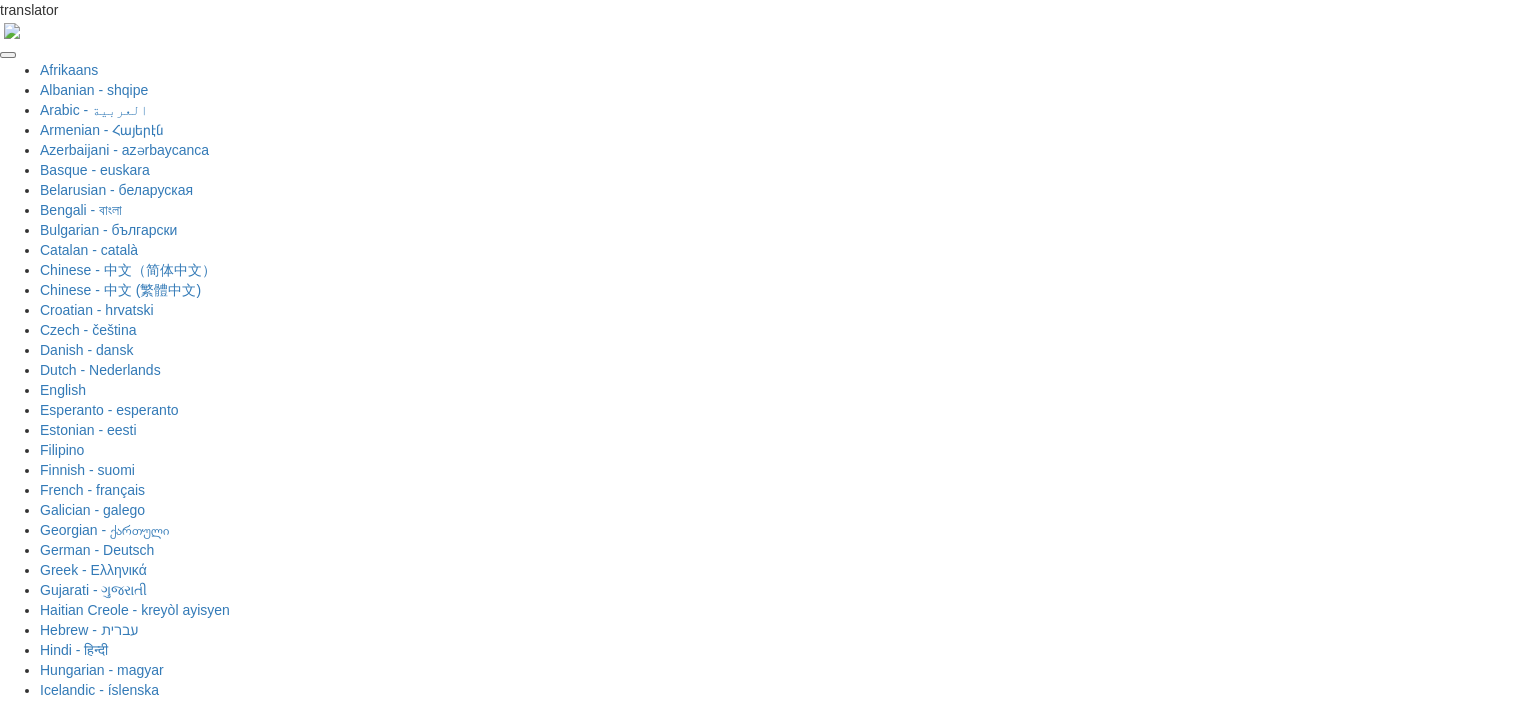 click at bounding box center [825, 1756] 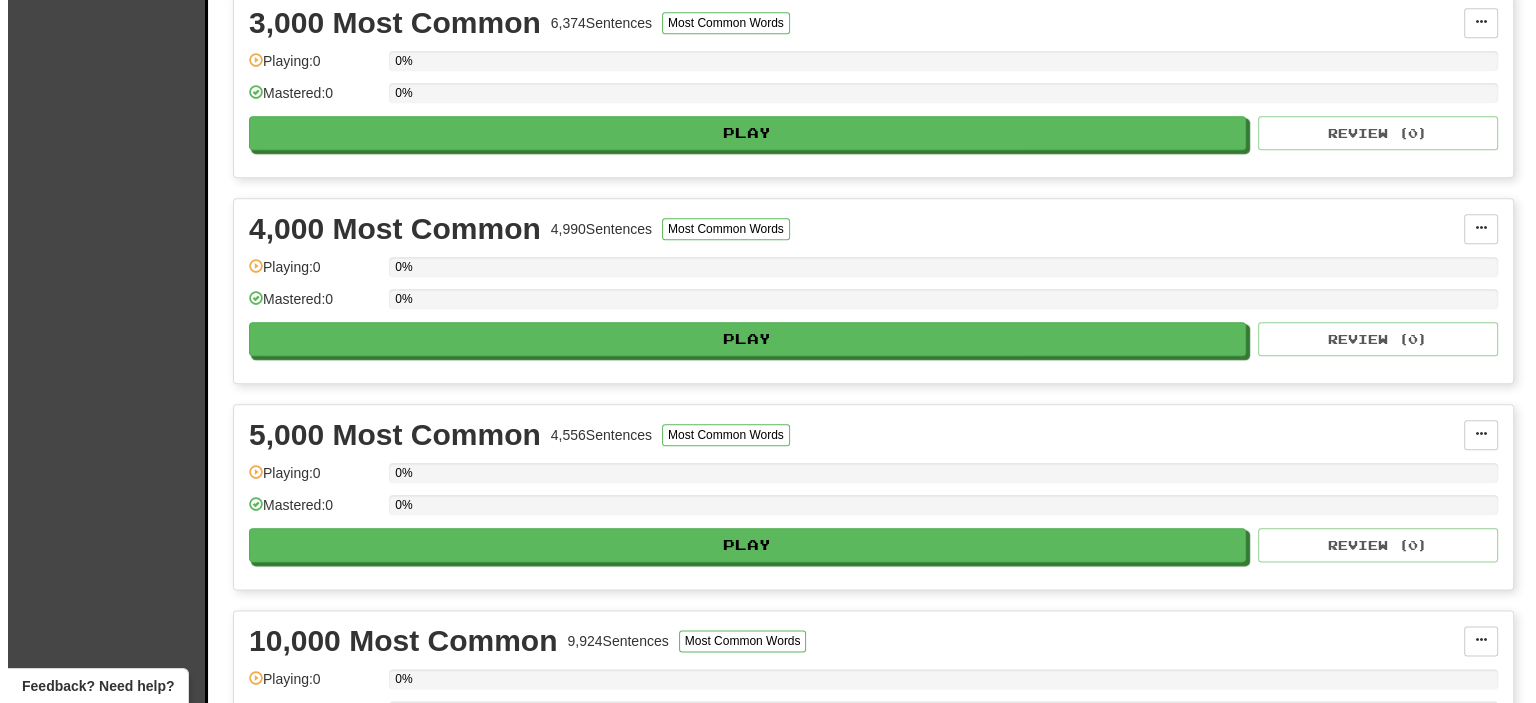 scroll, scrollTop: 2400, scrollLeft: 0, axis: vertical 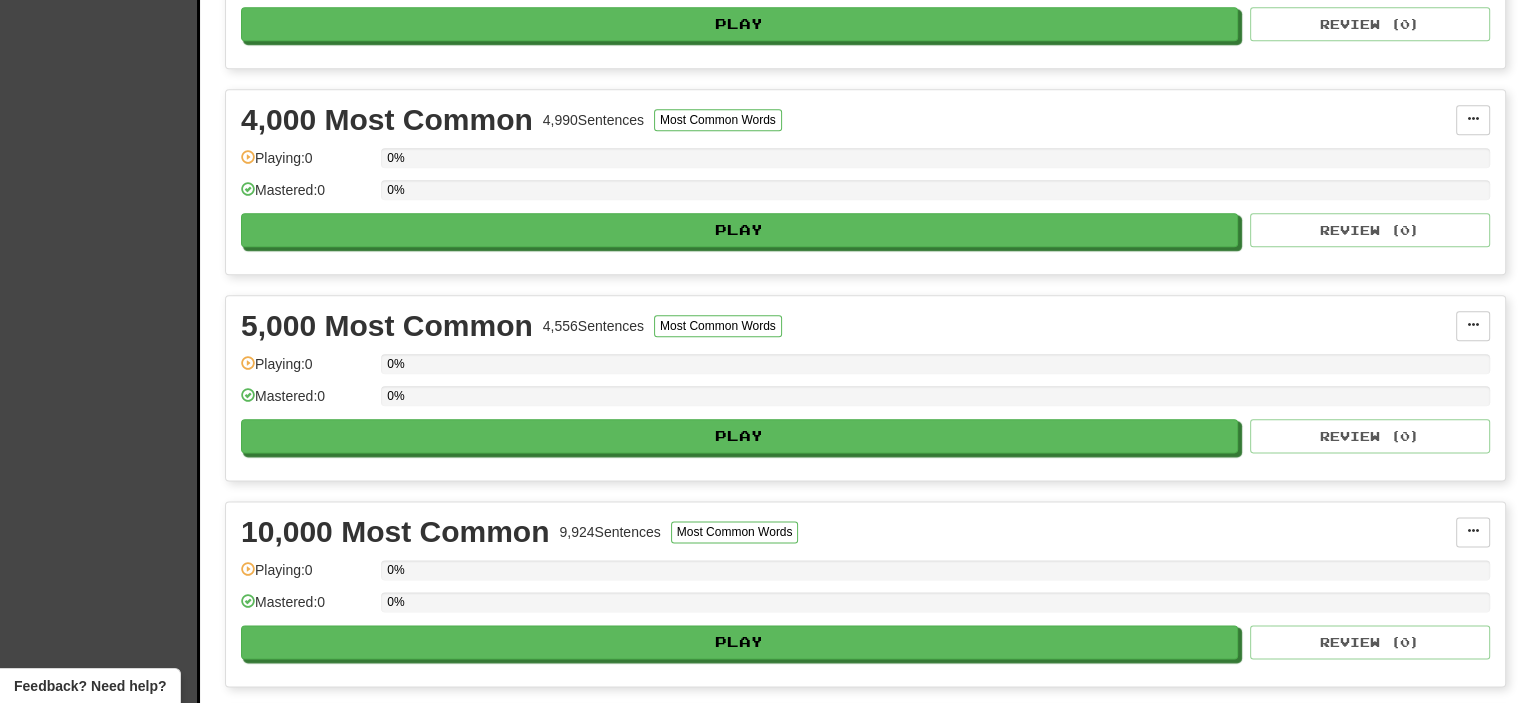click on "Play" at bounding box center [740, 1693] 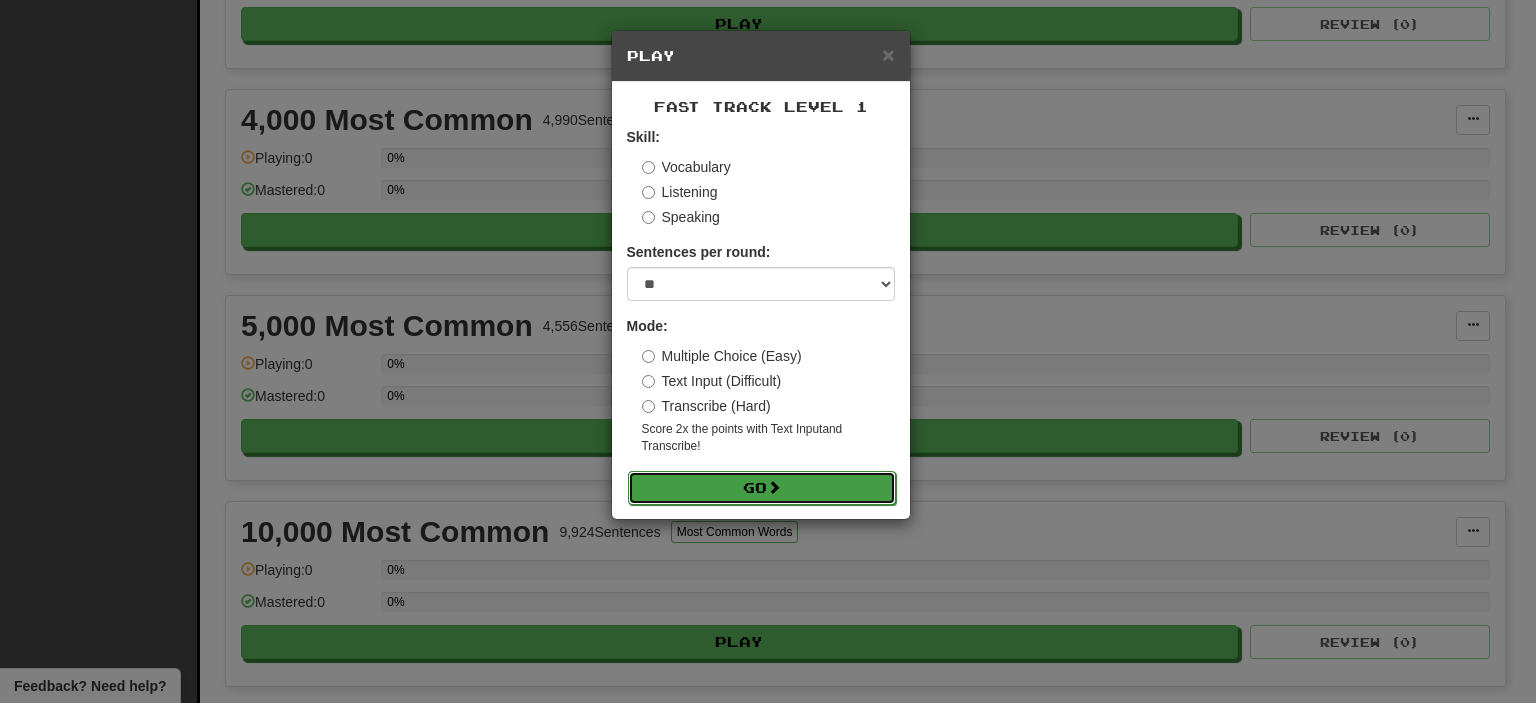 click on "Go" at bounding box center [762, 488] 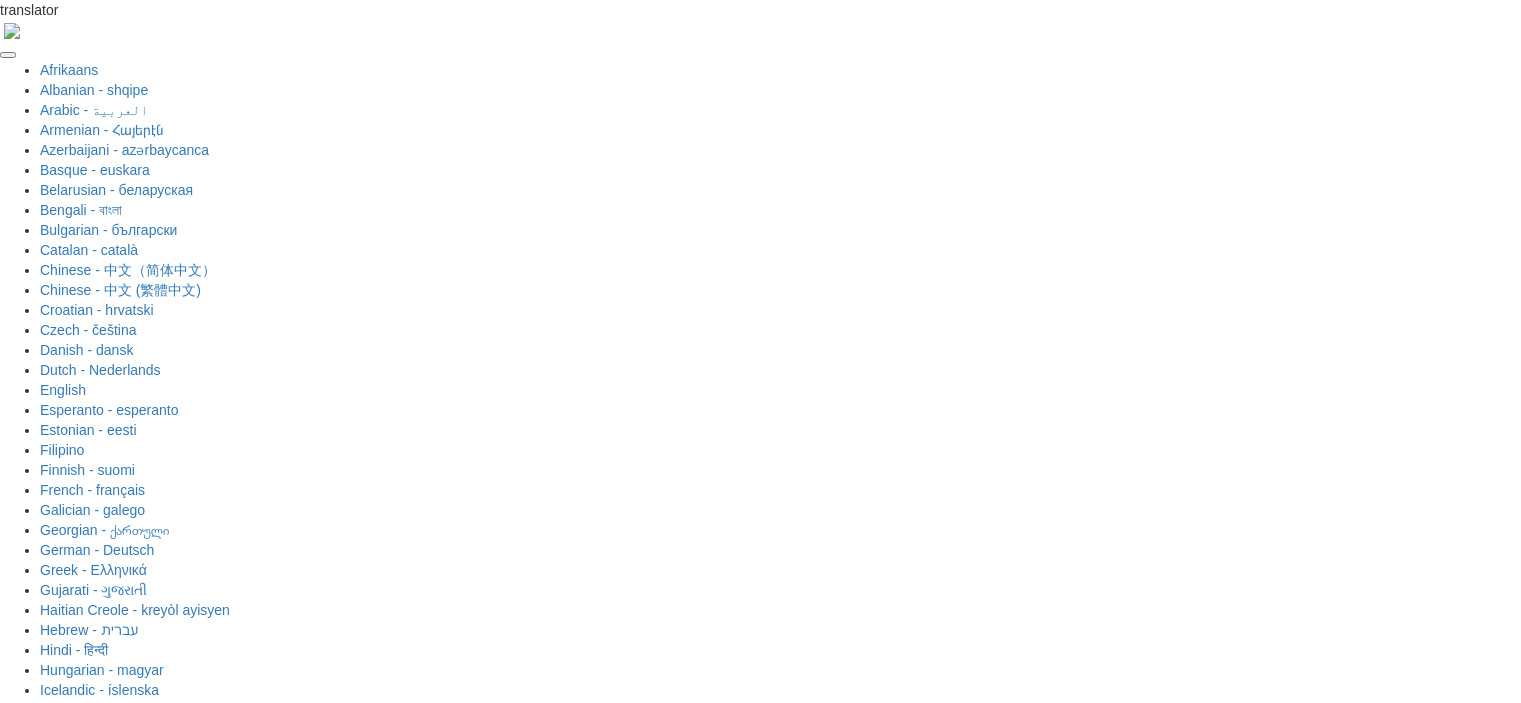 scroll, scrollTop: 0, scrollLeft: 0, axis: both 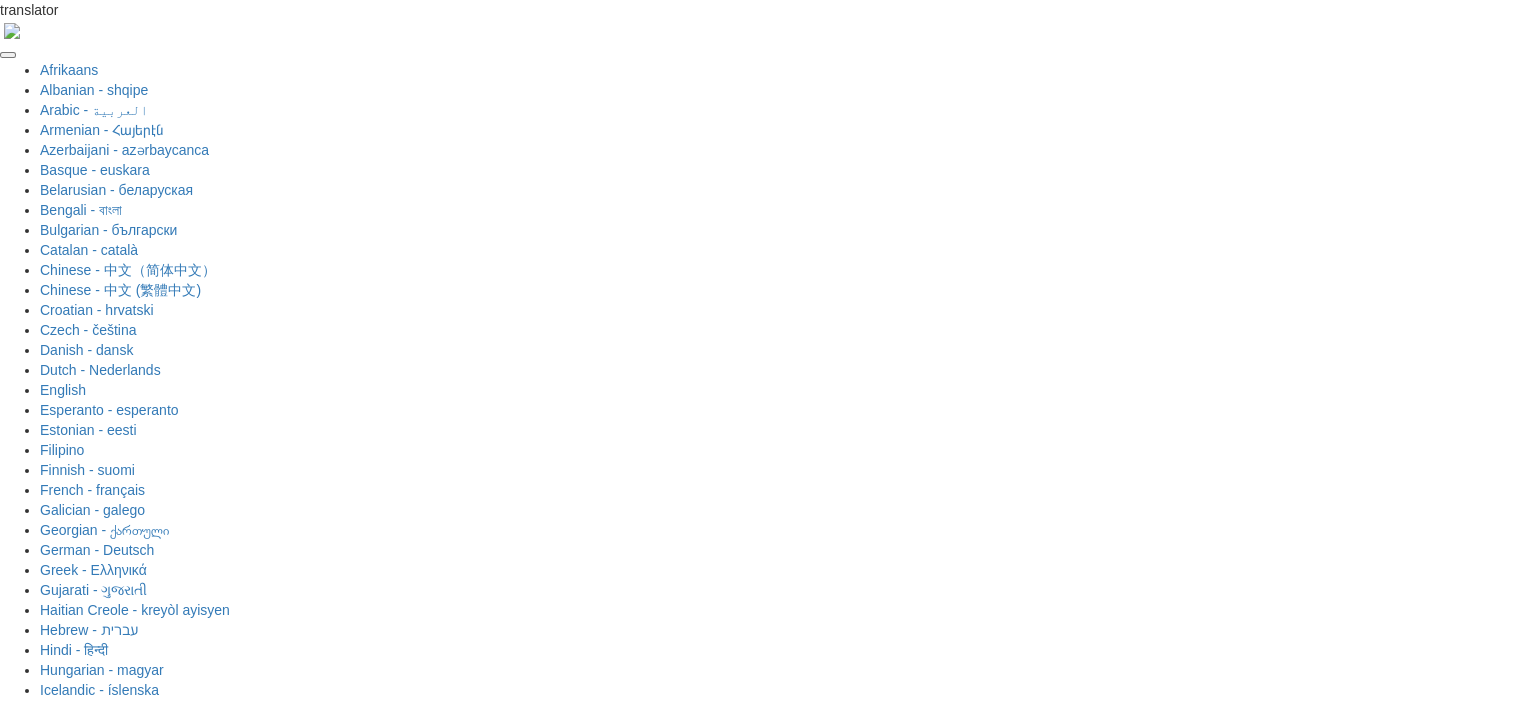 click at bounding box center [825, 1756] 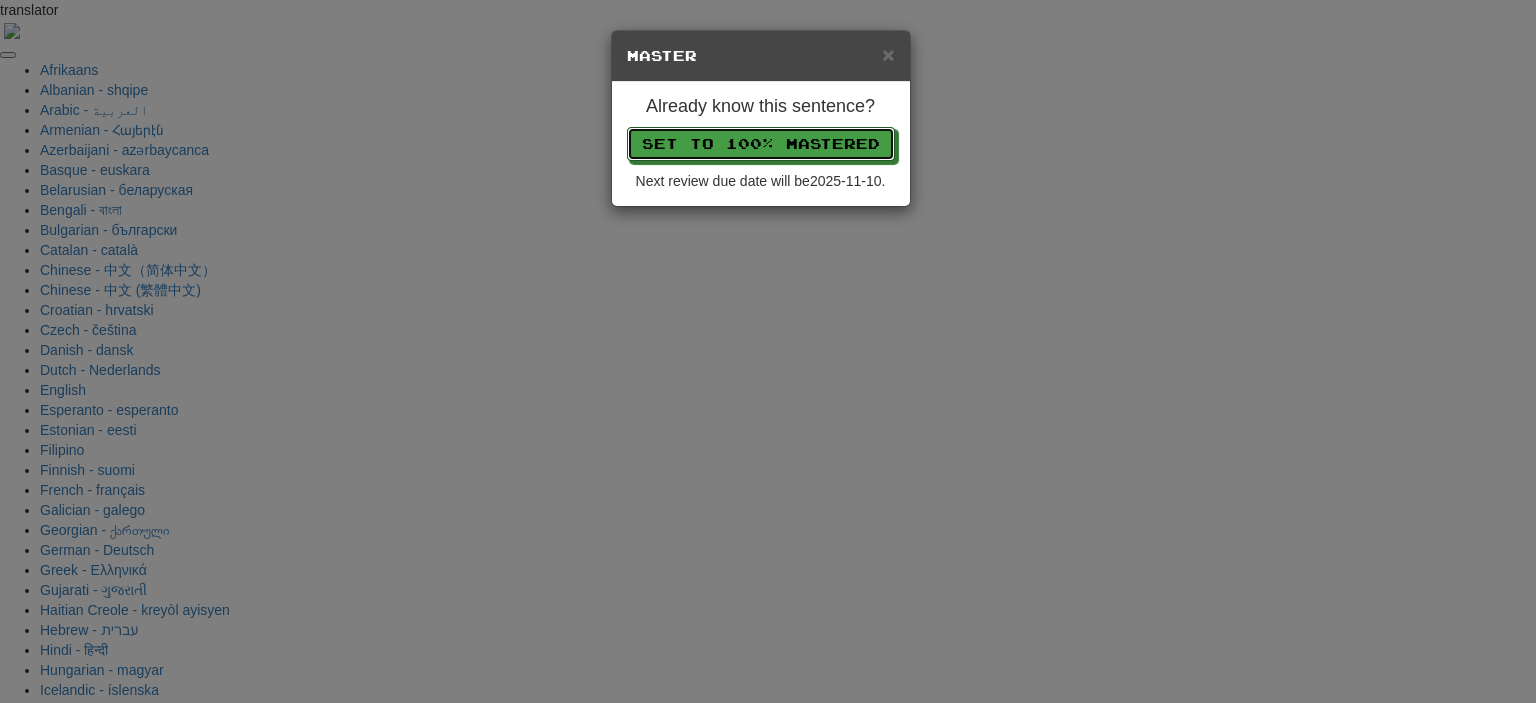 click on "Set to 100% Mastered" at bounding box center [761, 144] 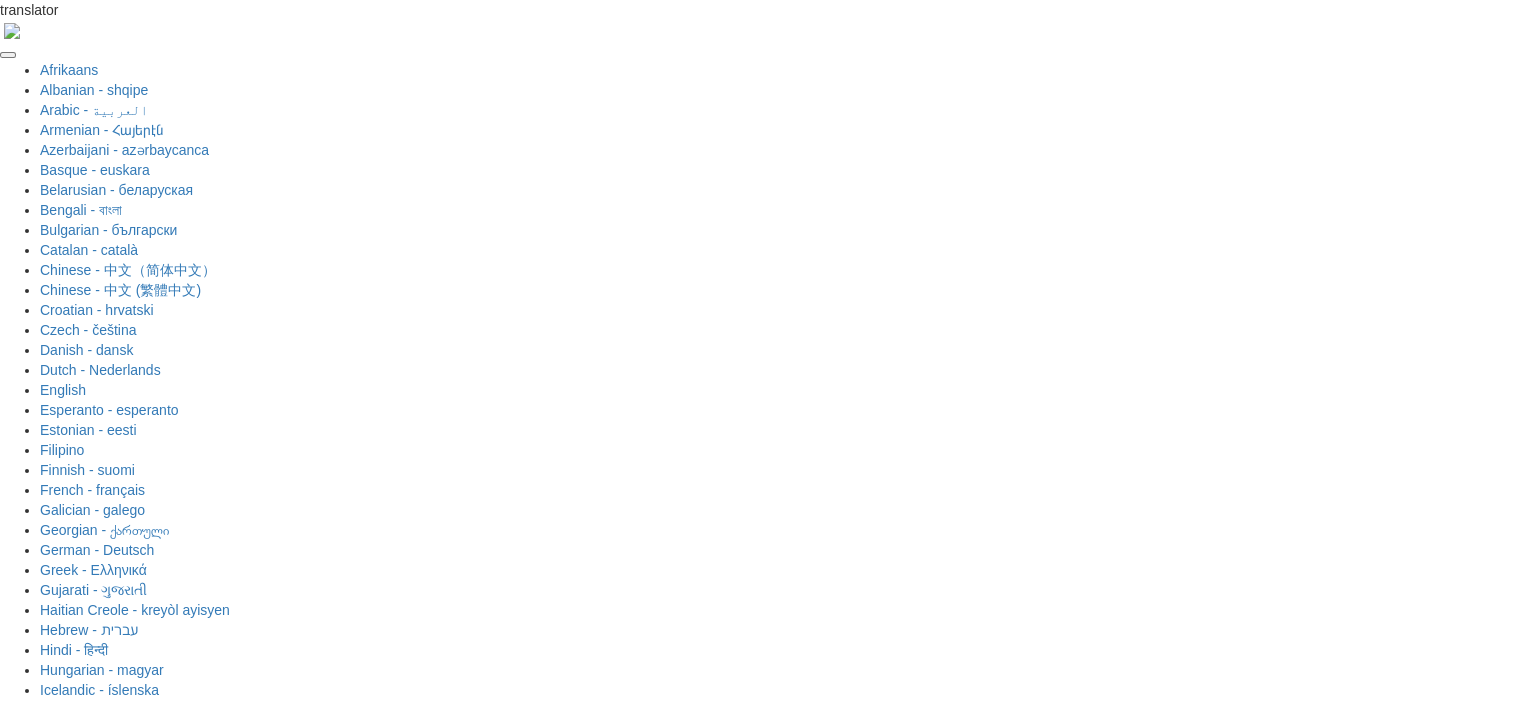 click on "Next" at bounding box center (822, 1909) 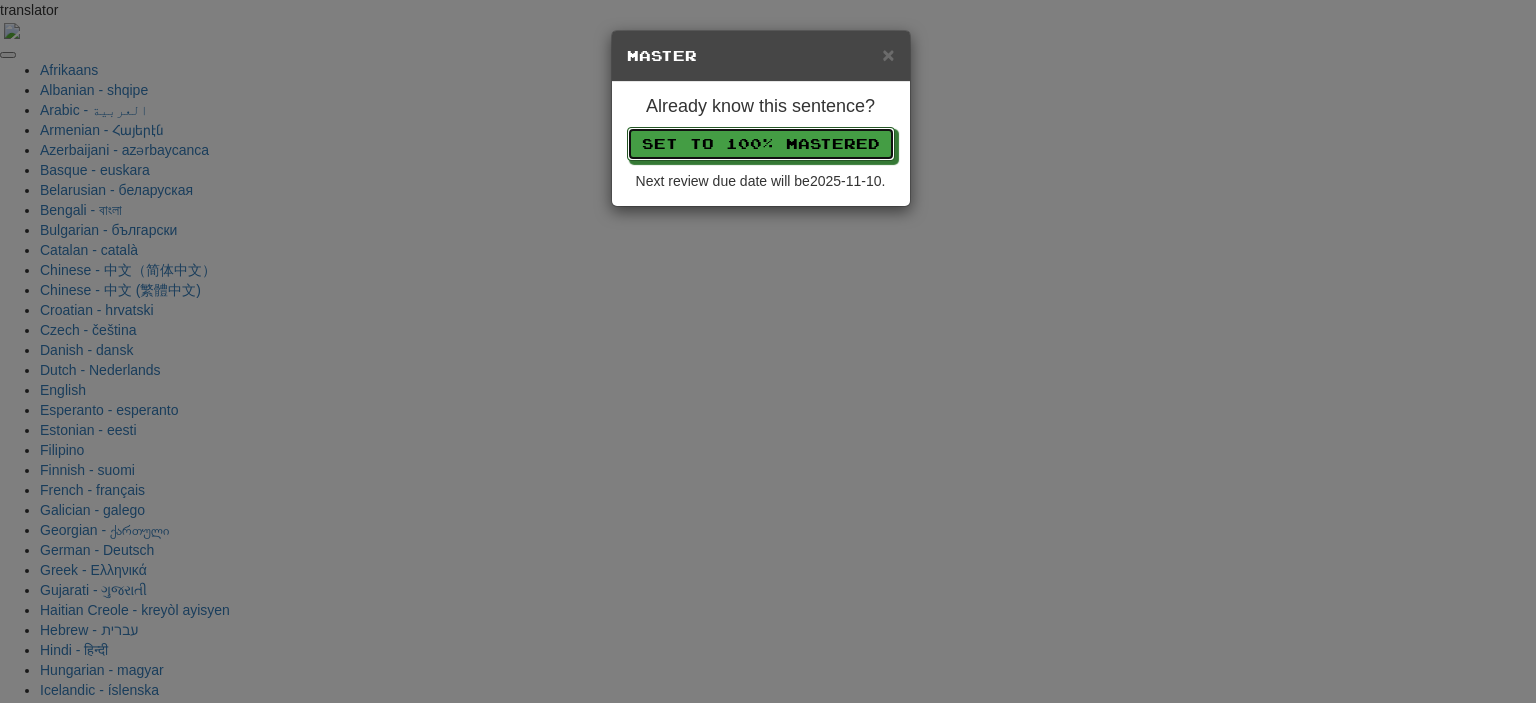 click on "Set to 100% Mastered" at bounding box center [761, 144] 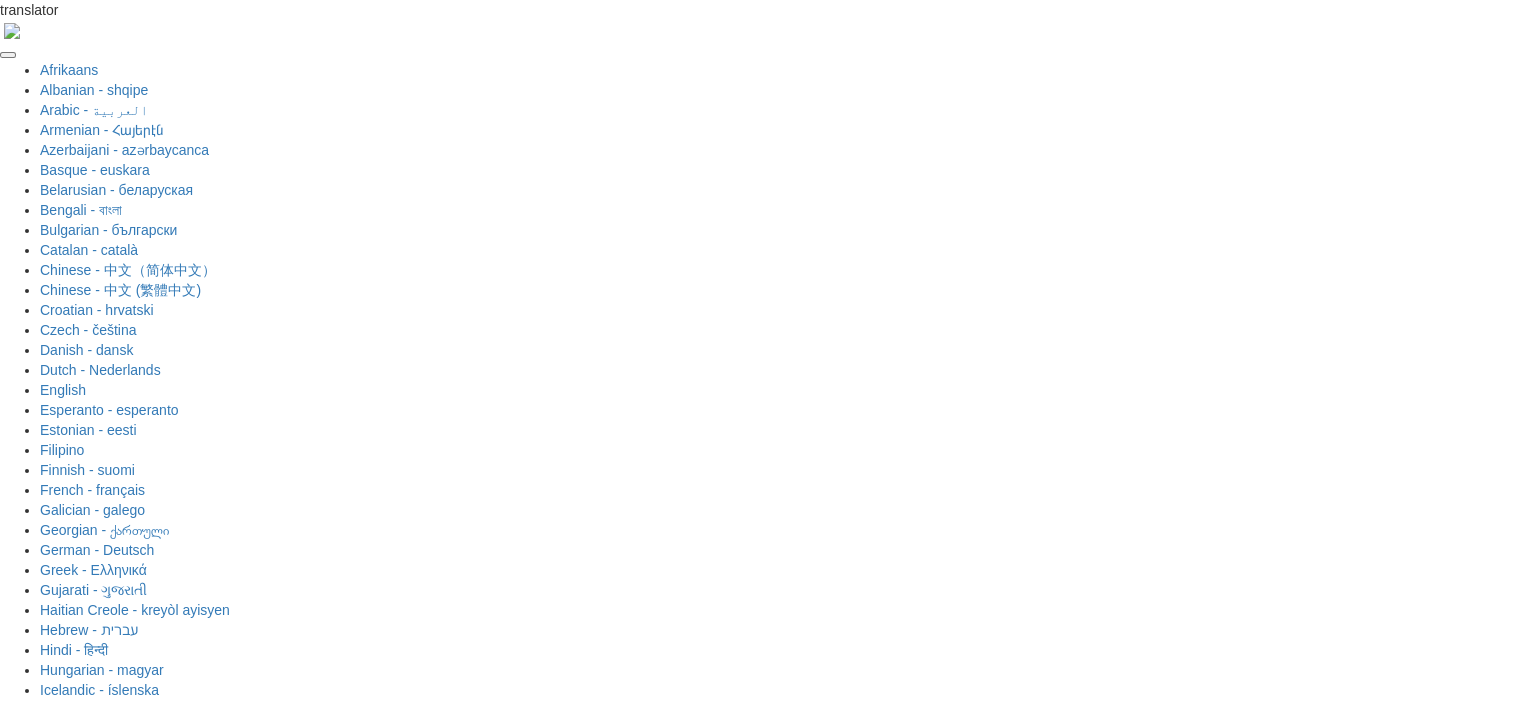 click on "Next" at bounding box center [822, 1909] 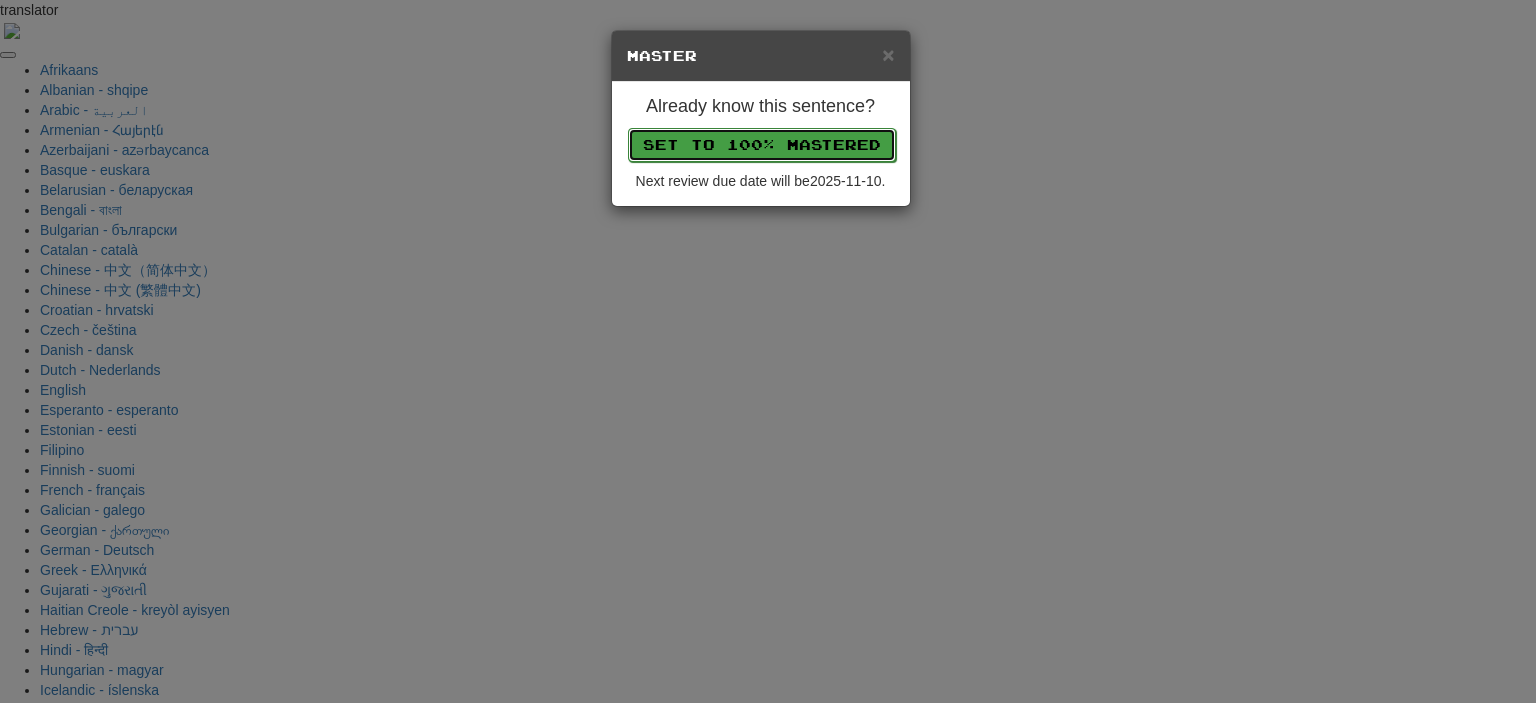 click on "Set to 100% Mastered" at bounding box center (762, 145) 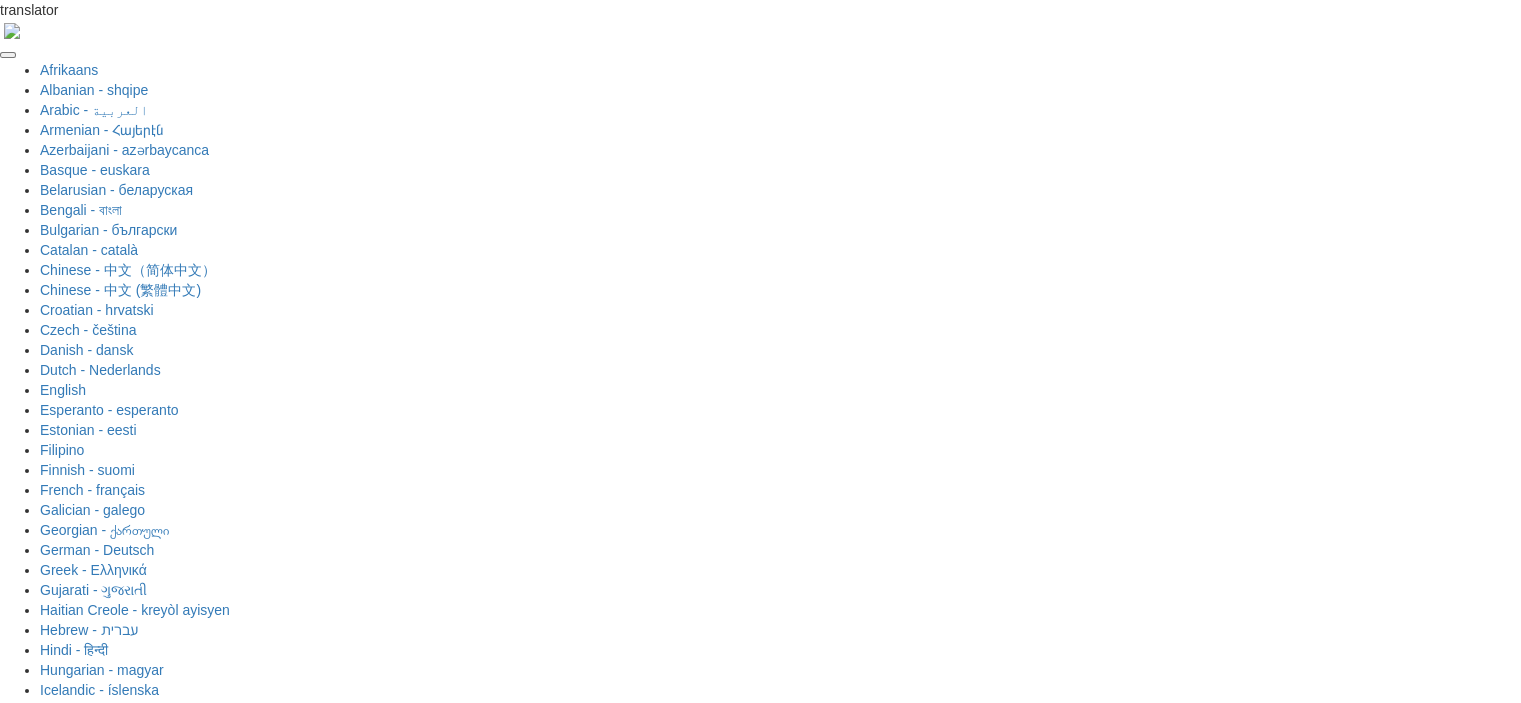 click on "Next" at bounding box center (822, 1909) 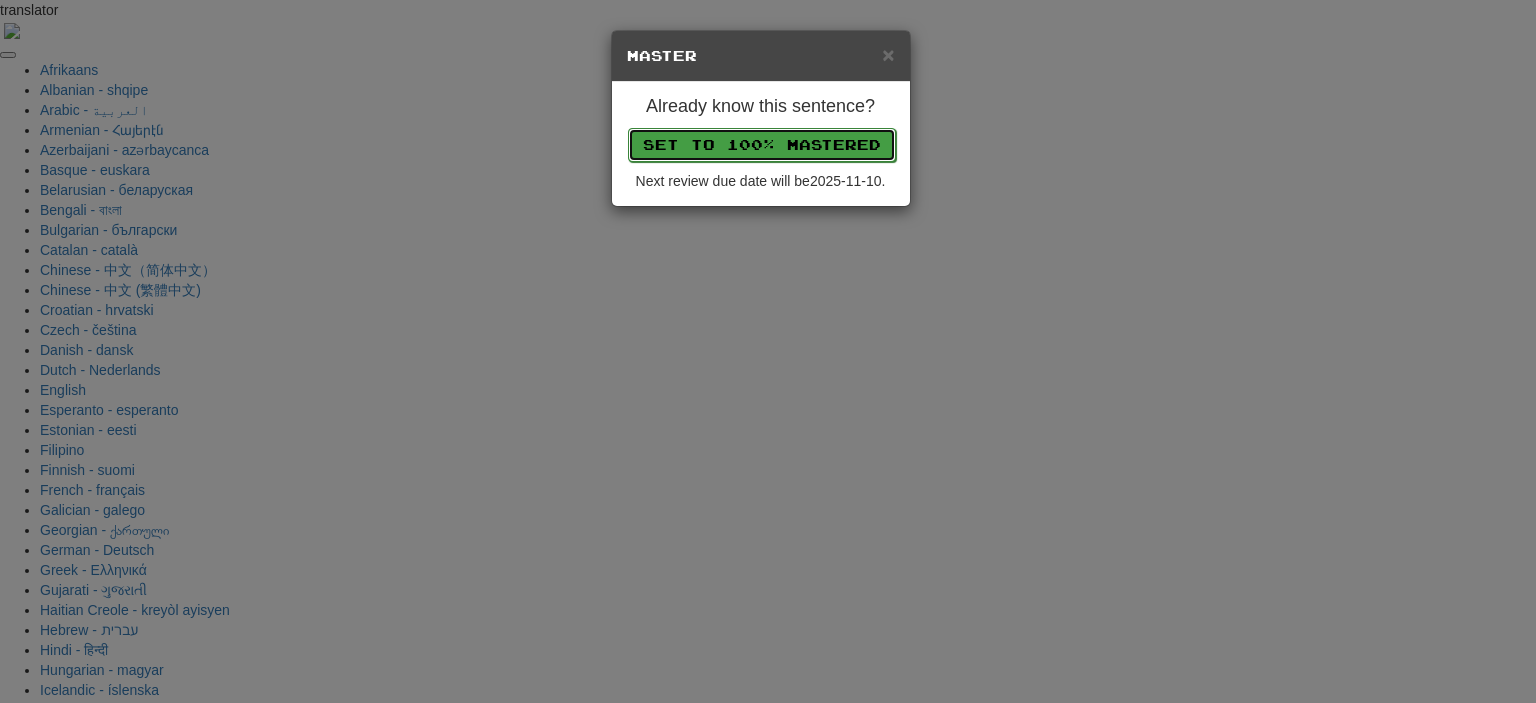 click on "Set to 100% Mastered" at bounding box center [762, 145] 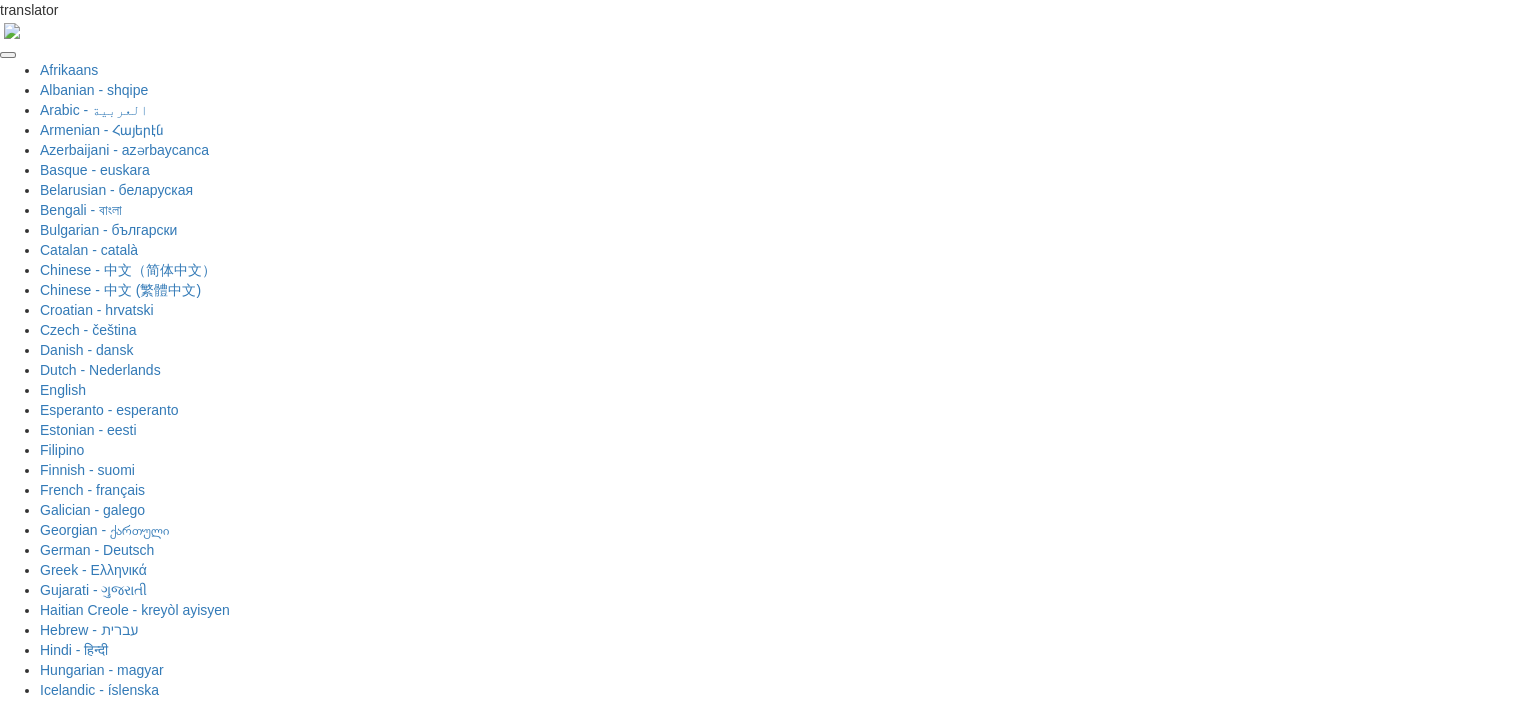 click on "Next" at bounding box center (822, 1909) 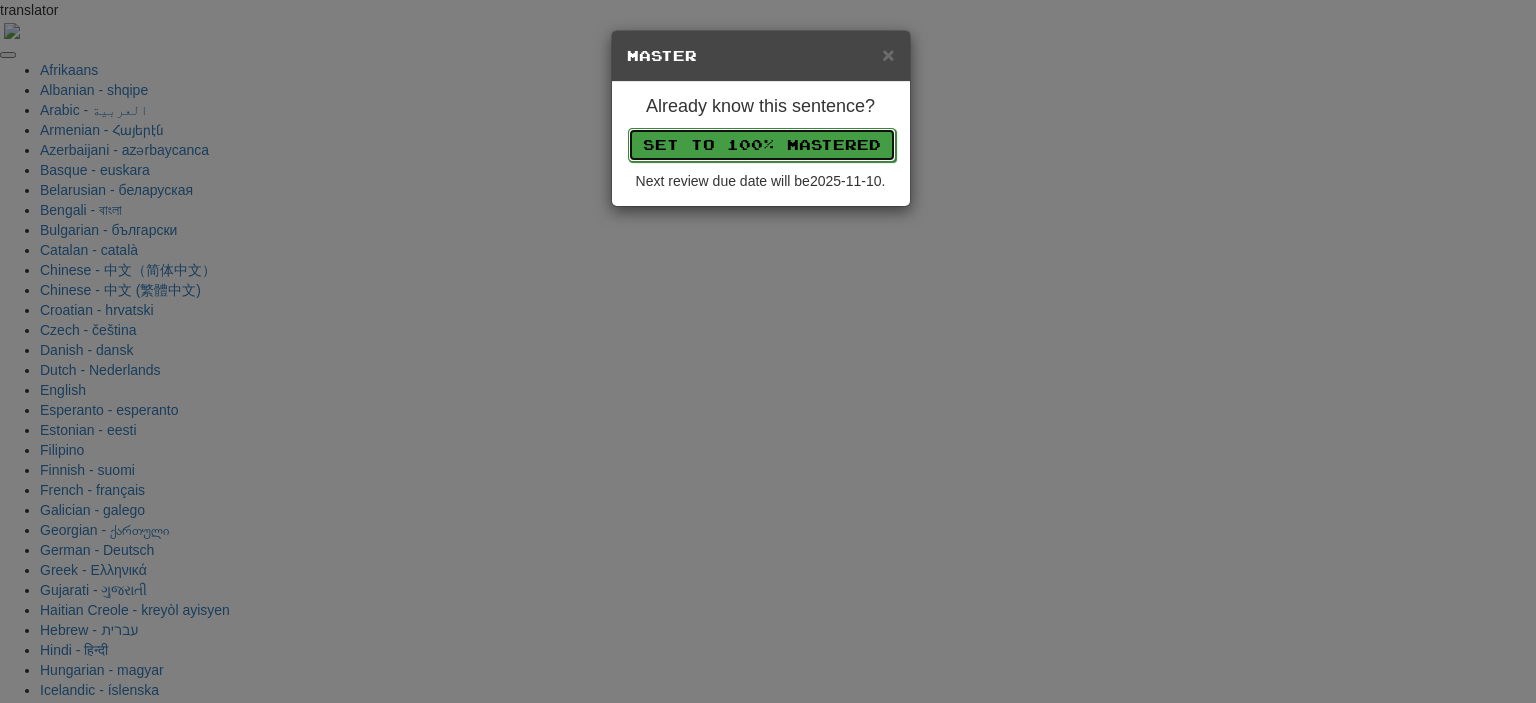 click on "Set to 100% Mastered" at bounding box center (762, 145) 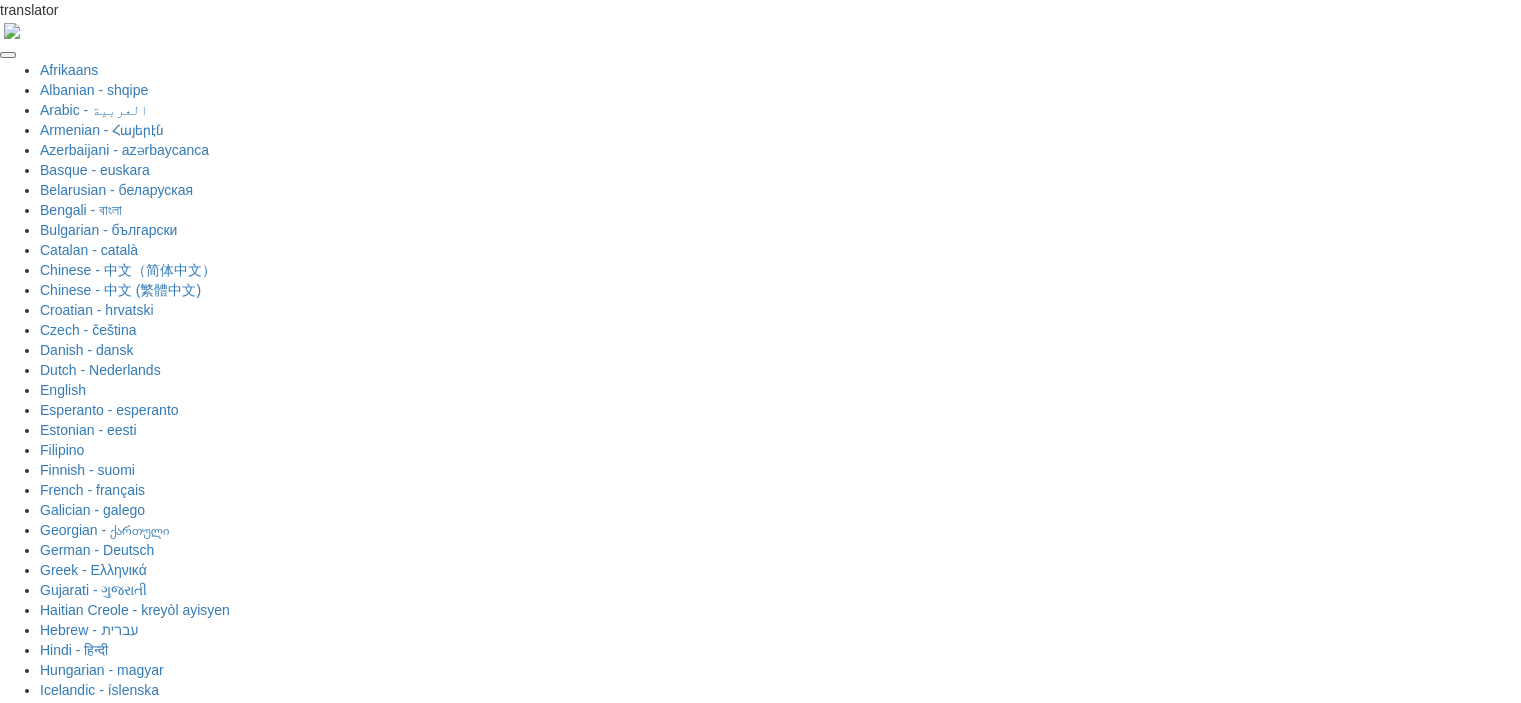 click on "Next" at bounding box center [822, 1909] 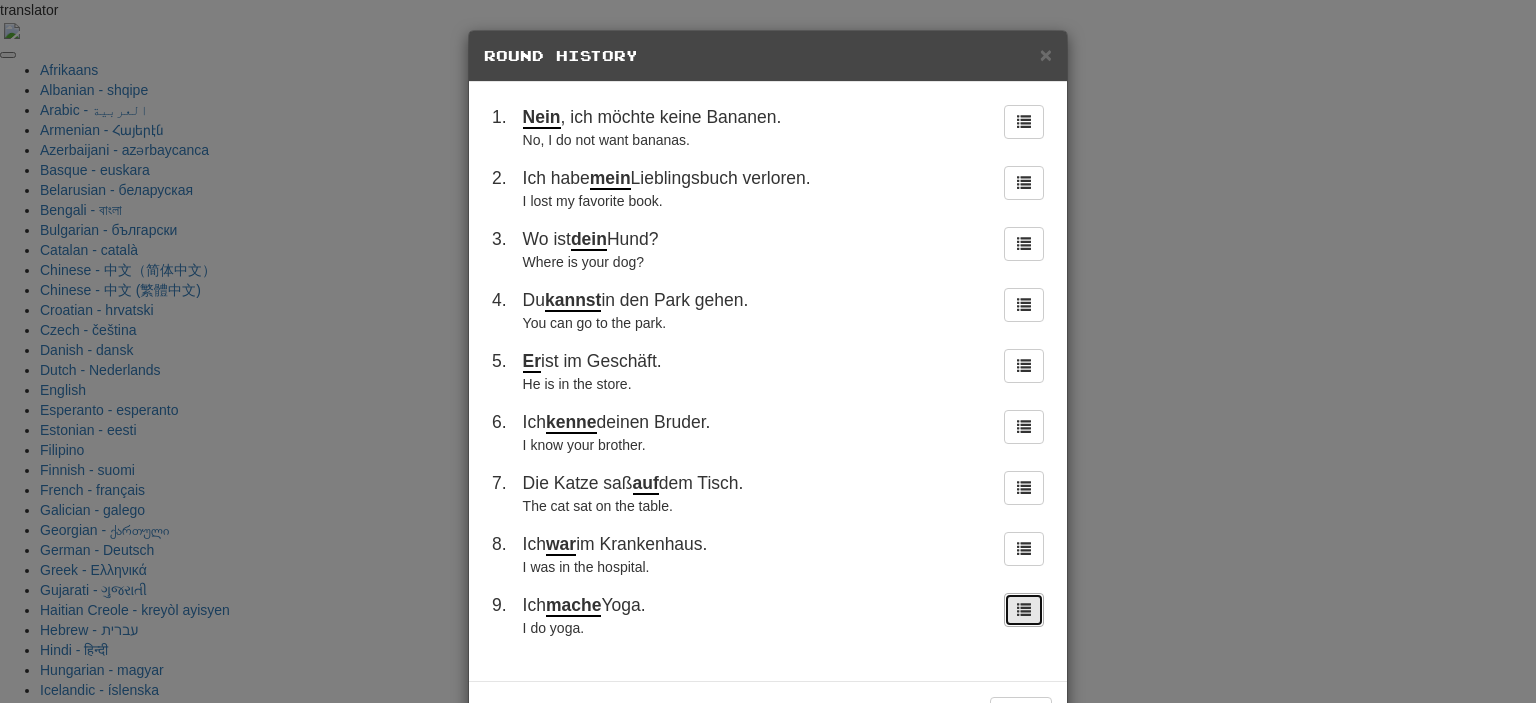 click at bounding box center [1024, 609] 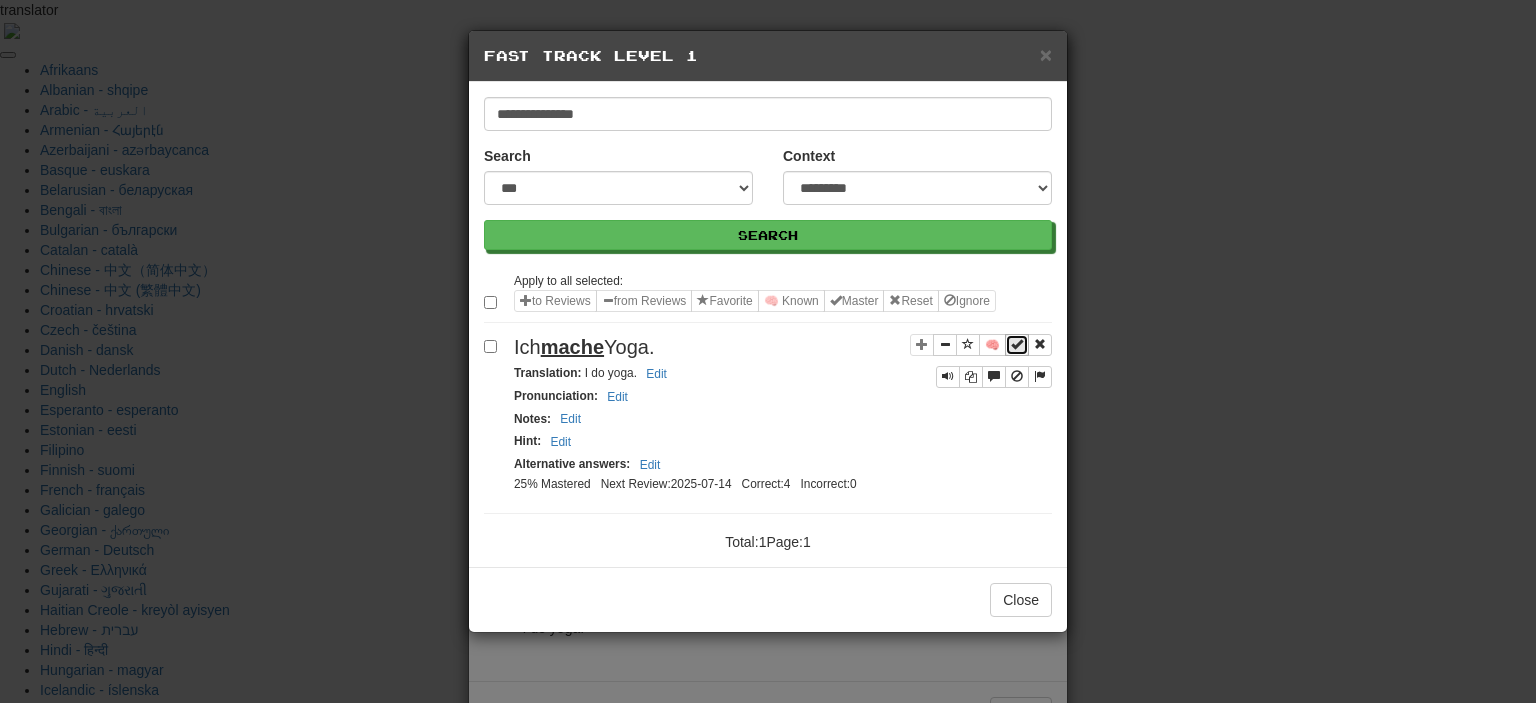 click at bounding box center [1017, 344] 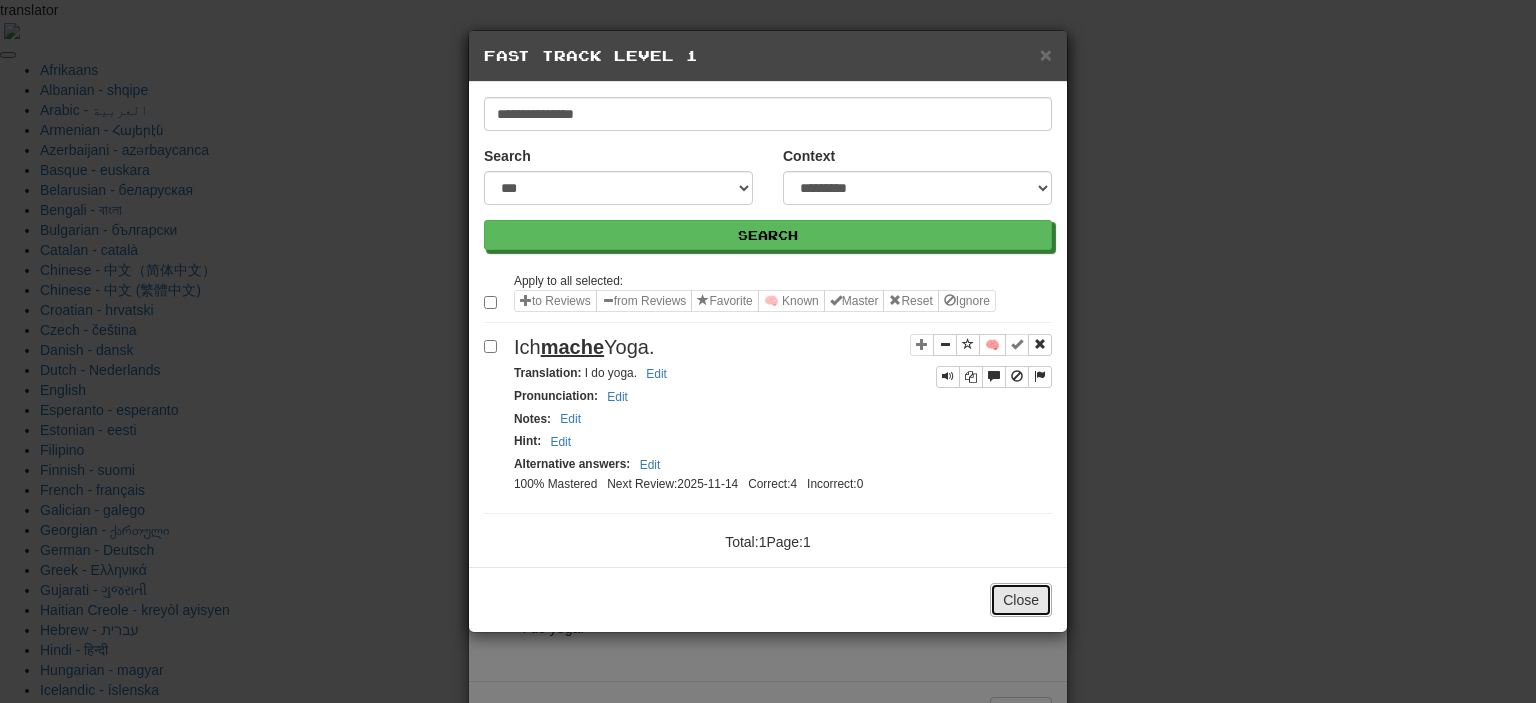 click on "Close" at bounding box center [1021, 600] 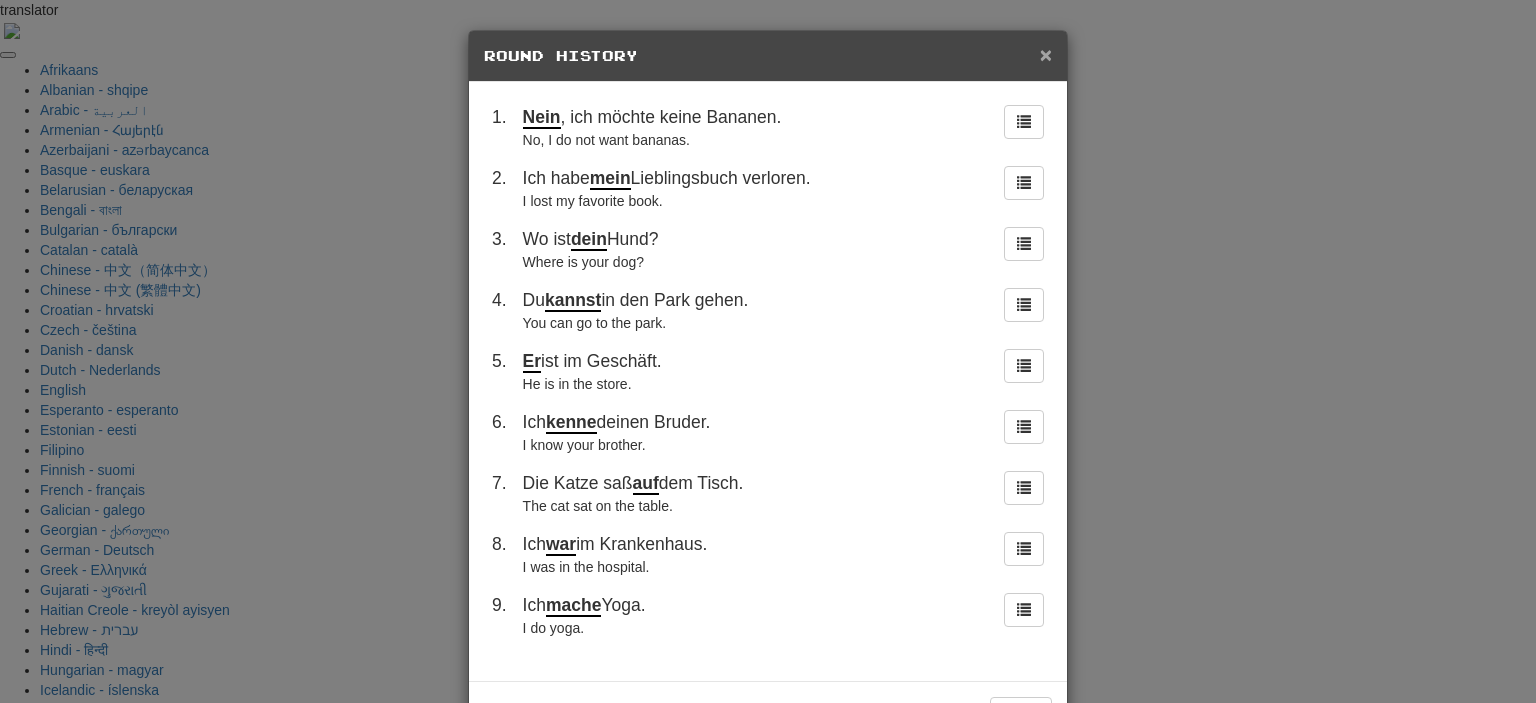 click on "×" at bounding box center [1046, 54] 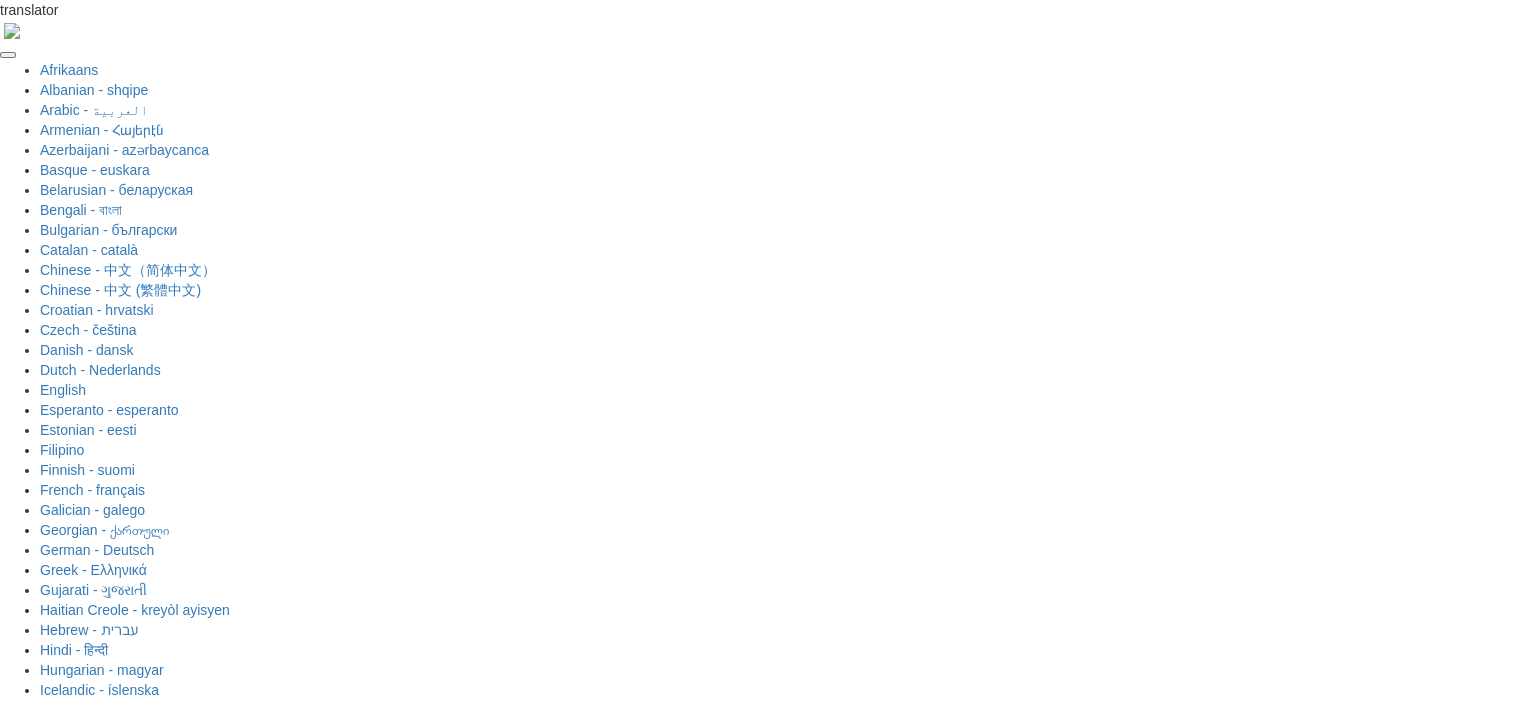 click at bounding box center [695, 1756] 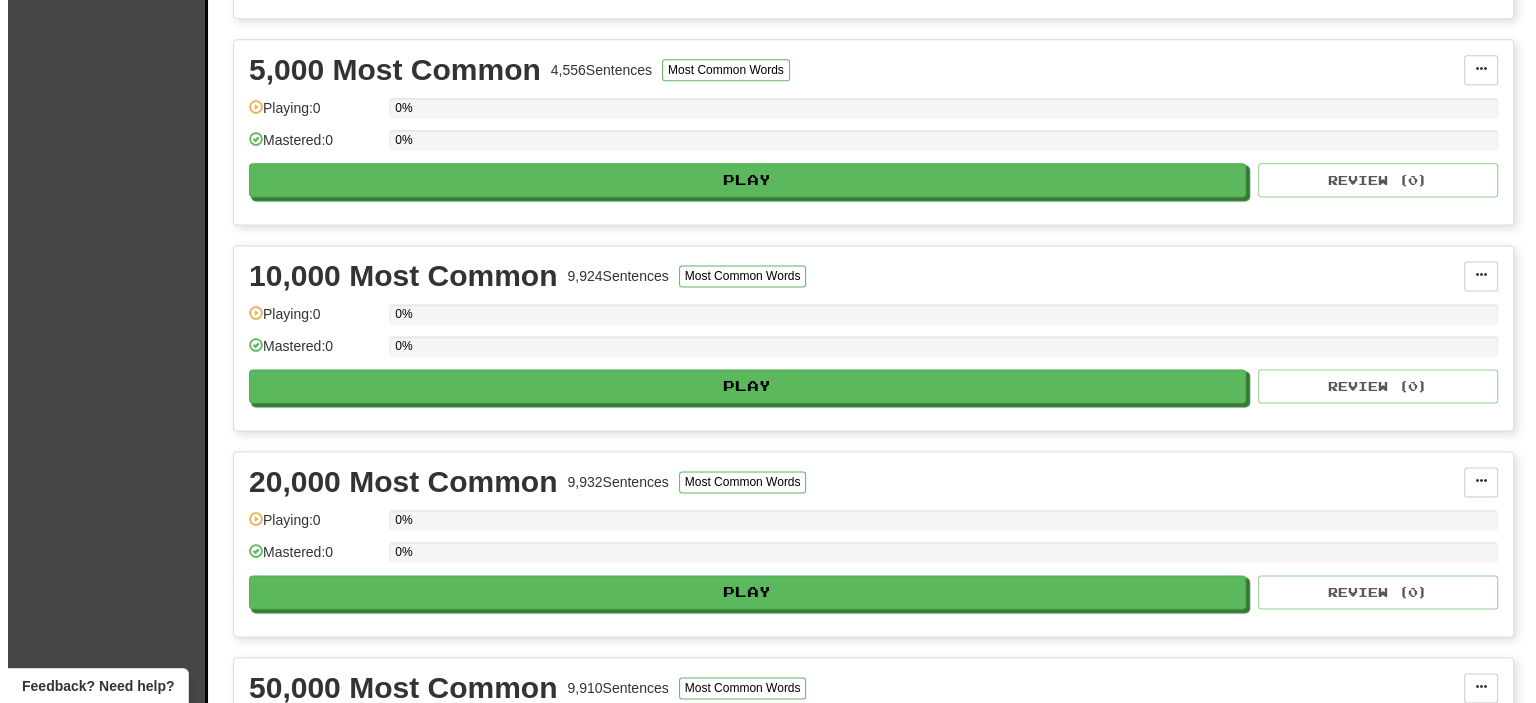 scroll, scrollTop: 2400, scrollLeft: 0, axis: vertical 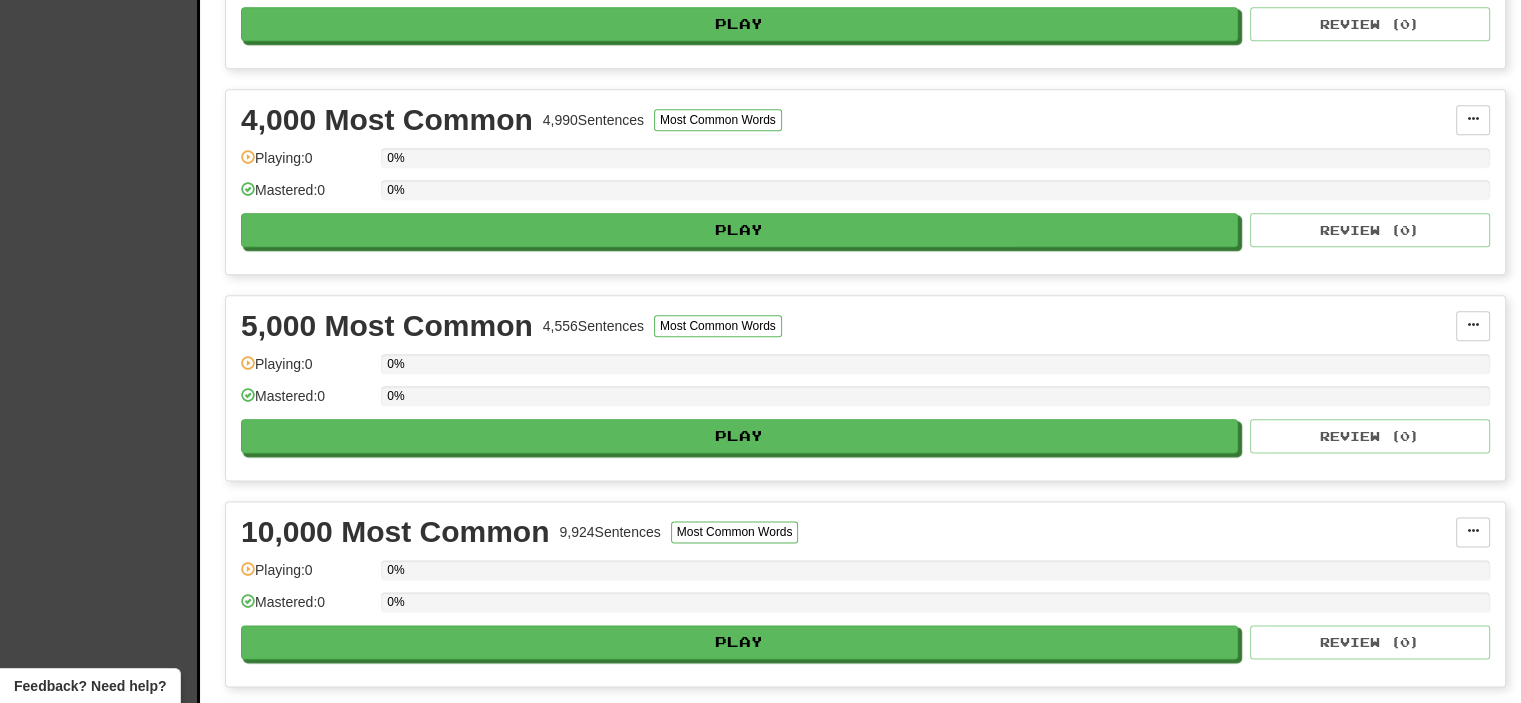 click on "Play" at bounding box center [740, 1693] 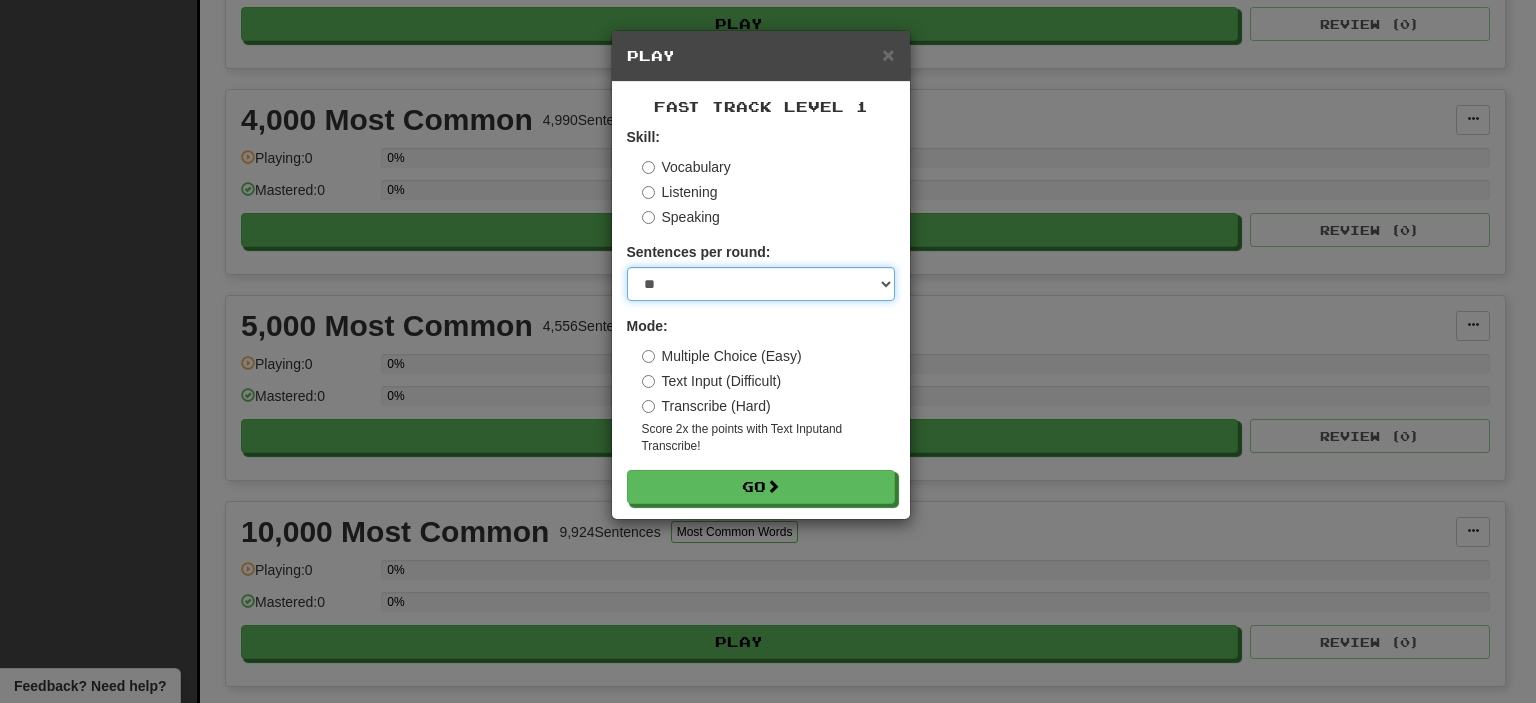 click on "* ** ** ** ** ** *** ********" at bounding box center [761, 284] 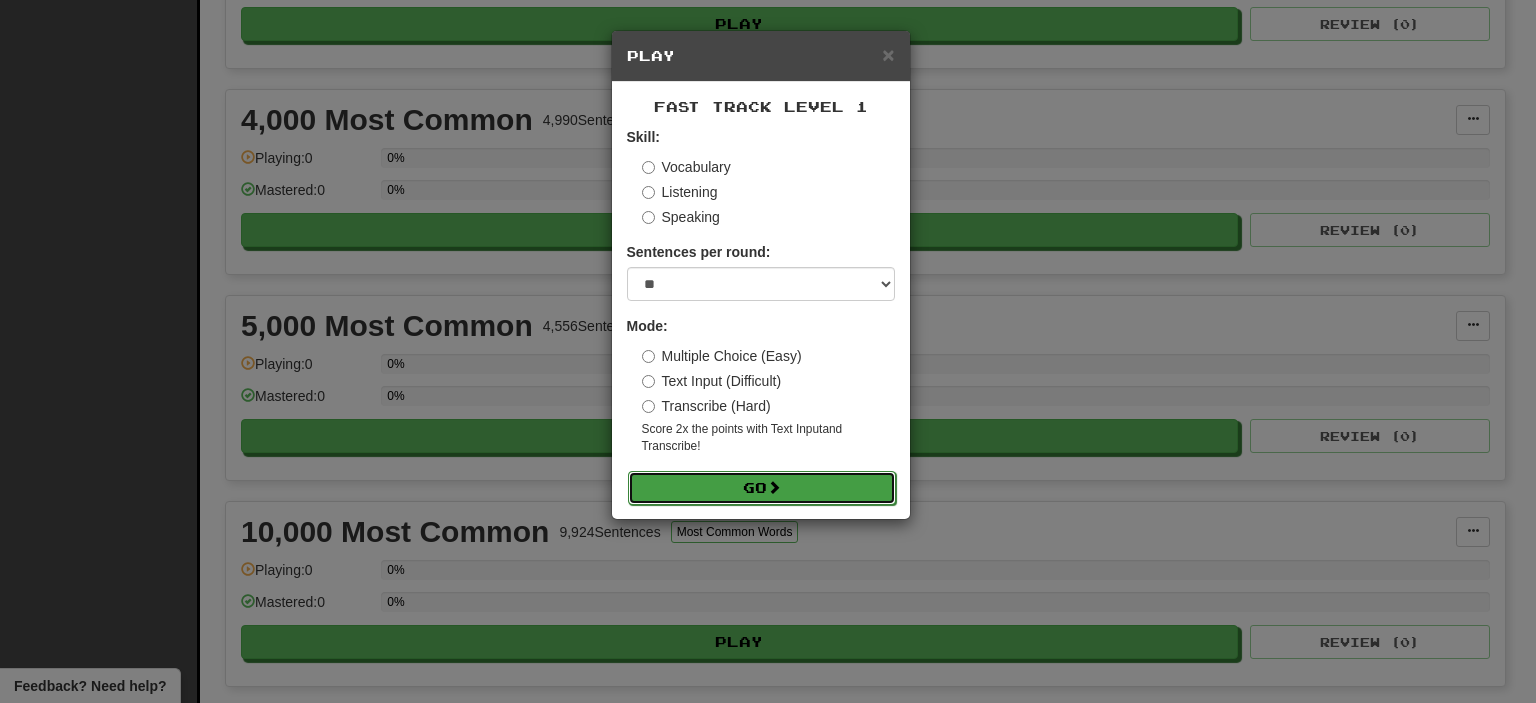click on "Go" at bounding box center (762, 488) 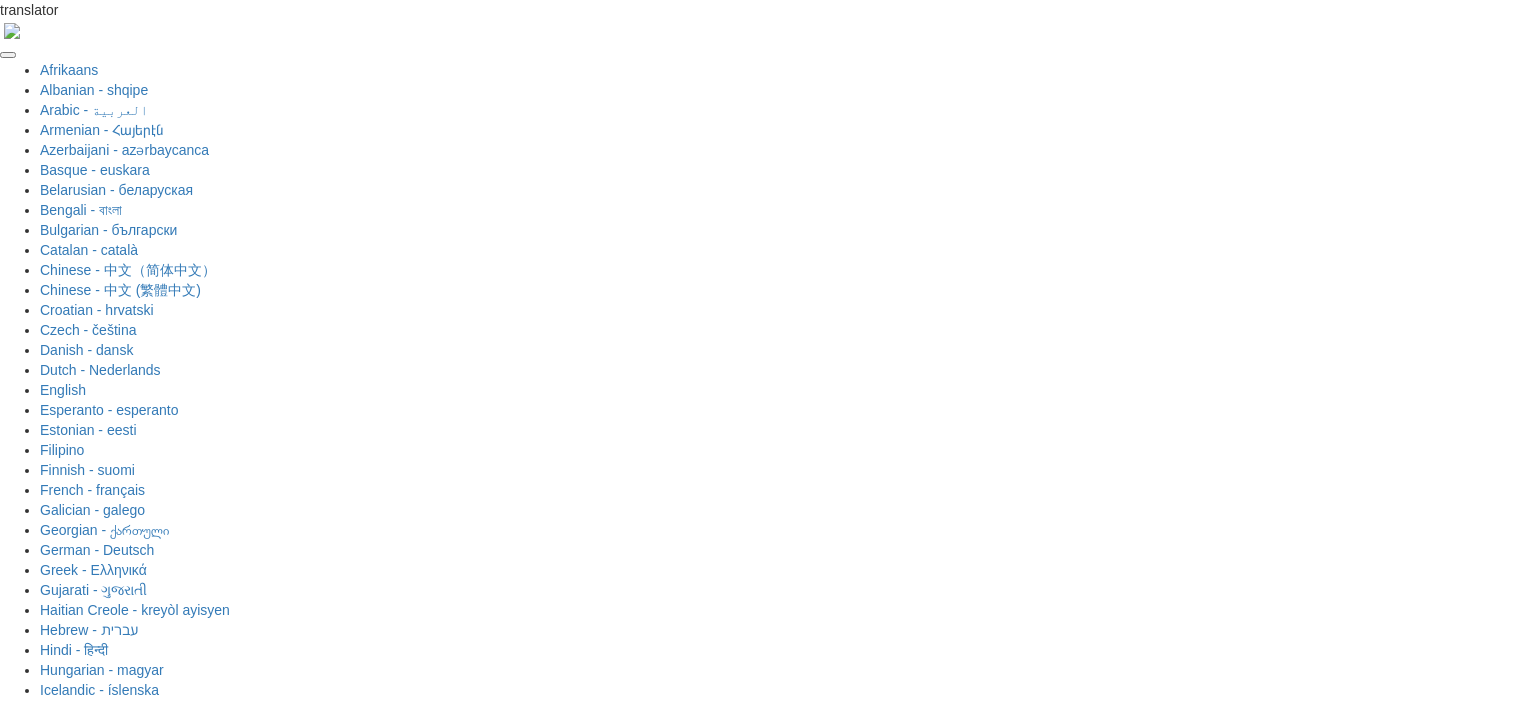 scroll, scrollTop: 0, scrollLeft: 0, axis: both 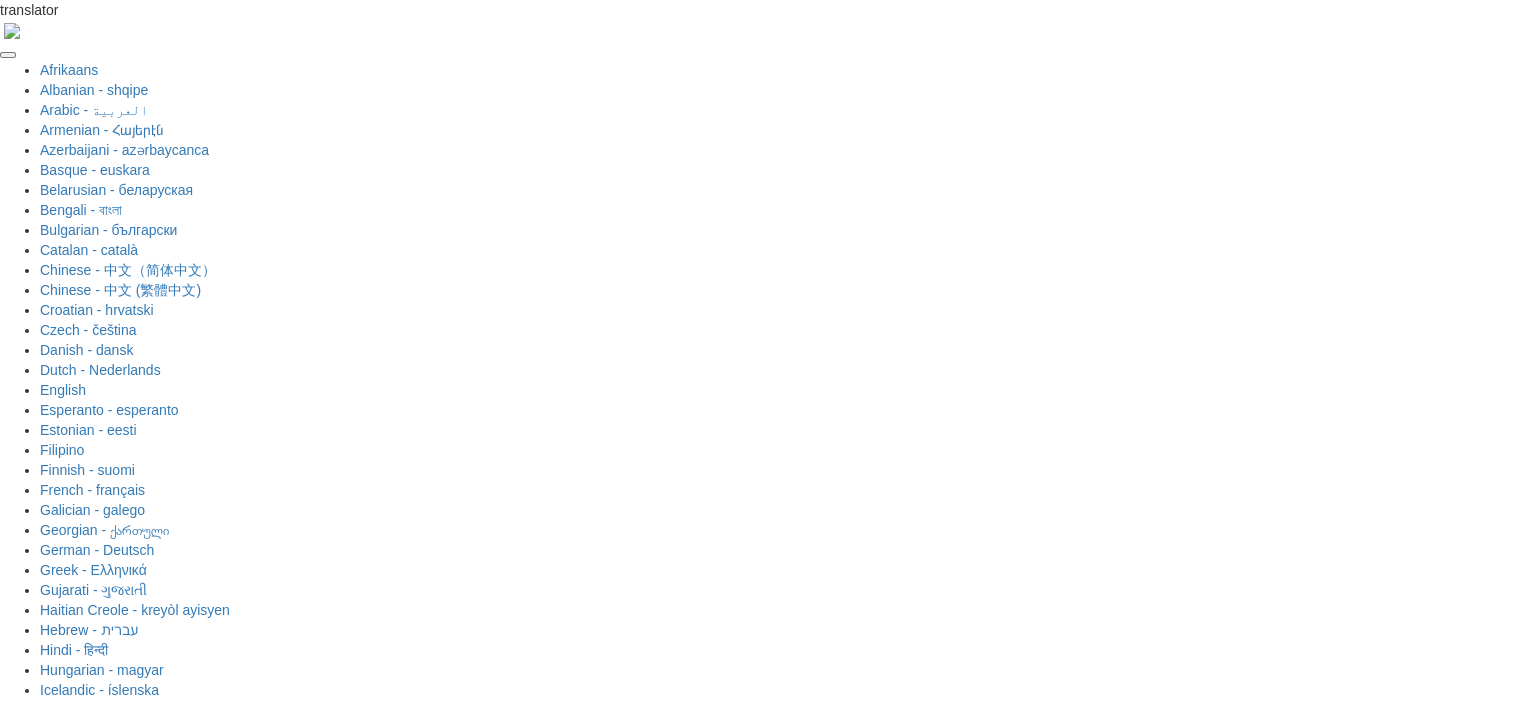 click at bounding box center [696, 1758] 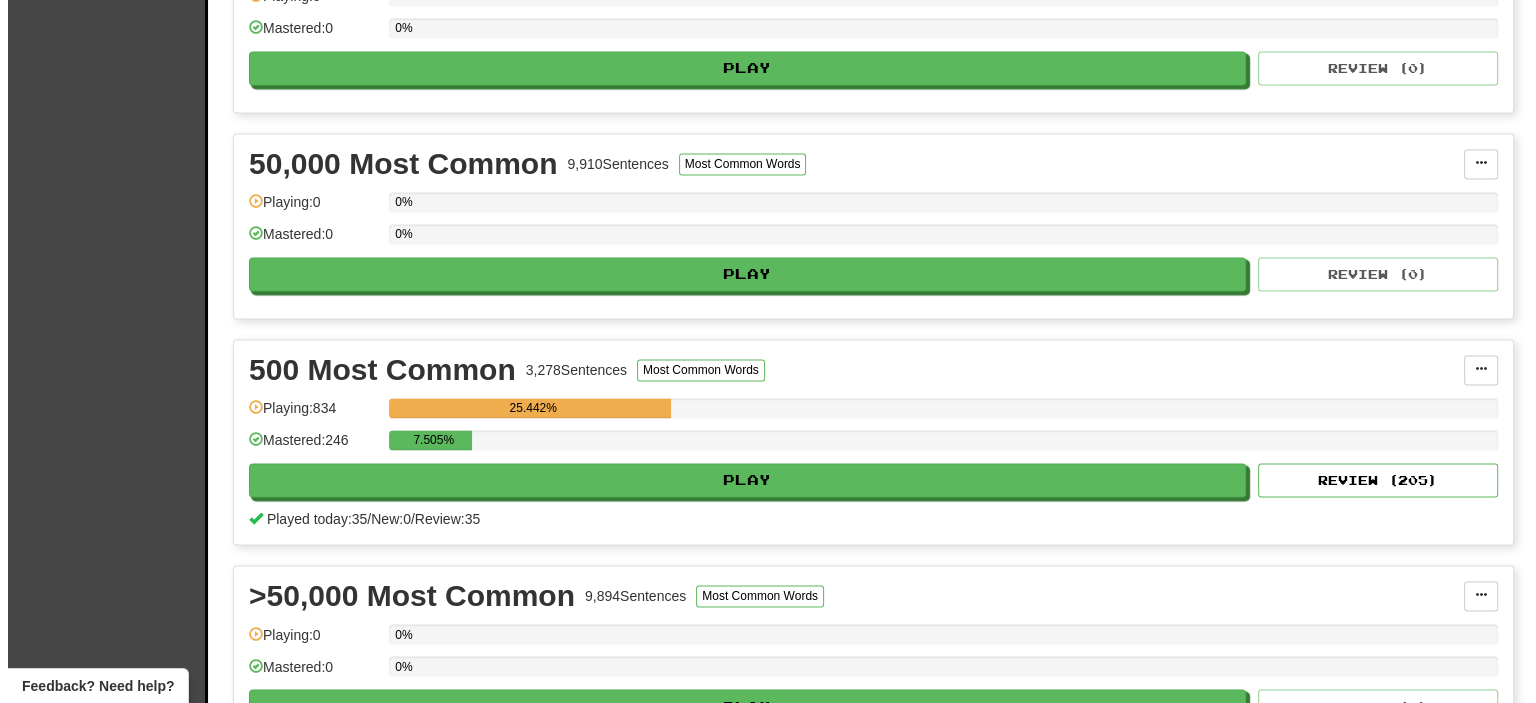 scroll, scrollTop: 3500, scrollLeft: 0, axis: vertical 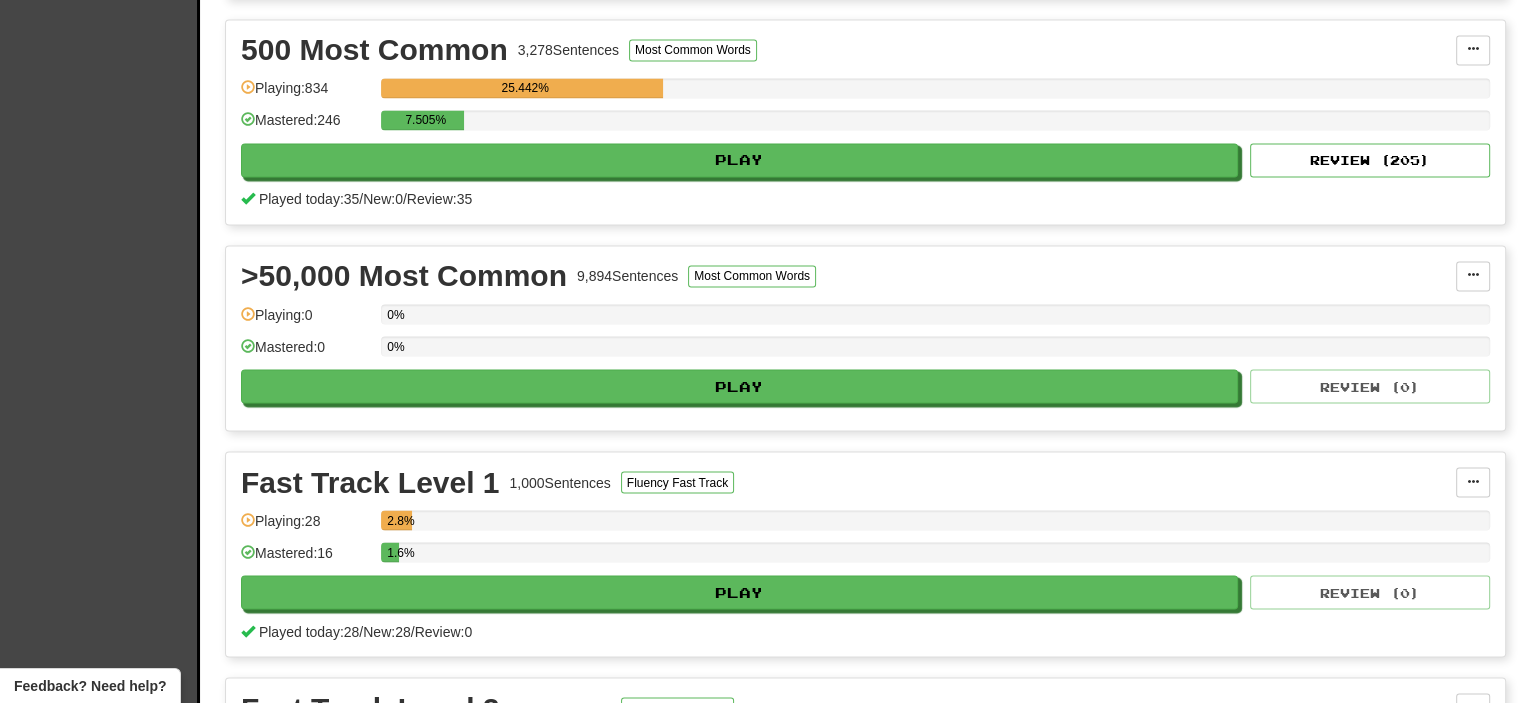 click on "Progress" at bounding box center (1323, 1718) 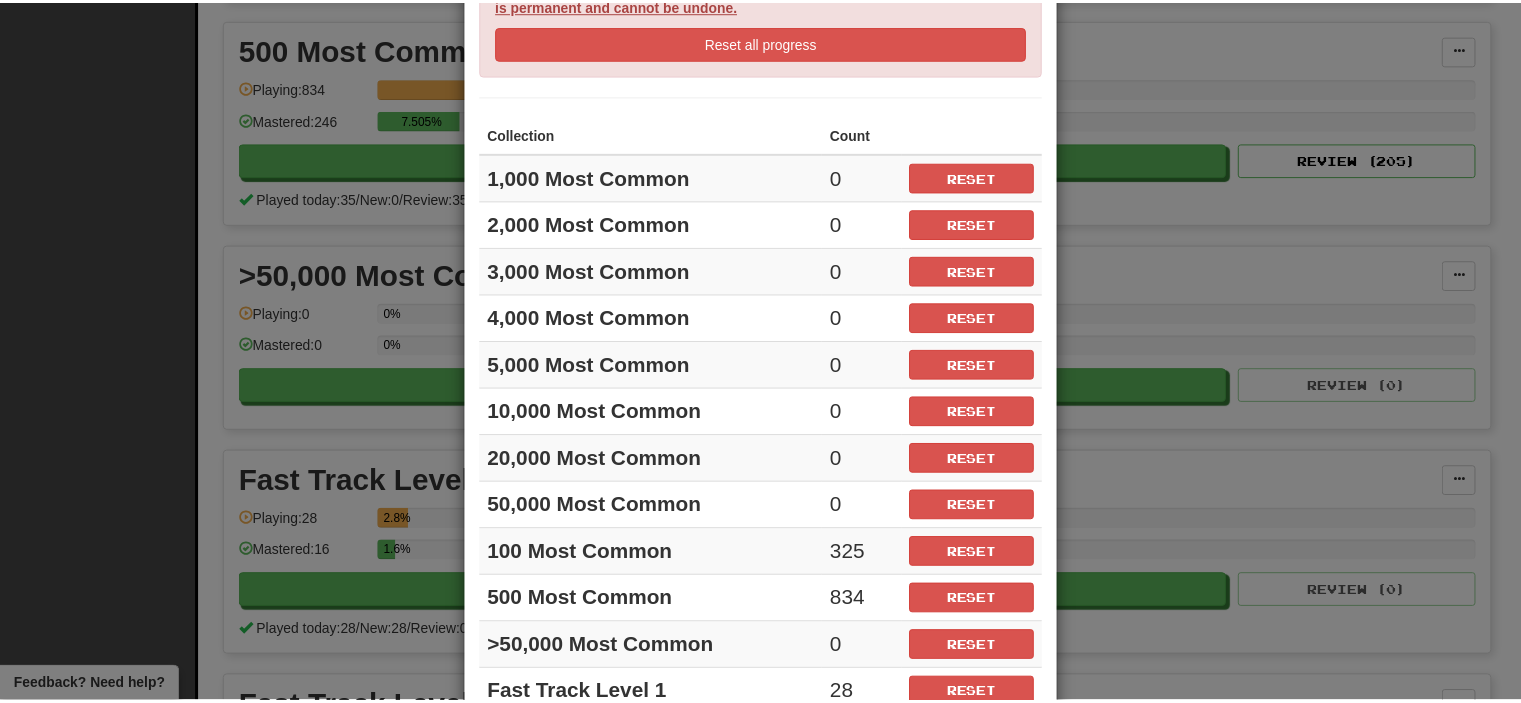 scroll, scrollTop: 546, scrollLeft: 0, axis: vertical 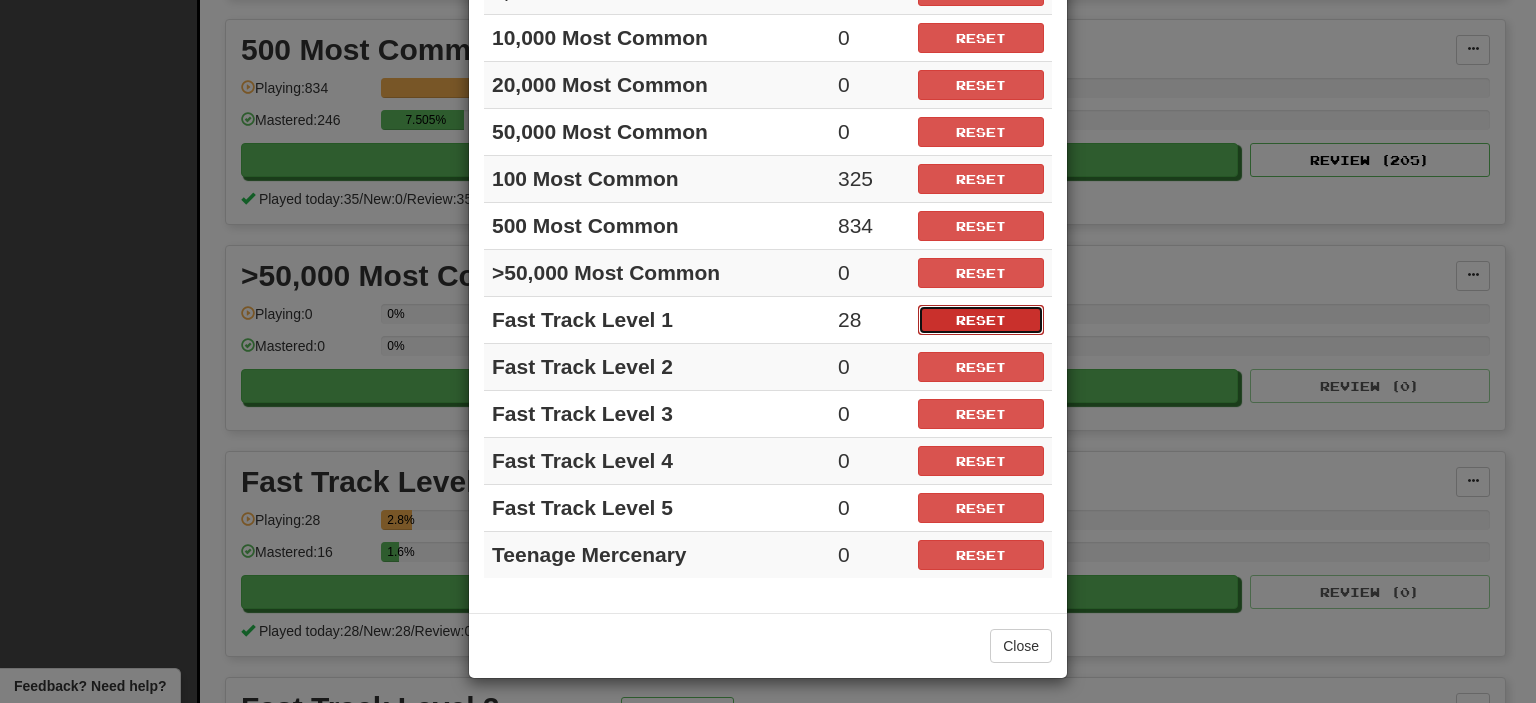 click on "Reset" at bounding box center [981, 320] 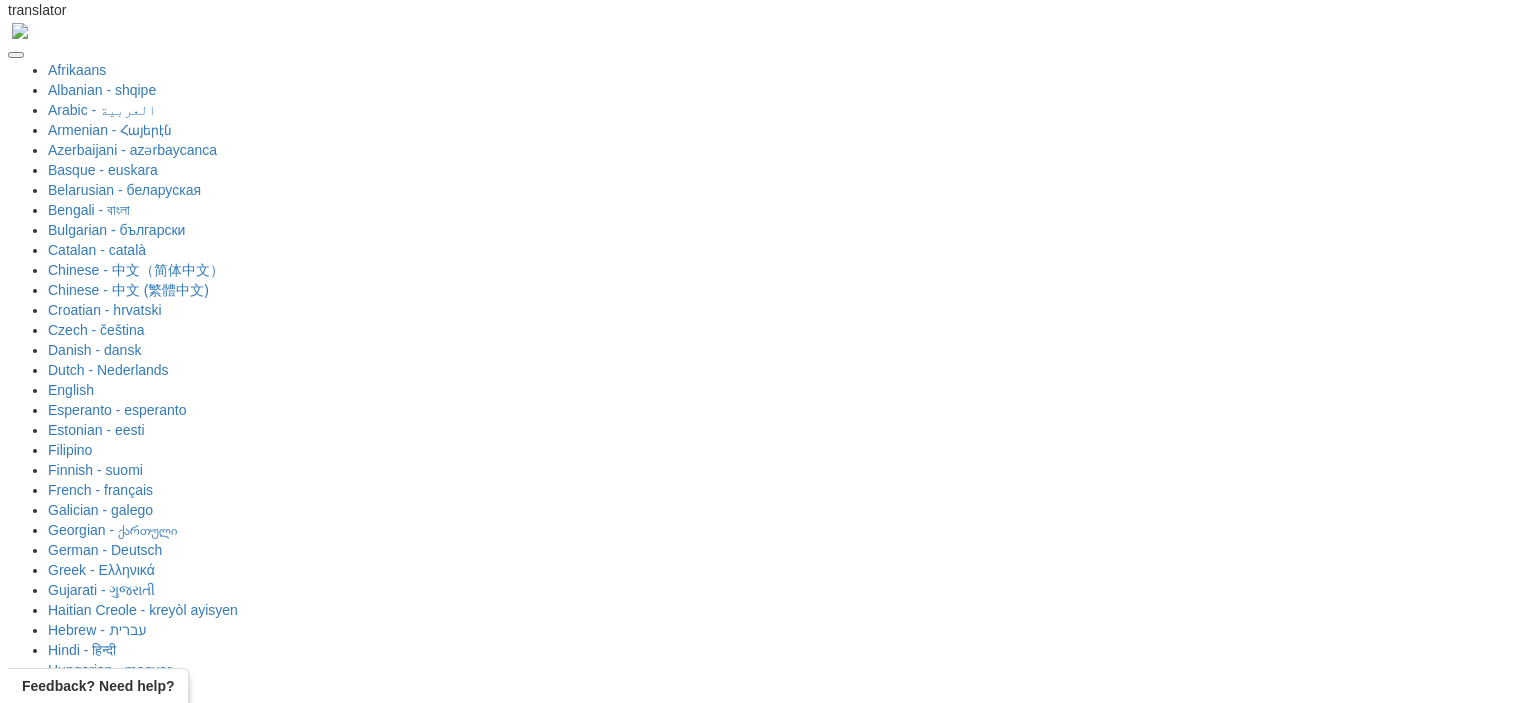 scroll, scrollTop: 0, scrollLeft: 0, axis: both 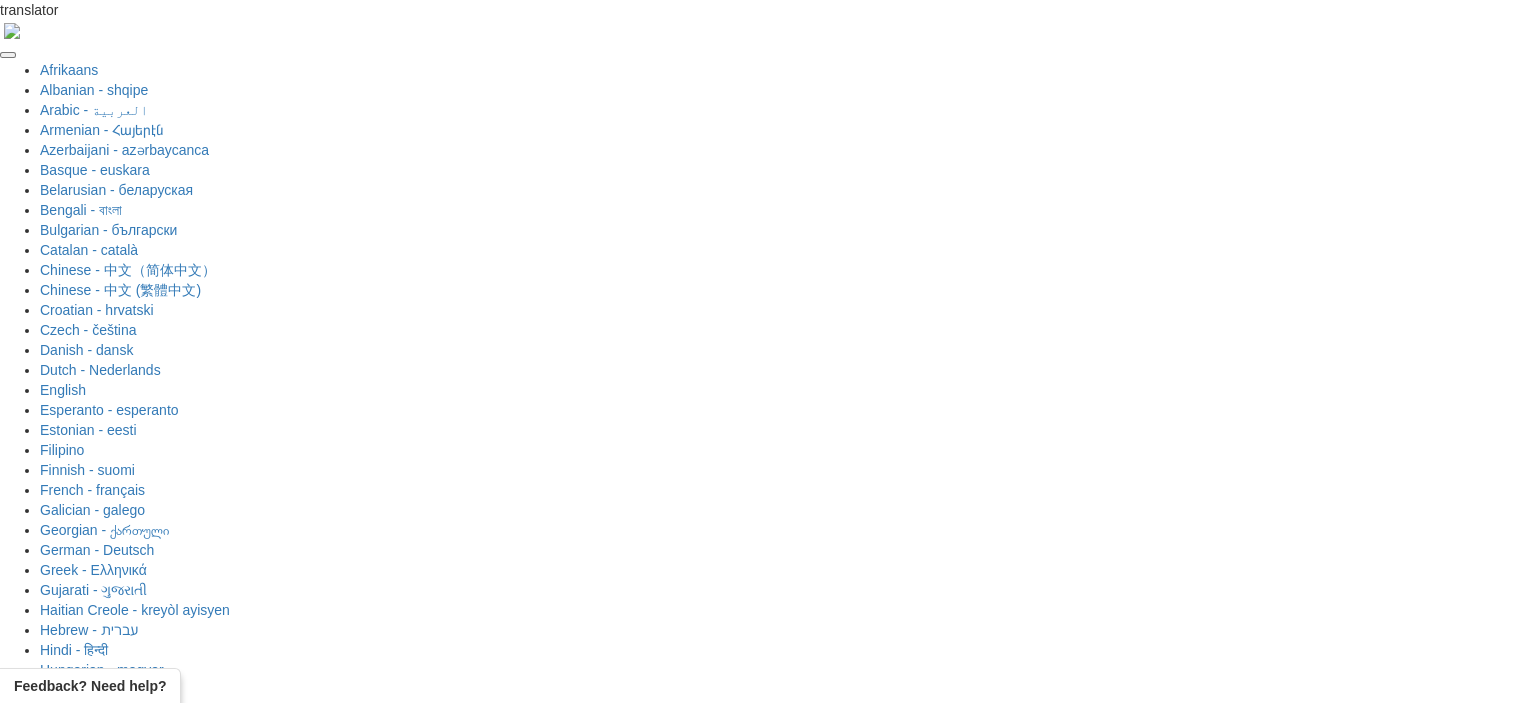 click on "Review" at bounding box center [705, 1560] 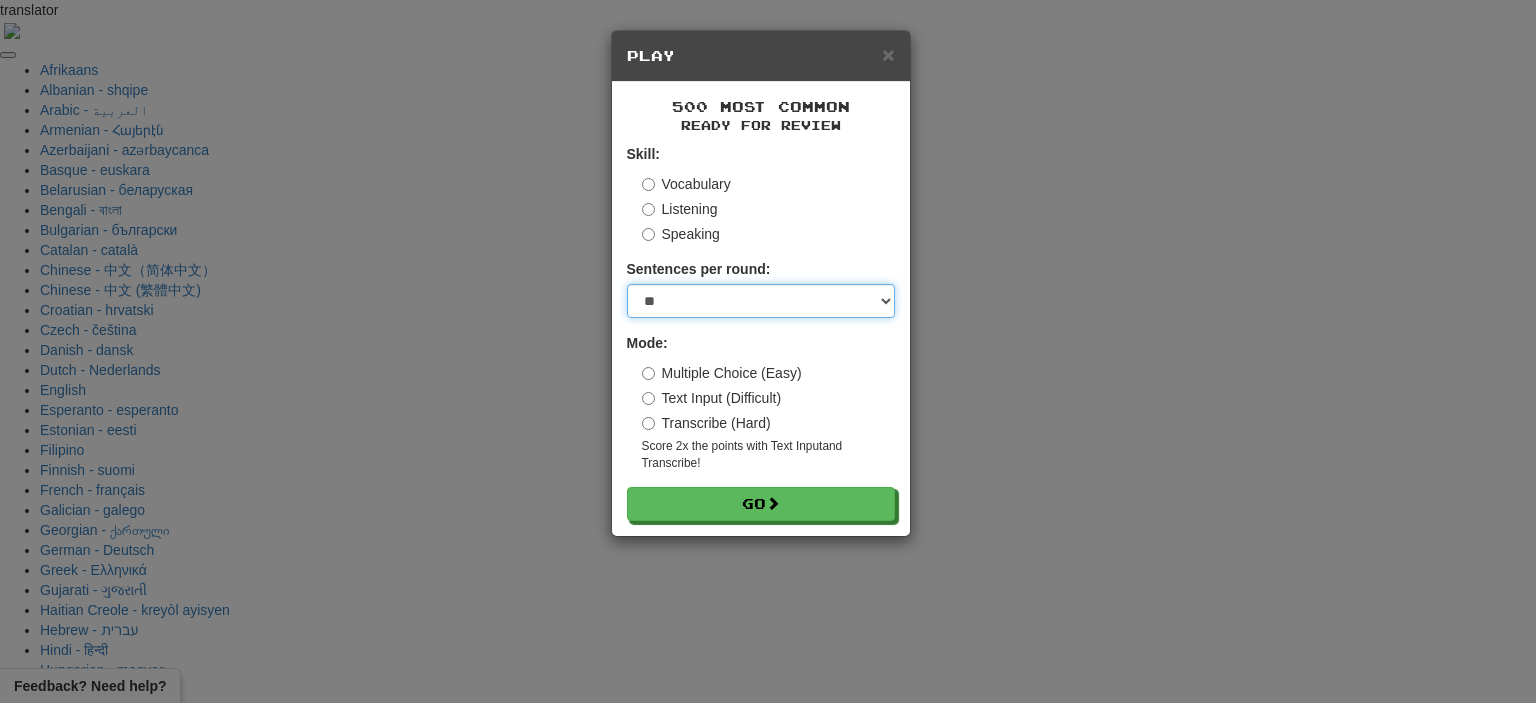 click on "* ** ** ** ** ** *** ********" at bounding box center (761, 301) 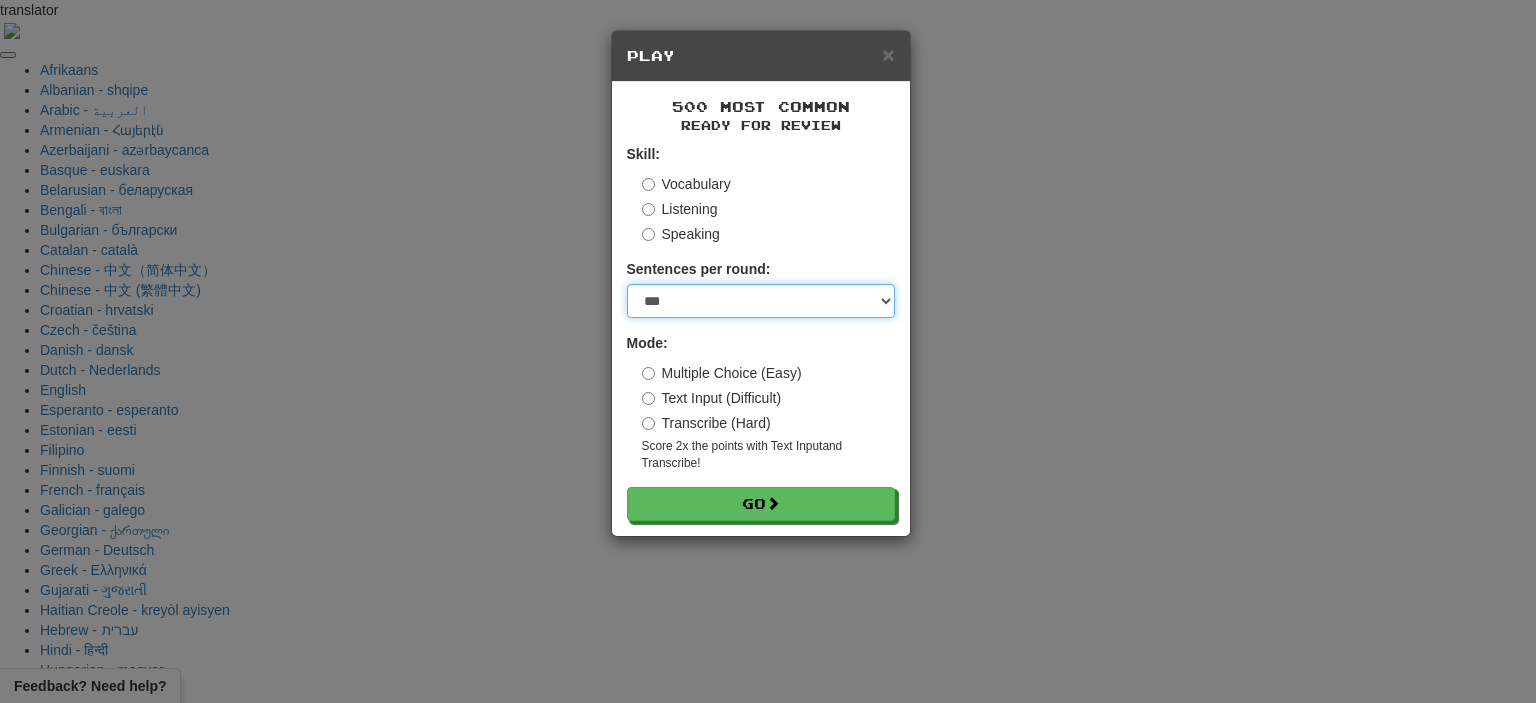 click on "* ** ** ** ** ** *** ********" at bounding box center [761, 301] 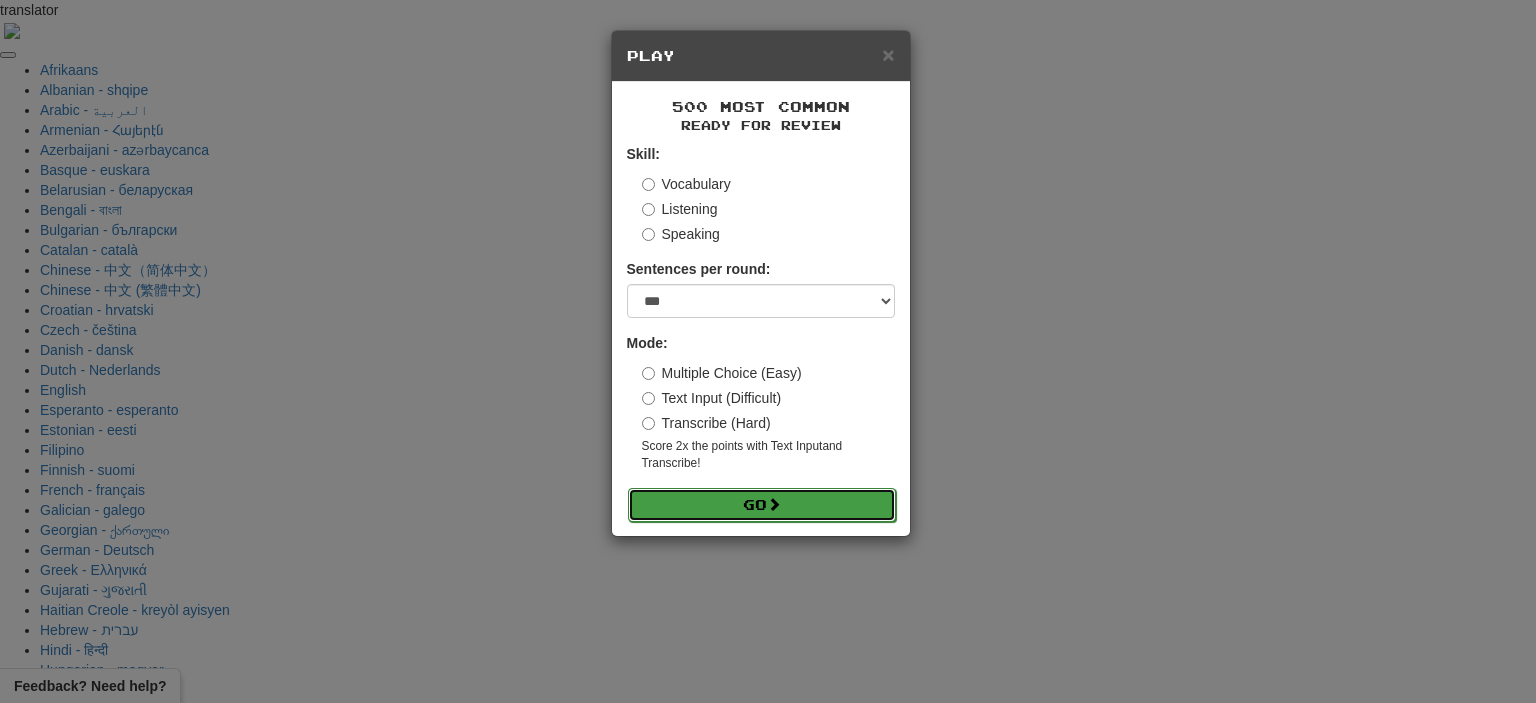 click on "Go" at bounding box center (762, 505) 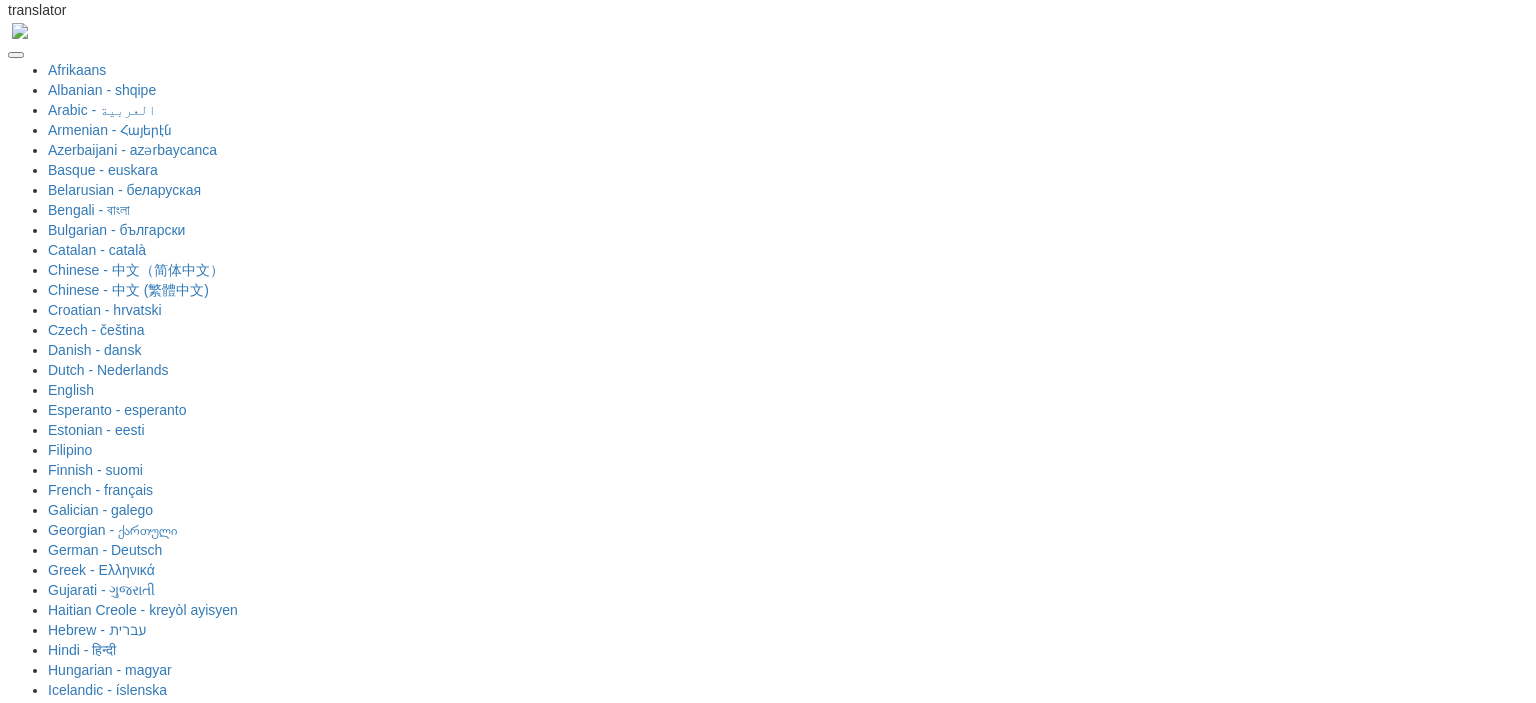 scroll, scrollTop: 0, scrollLeft: 0, axis: both 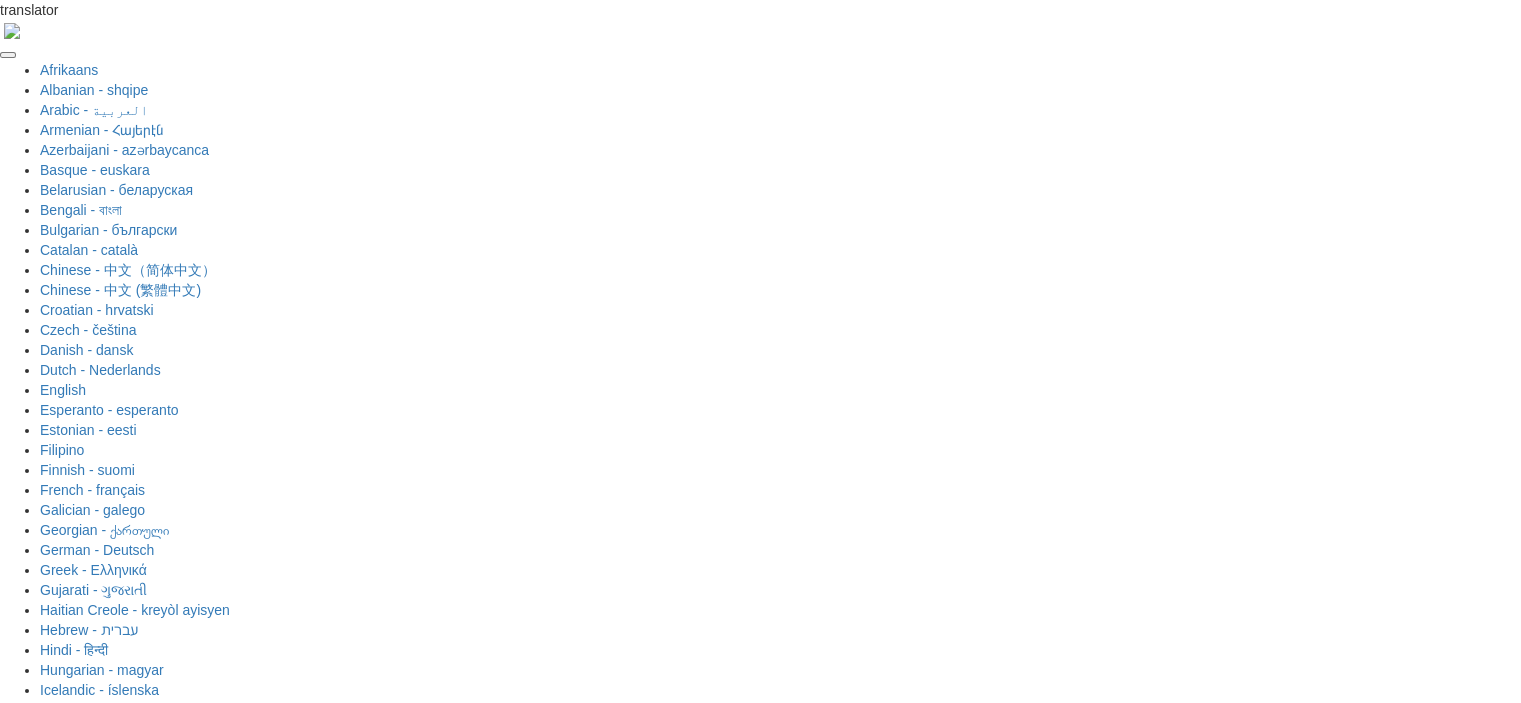 click at bounding box center (826, 1758) 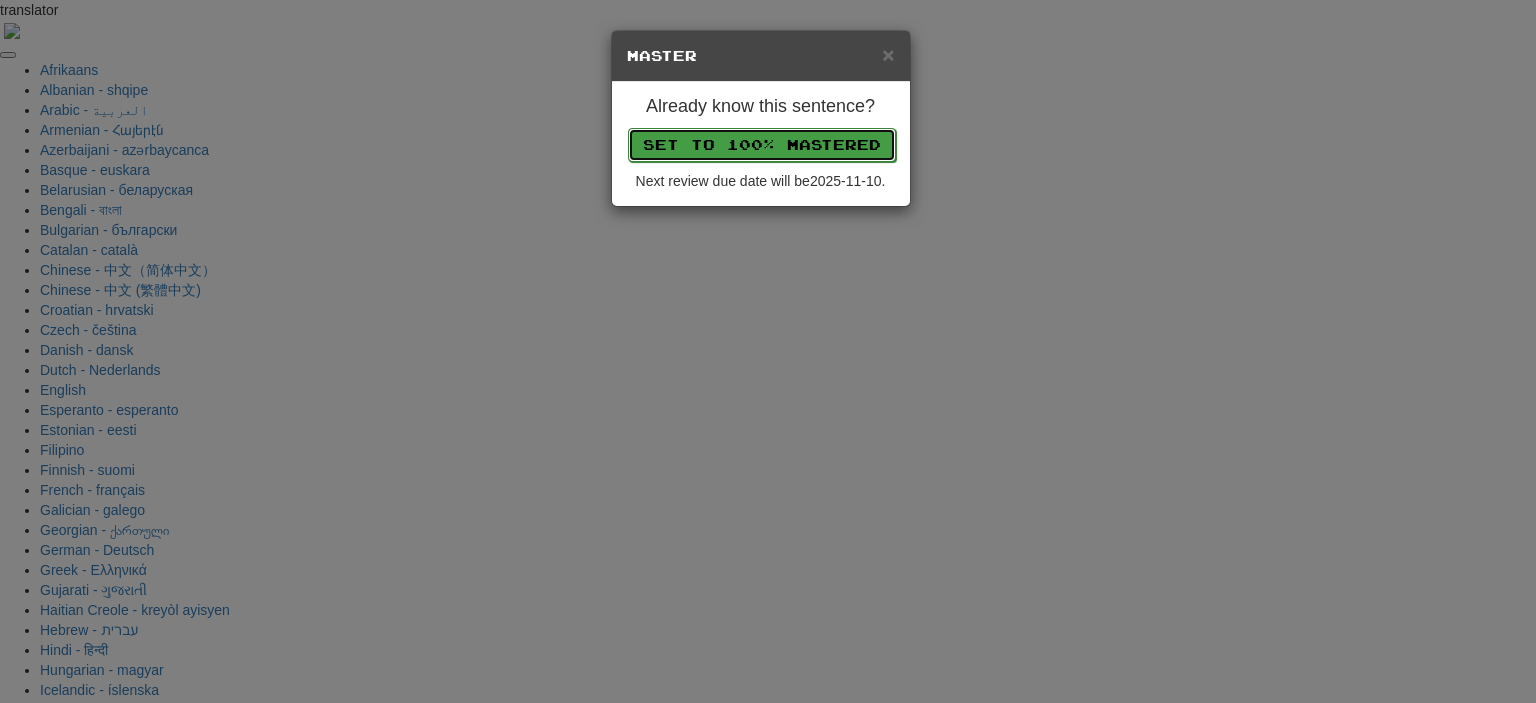 click on "Set to 100% Mastered" at bounding box center (762, 145) 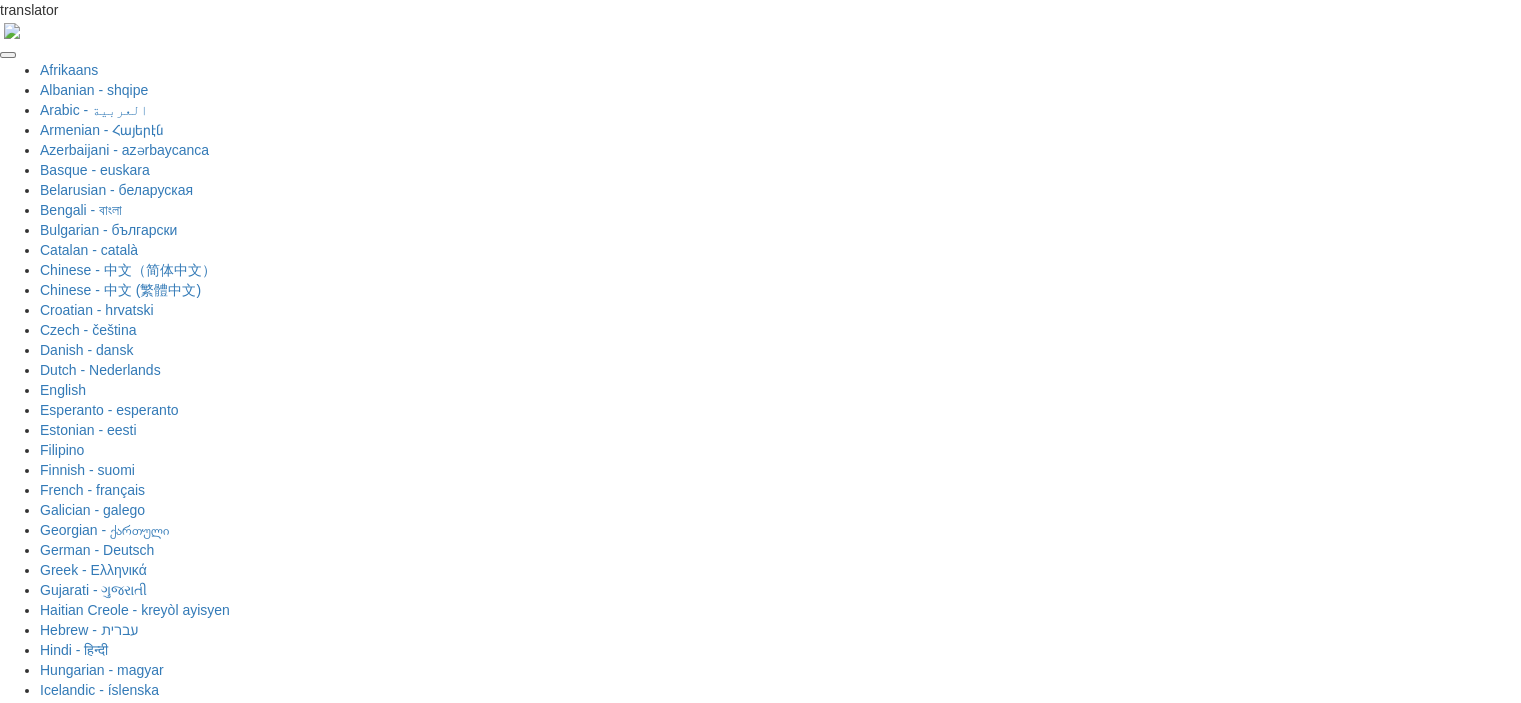 click on "Next" at bounding box center [821, 1908] 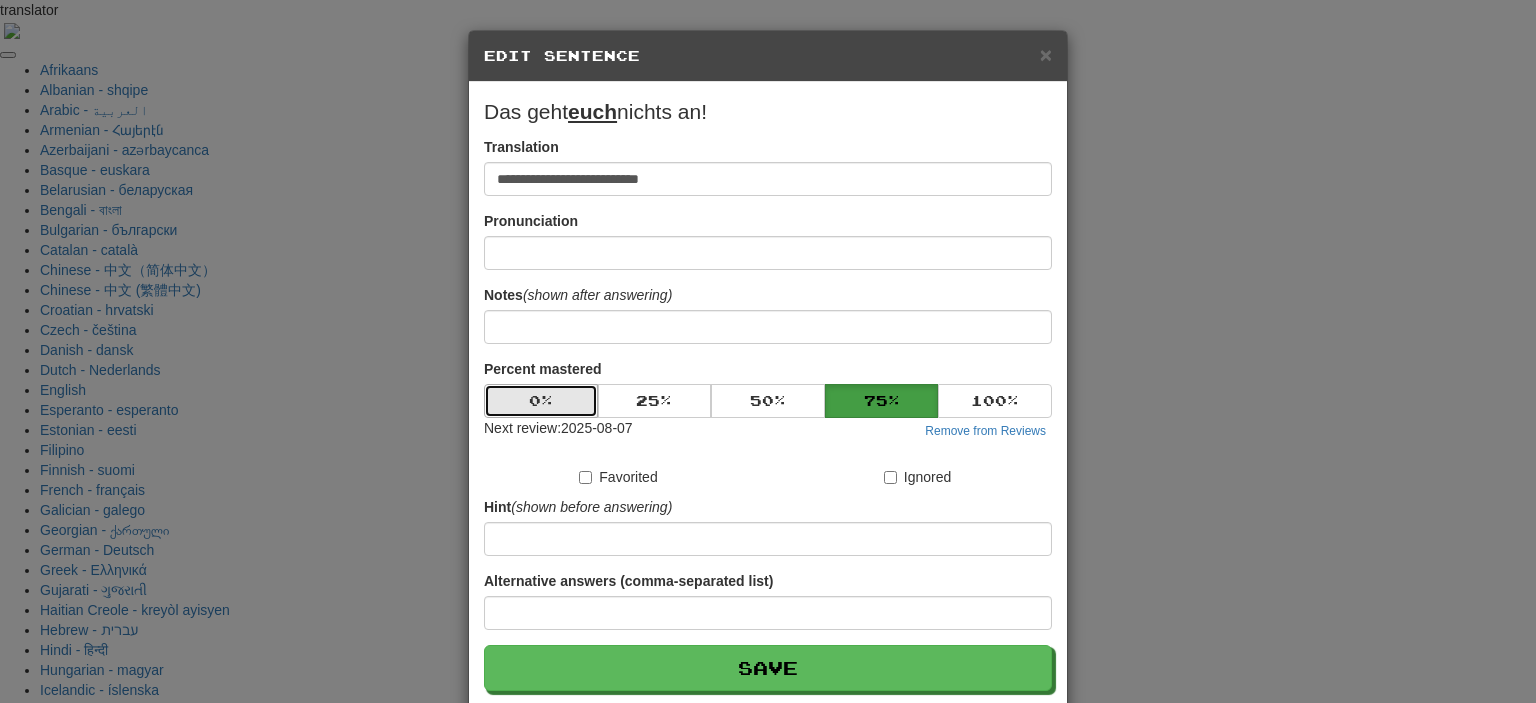 click on "0 %" at bounding box center [541, 401] 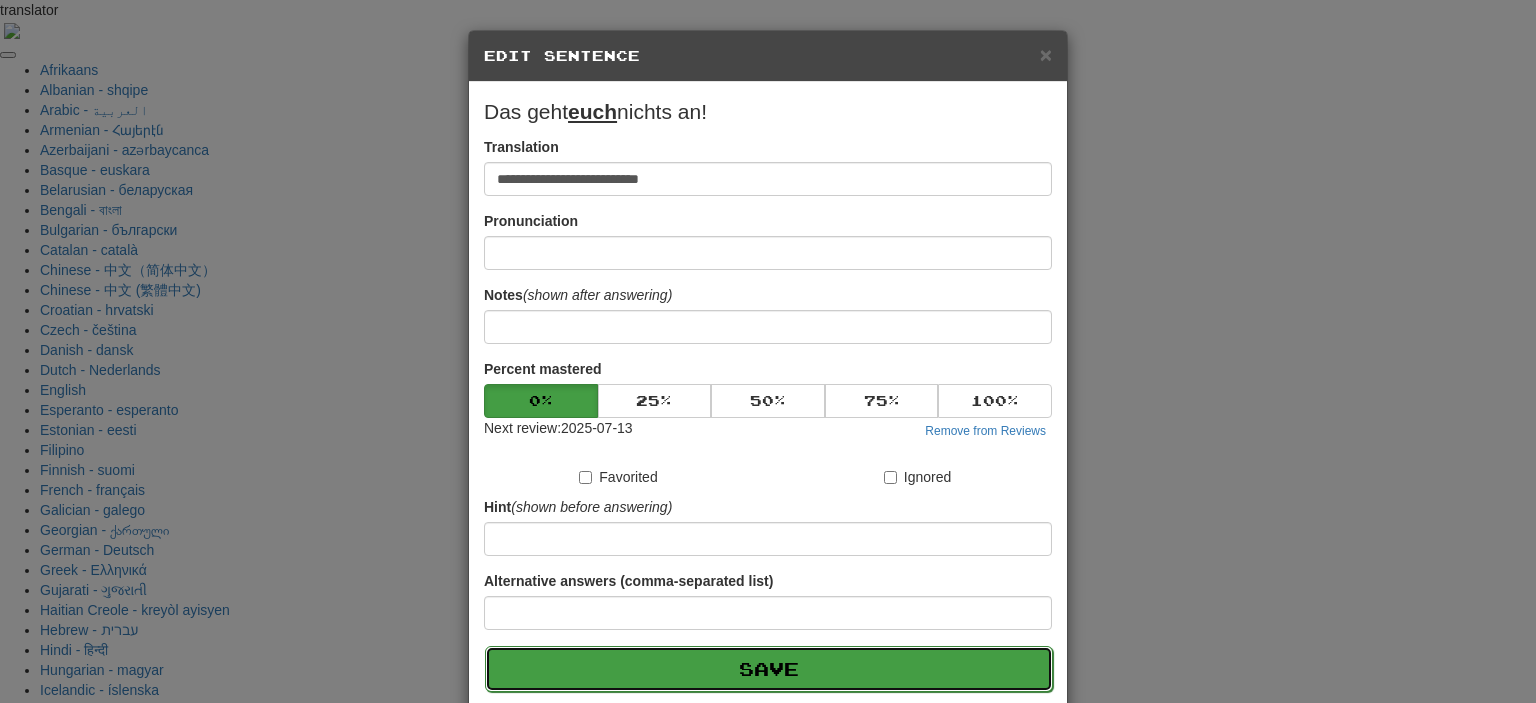 click on "Save" at bounding box center [769, 669] 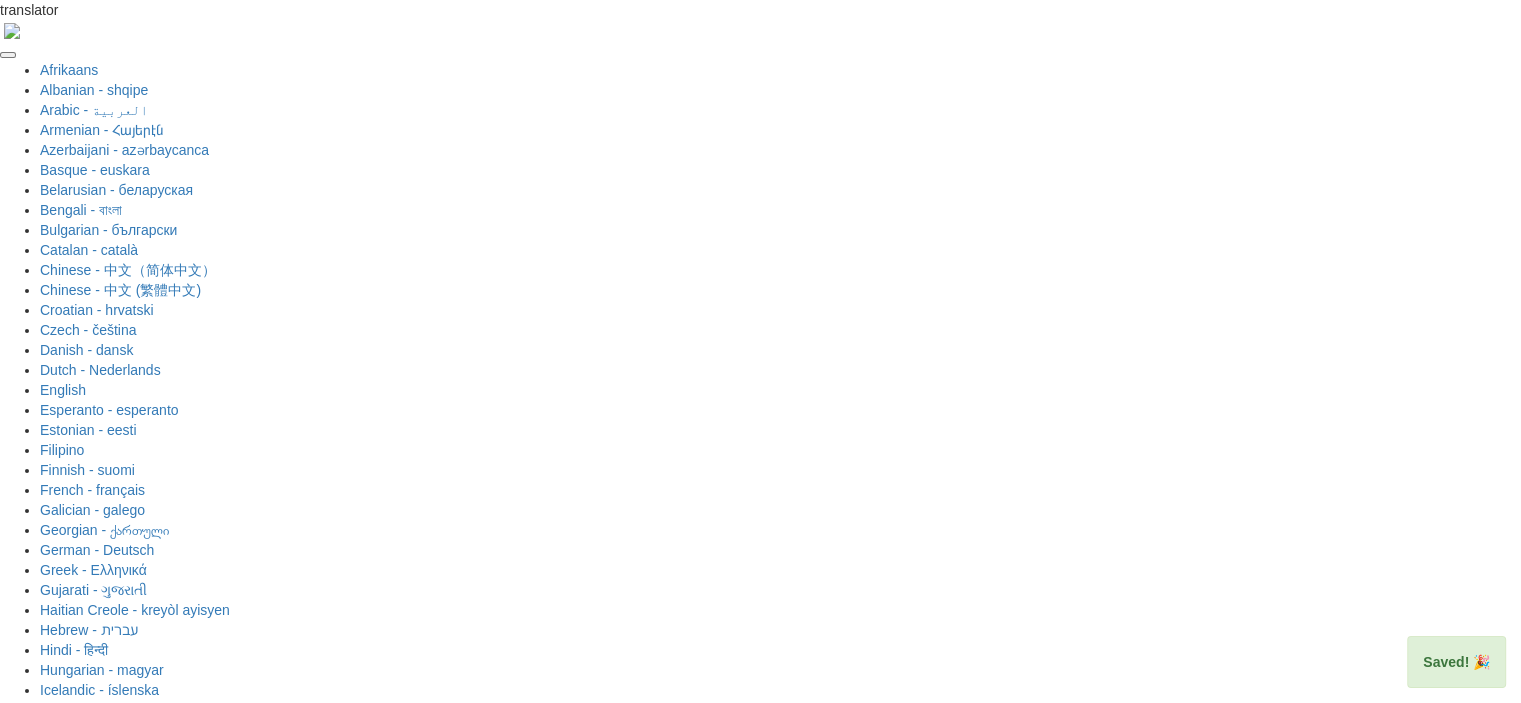 click on "Next" at bounding box center [821, 1908] 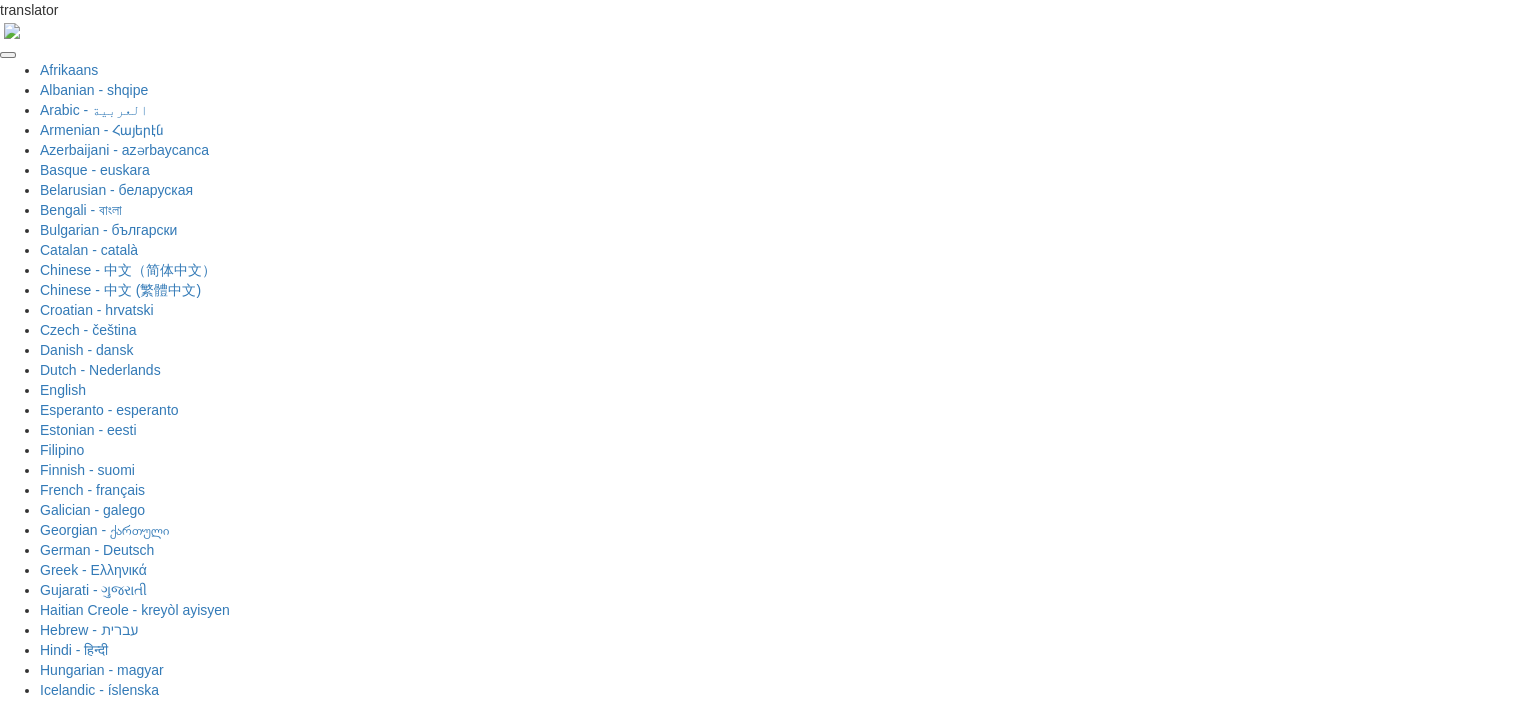 click at bounding box center (695, 1756) 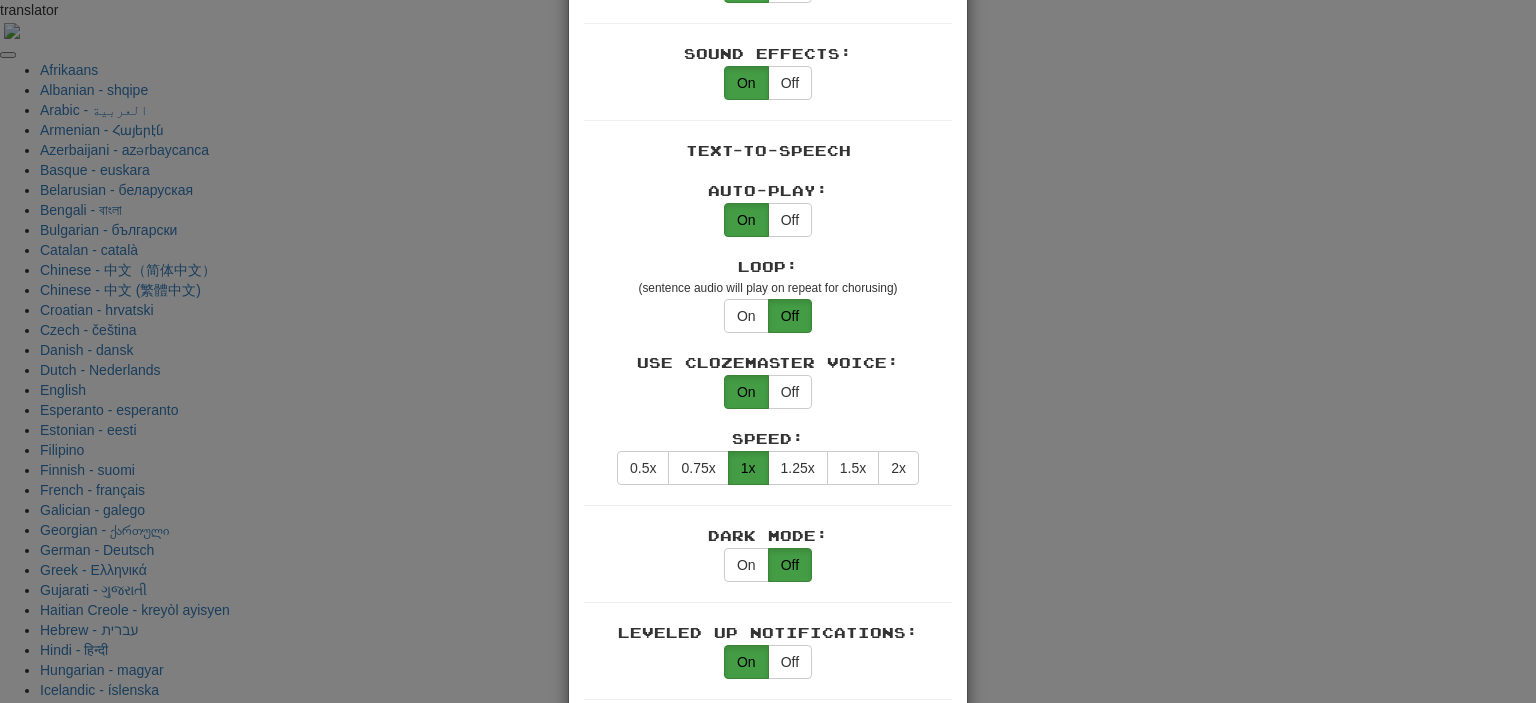 scroll, scrollTop: 900, scrollLeft: 0, axis: vertical 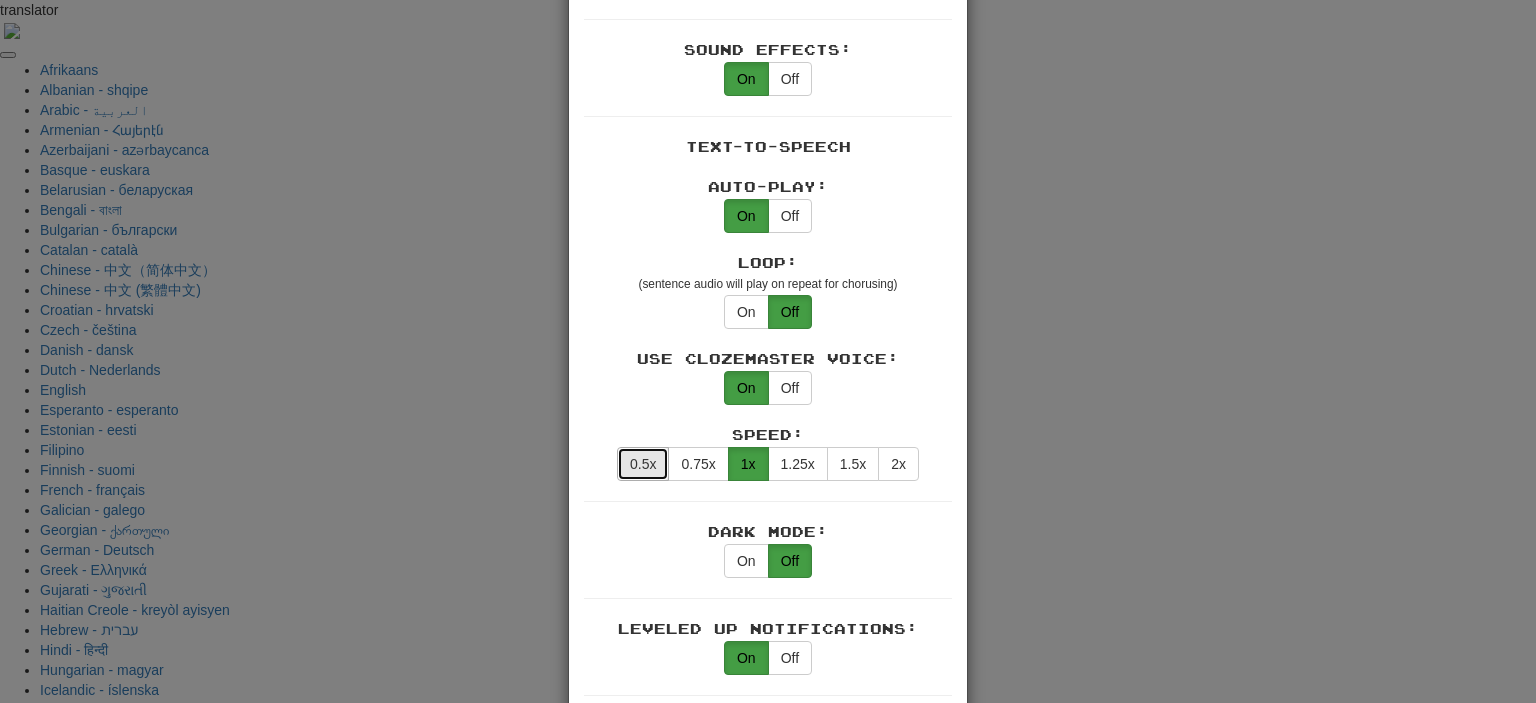 click on "0.5x" at bounding box center [643, 464] 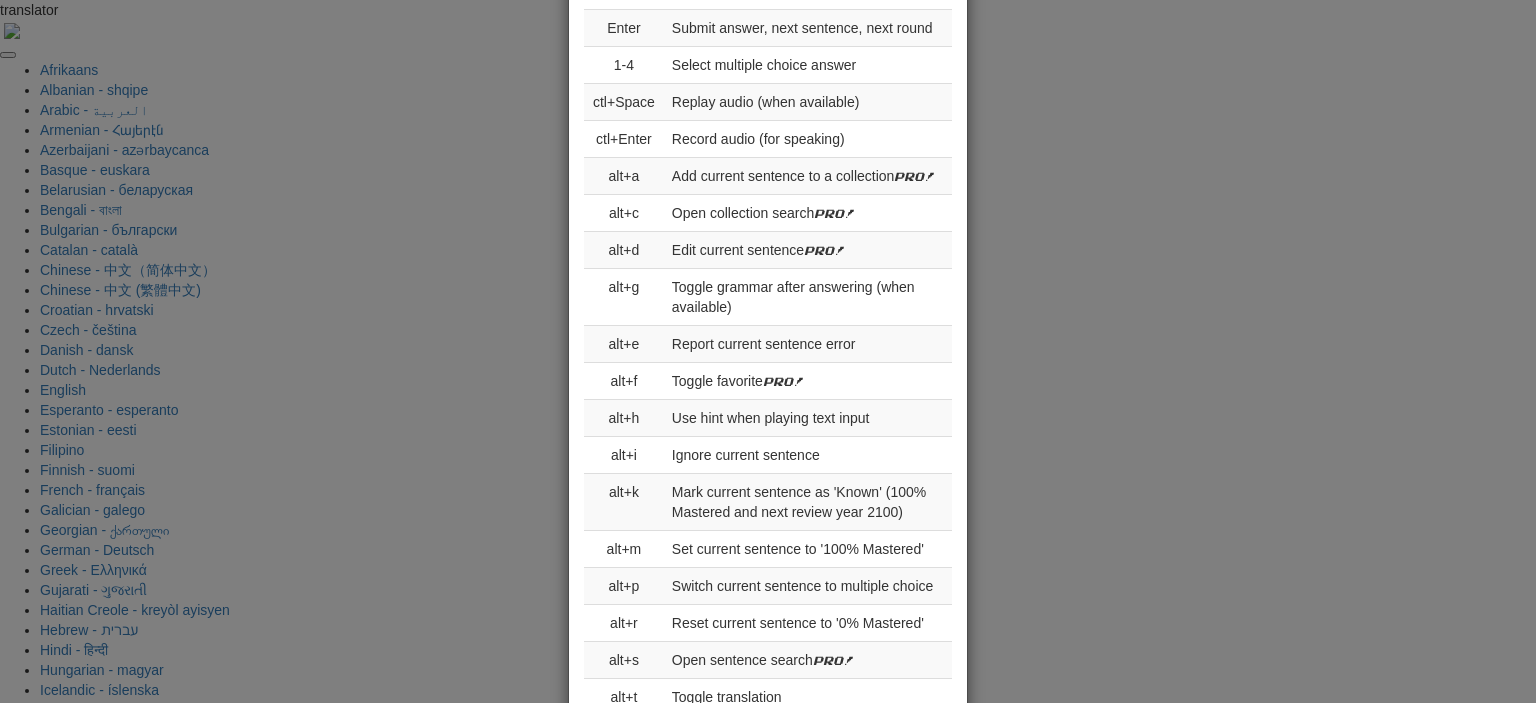 scroll, scrollTop: 2072, scrollLeft: 0, axis: vertical 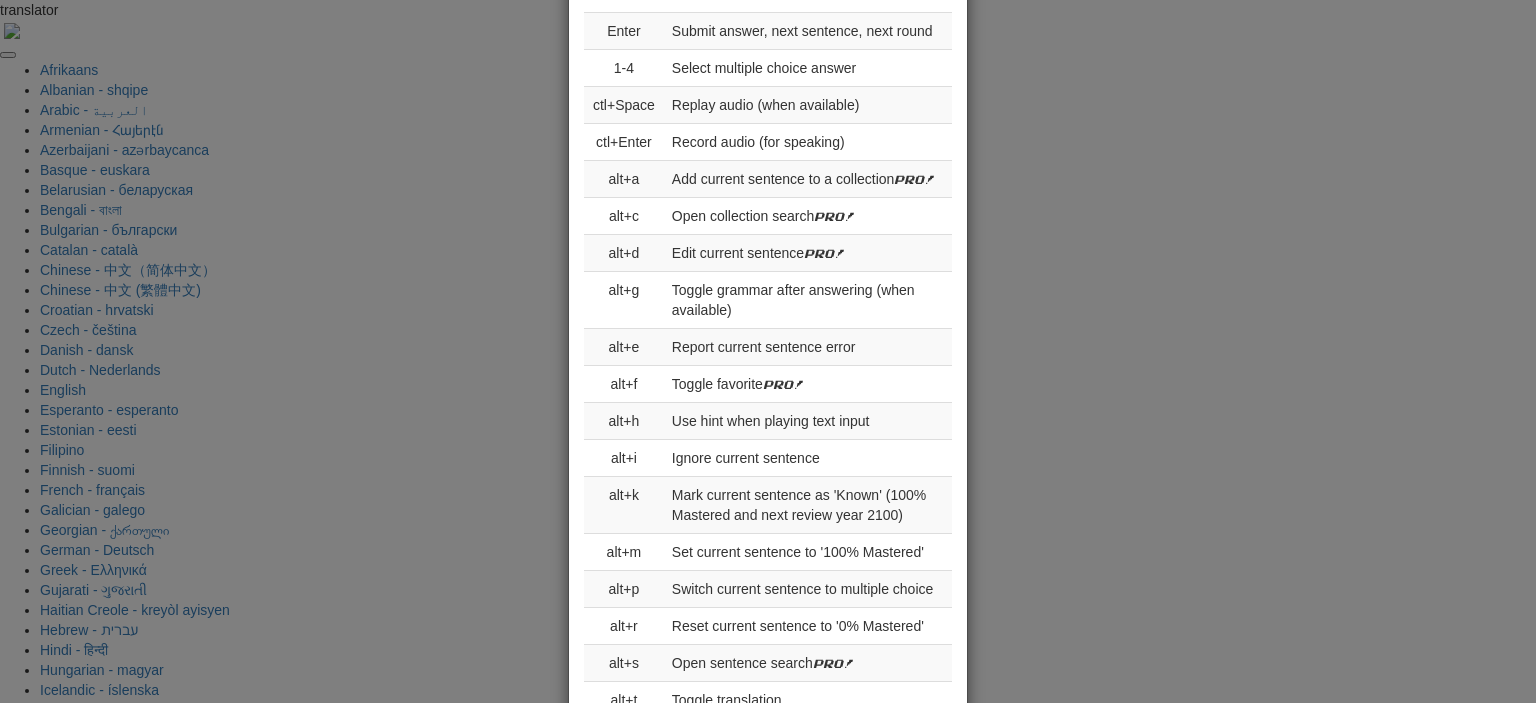 click on "× Game Settings Automatically Show Sentence After First Listen: On Off (when playing listening skill) Translations: Visible Show  After Answering Hidden Sentence Text Initially Hidden: (see just the translation, then click a button to see the sentence text) On Off Hints: (appear above the missing word when available) On Off Image Toggle: (toggle button, if sentence image available) After Answering Before and After Off Image Background: (use sentence image as background, if available) On Off Pronunciation: (shown after answering when available) On Off Sound Effects: On Off Text-to-Speech Auto-Play: On Off Loop: (sentence audio will play on repeat for chorusing) On Off Use Clozemaster Voice: On Off Speed: 0.5x 0.75x 1x 1.25x 1.5x 2x Dark Mode: On Off Leveled Up Notifications: On Off Manual Master/Reset Confirmation: On Off Font Sizes: Hint 1 x Sample text. Notes 1 x Sample text. Pronunciation 1 x Sample text. Translation 1 x Sample text. Transliteration 1 x Sample text. Shortcut Hotkeys:  Enabled Enter 1-4" at bounding box center (768, 351) 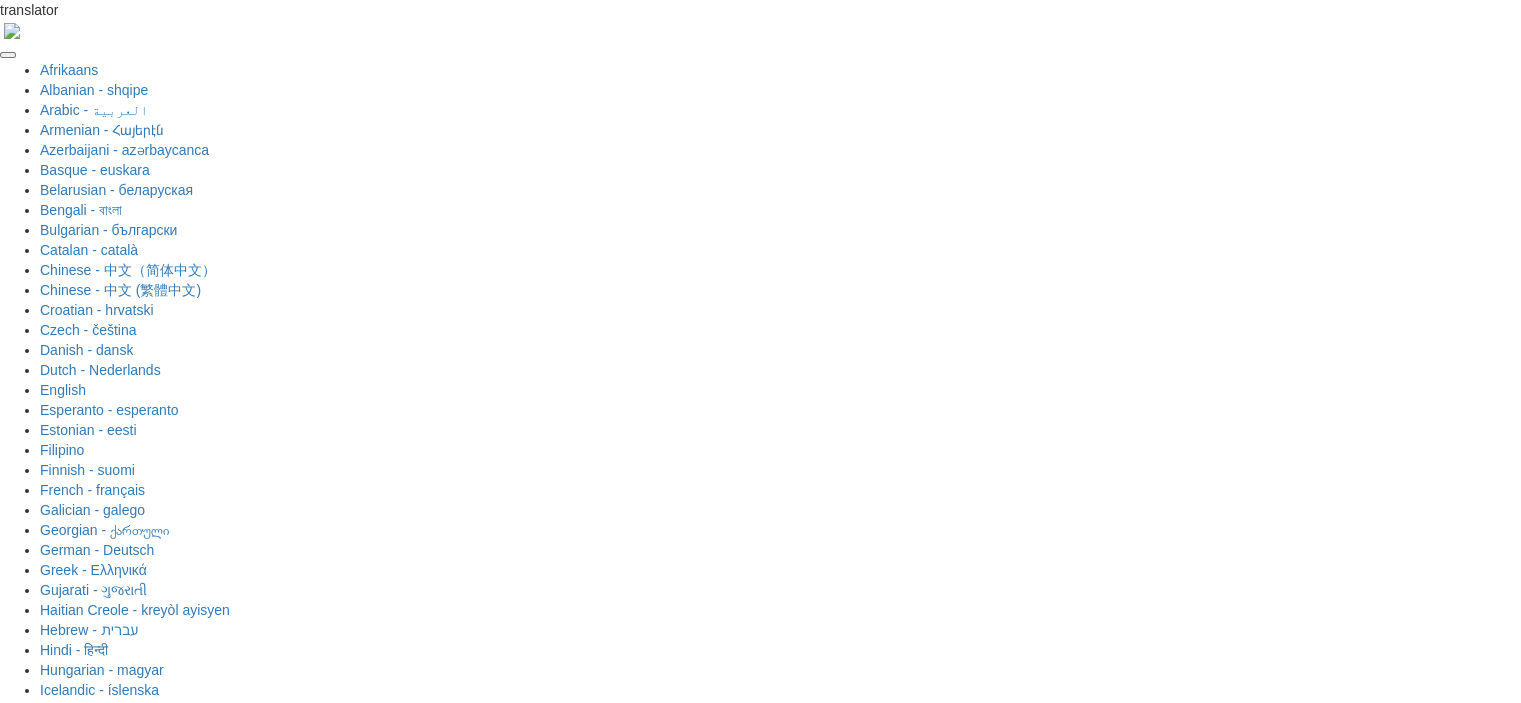 click at bounding box center (761, 1646) 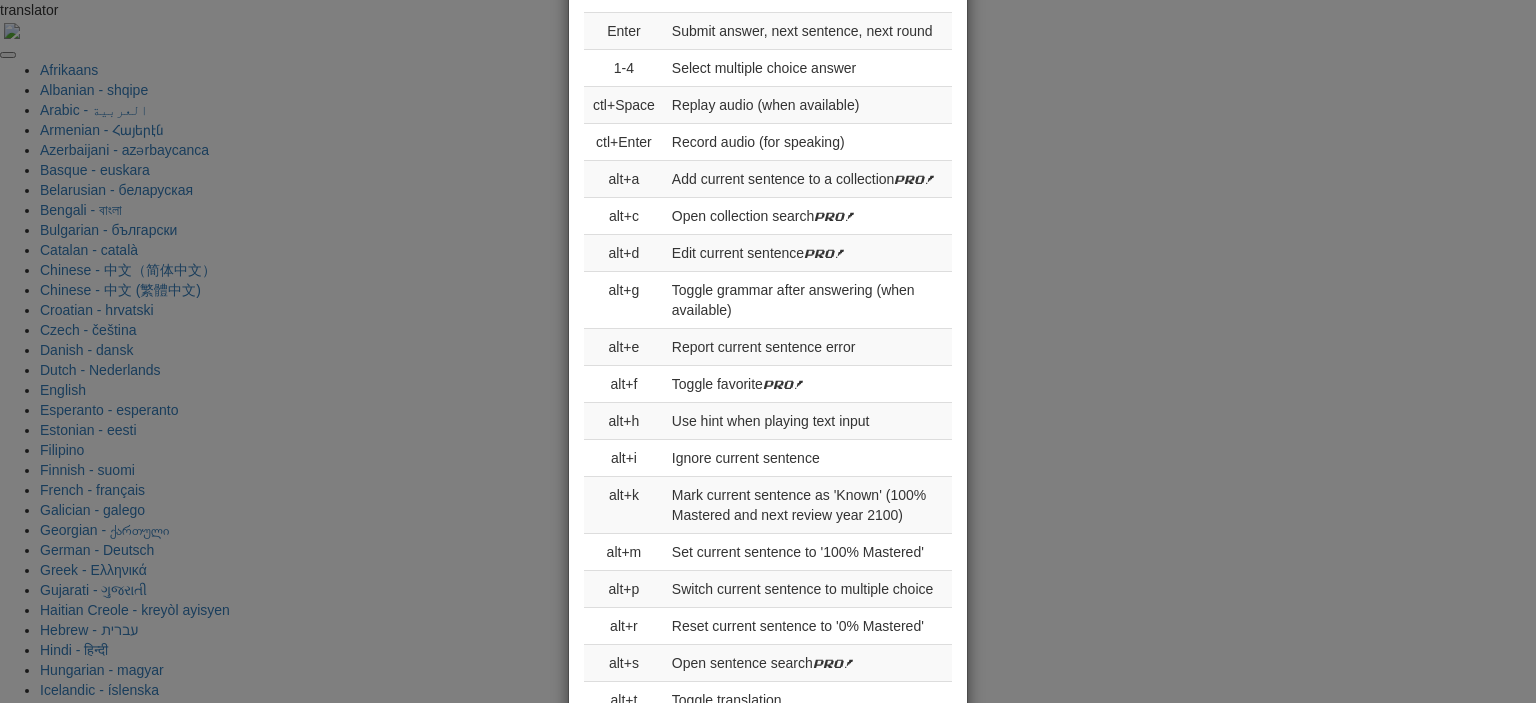 scroll, scrollTop: 0, scrollLeft: 0, axis: both 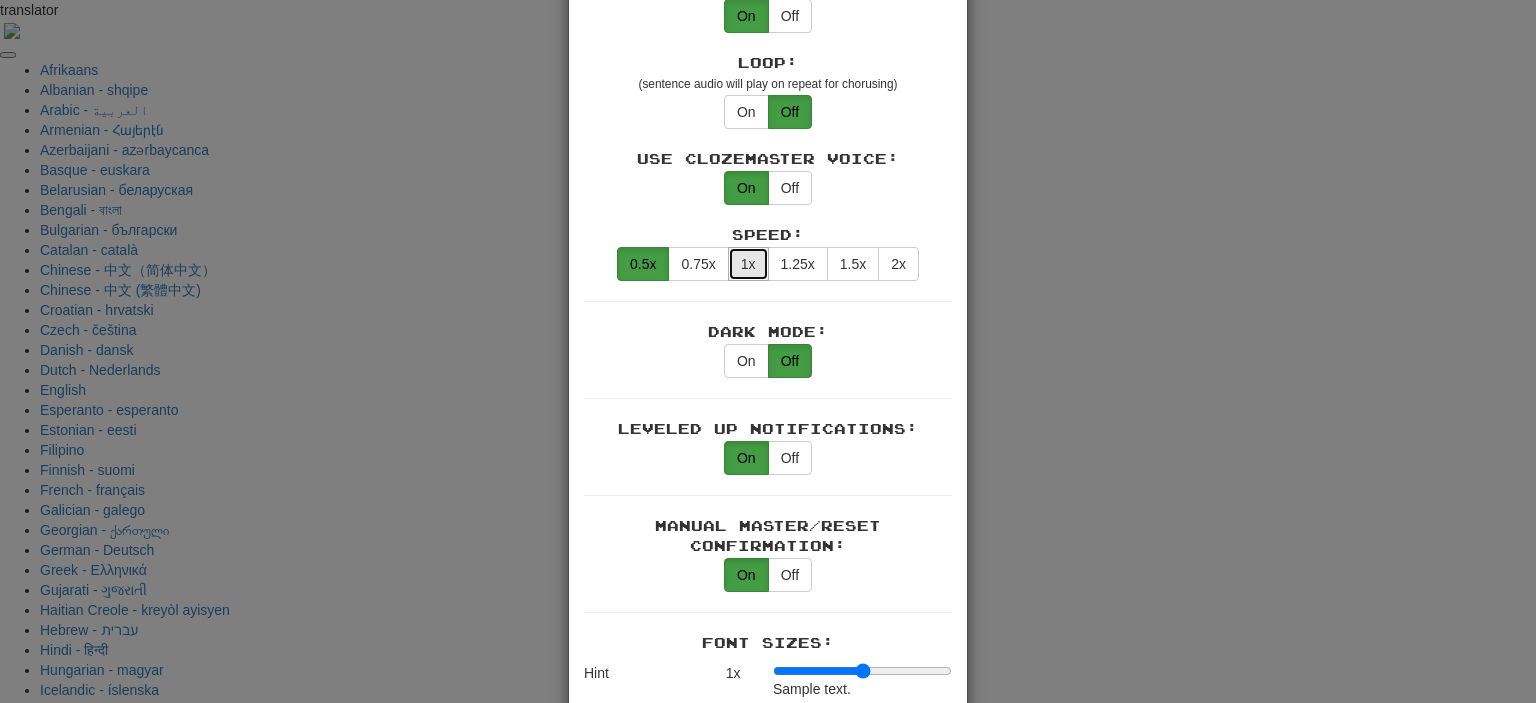 click on "1x" at bounding box center [748, 264] 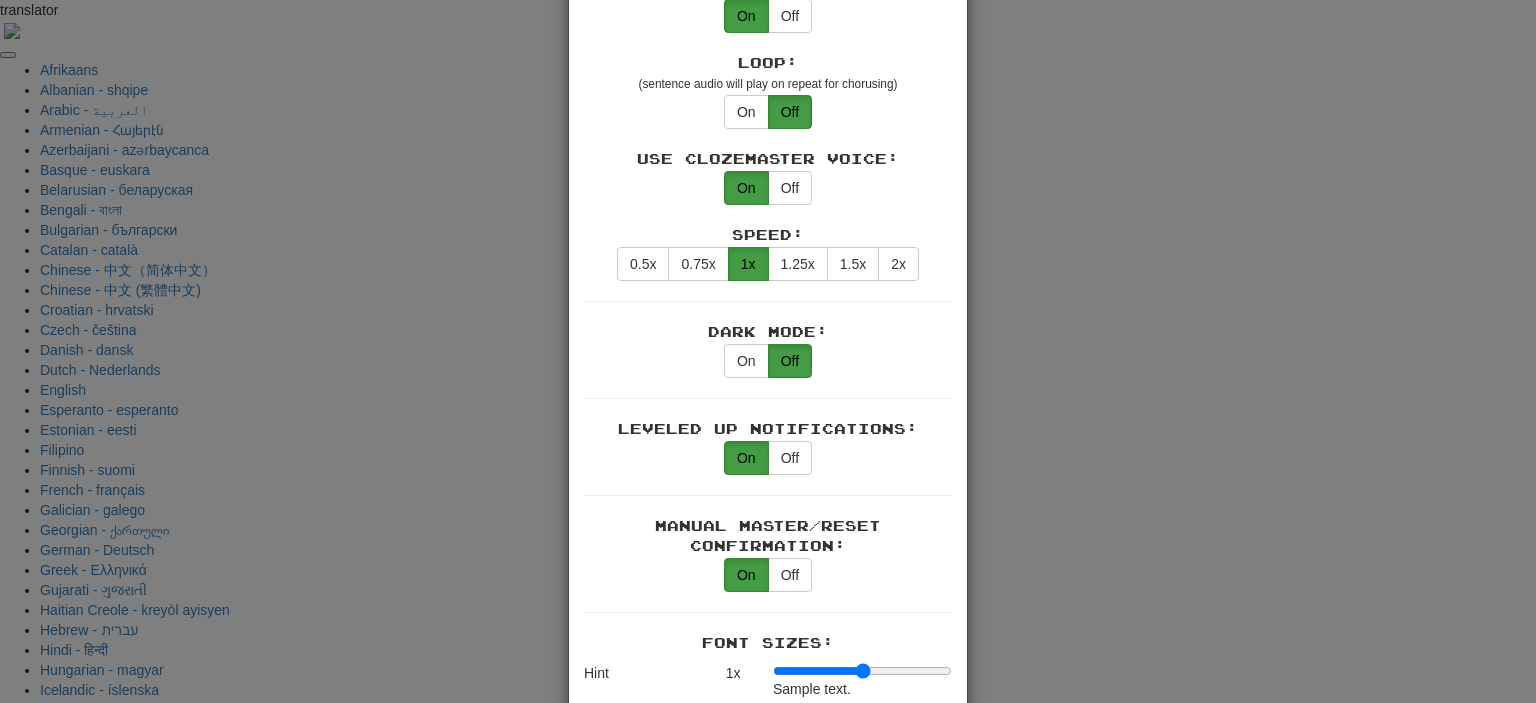 click on "× Game Settings Automatically Show Sentence After First Listen: On Off (when playing listening skill) Translations: Visible Show  After Answering Hidden Sentence Text Initially Hidden: (see just the translation, then click a button to see the sentence text) On Off Hints: (appear above the missing word when available) On Off Image Toggle: (toggle button, if sentence image available) After Answering Before and After Off Image Background: (use sentence image as background, if available) On Off Pronunciation: (shown after answering when available) On Off Sound Effects: On Off Text-to-Speech Auto-Play: On Off Loop: (sentence audio will play on repeat for chorusing) On Off Use Clozemaster Voice: On Off Speed: 0.5x 0.75x 1x 1.25x 1.5x 2x Dark Mode: On Off Leveled Up Notifications: On Off Manual Master/Reset Confirmation: On Off Font Sizes: Hint 1 x Sample text. Notes 1 x Sample text. Pronunciation 1 x Sample text. Translation 1 x Sample text. Transliteration 1 x Sample text. Shortcut Hotkeys:  Enabled Enter 1-4" at bounding box center (768, 351) 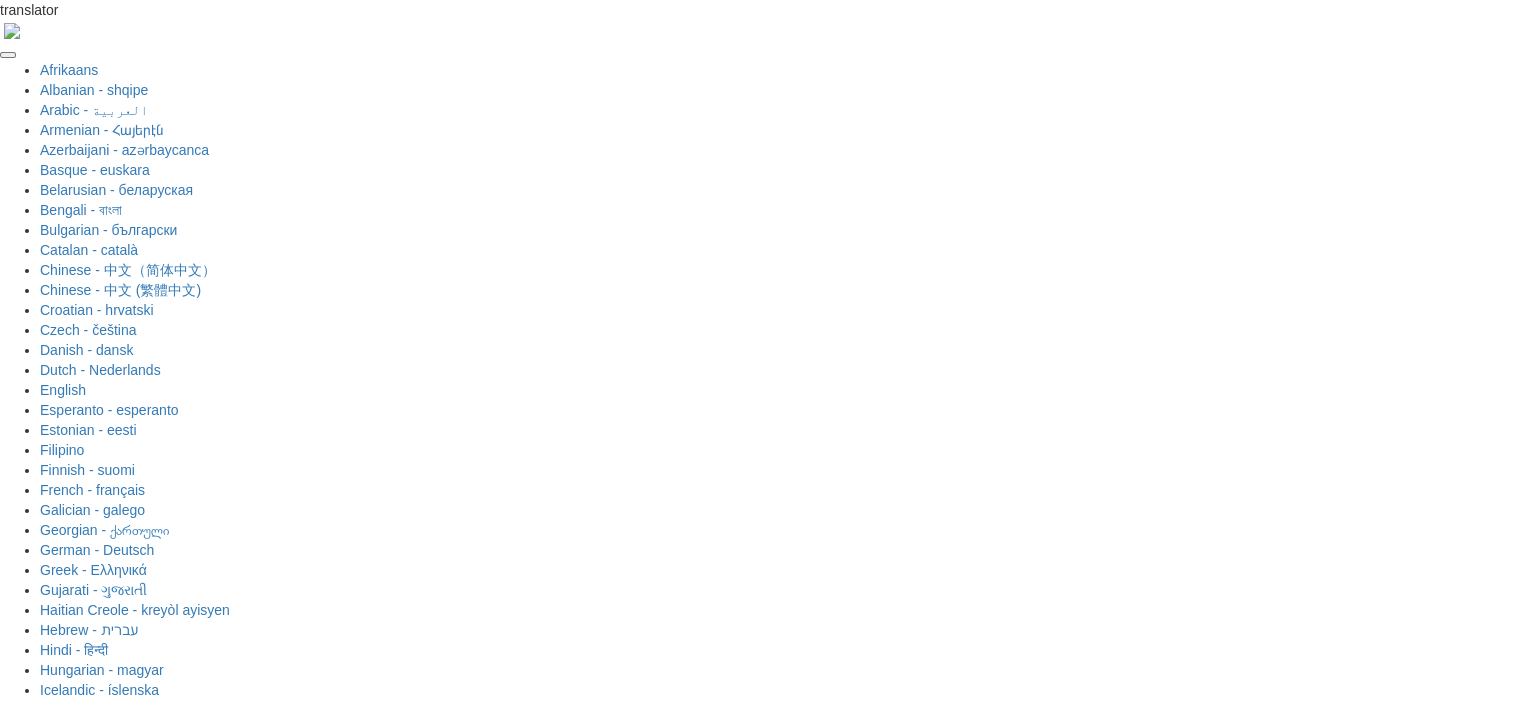 click at bounding box center [761, 1646] 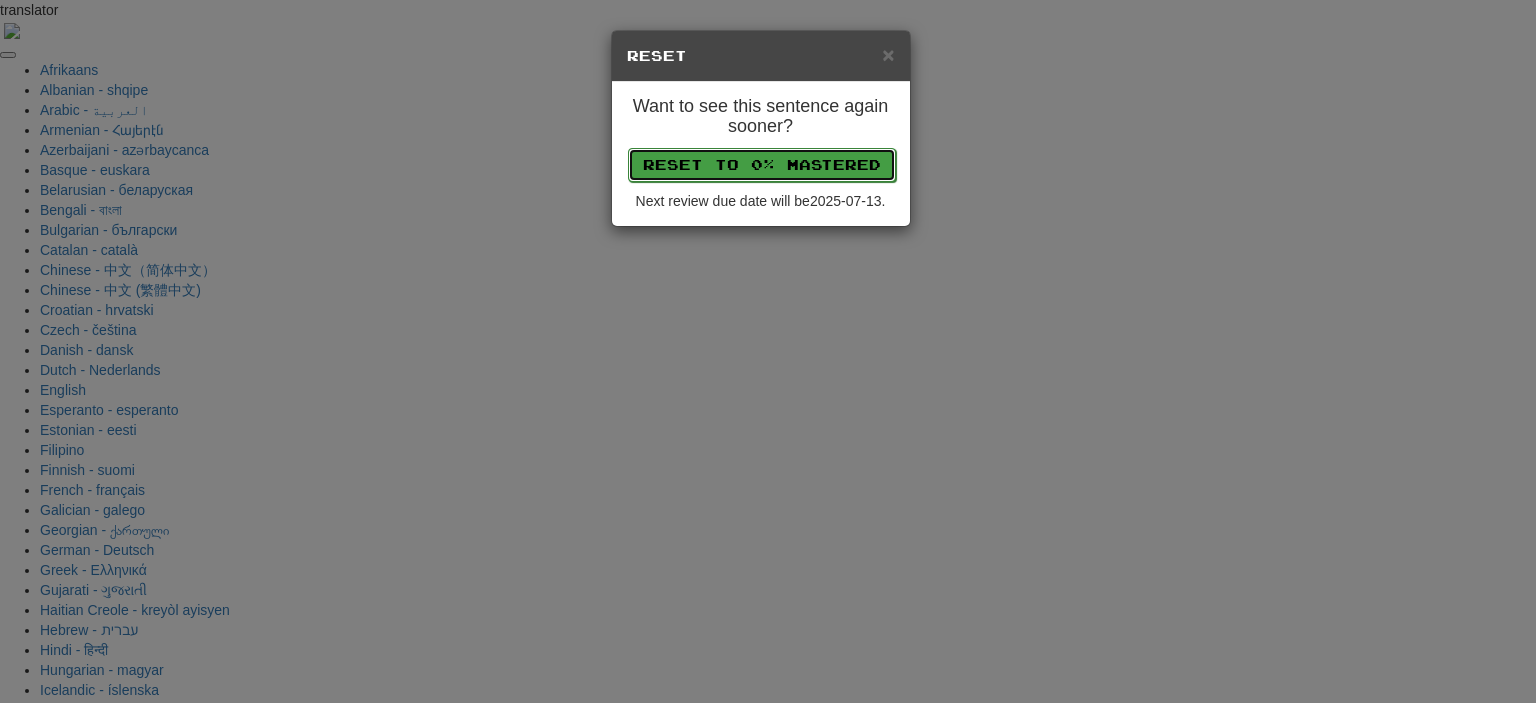 click on "Reset to 0% Mastered" at bounding box center (762, 165) 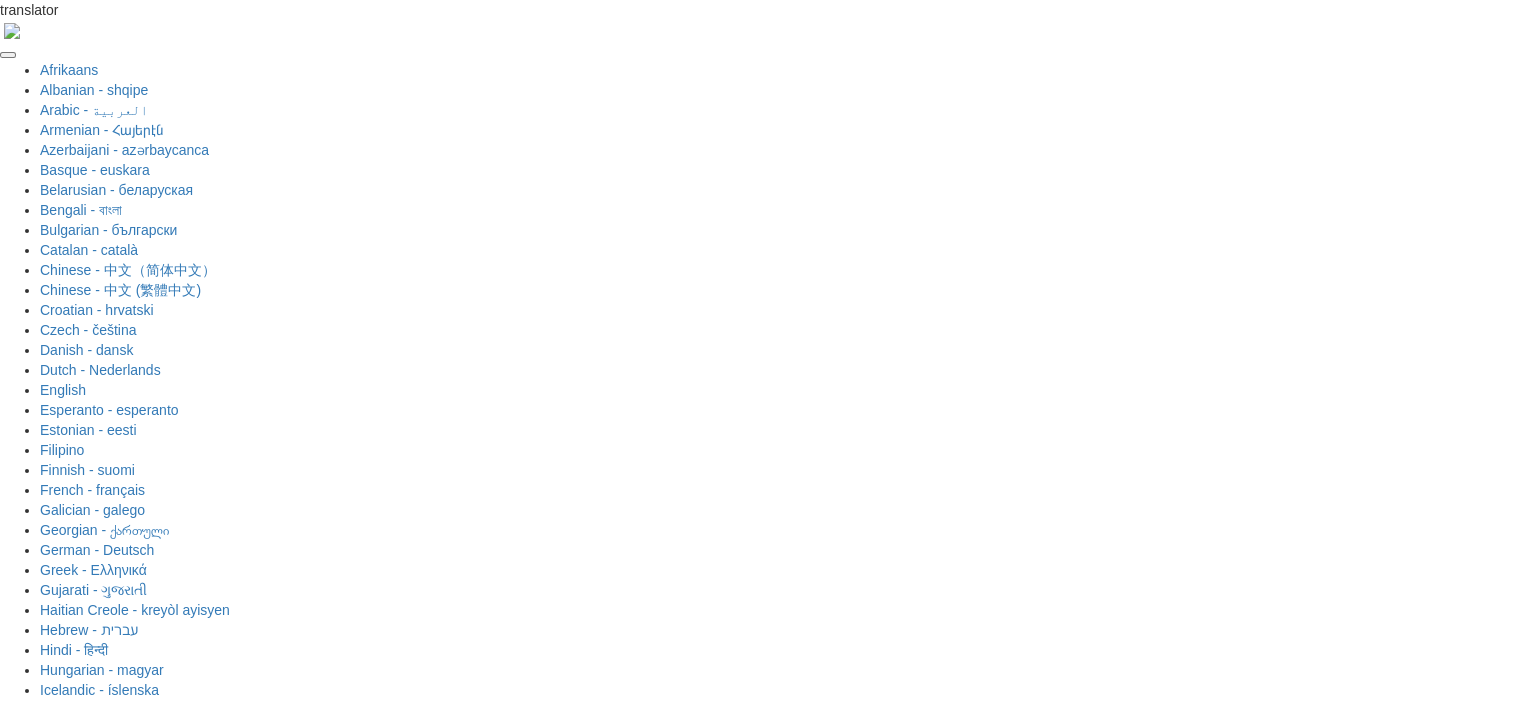 click on "Next" at bounding box center (822, 1909) 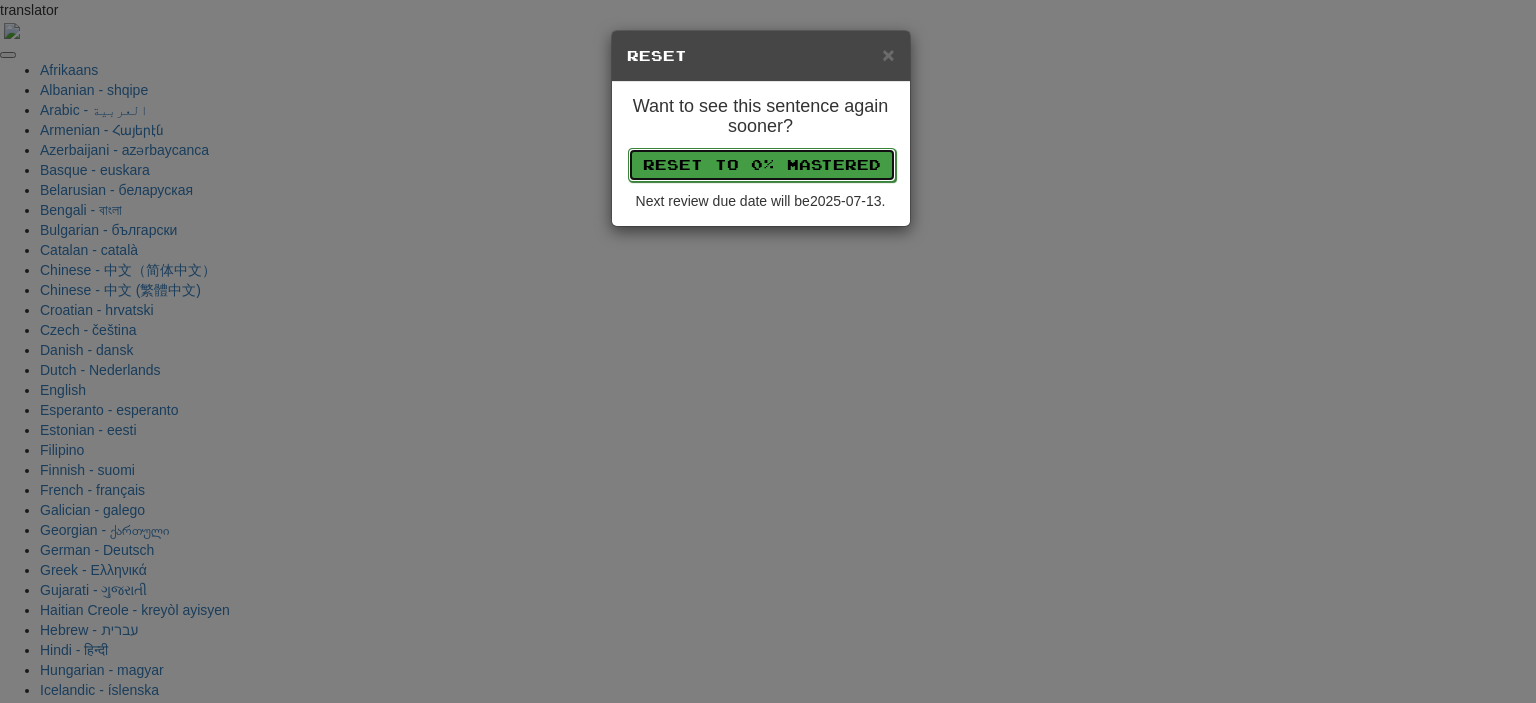 click on "Reset to 0% Mastered" at bounding box center [762, 165] 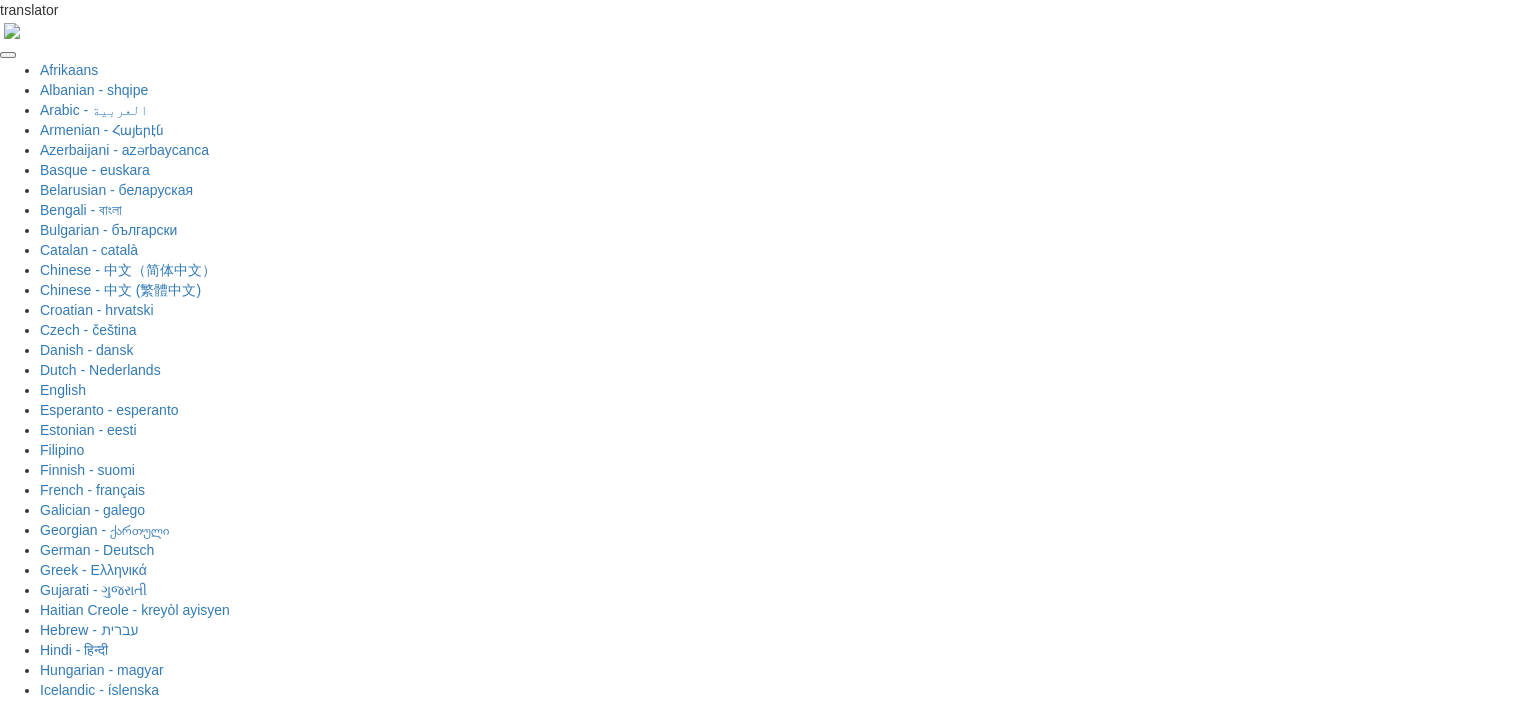 drag, startPoint x: 823, startPoint y: 496, endPoint x: 830, endPoint y: 488, distance: 10.630146 